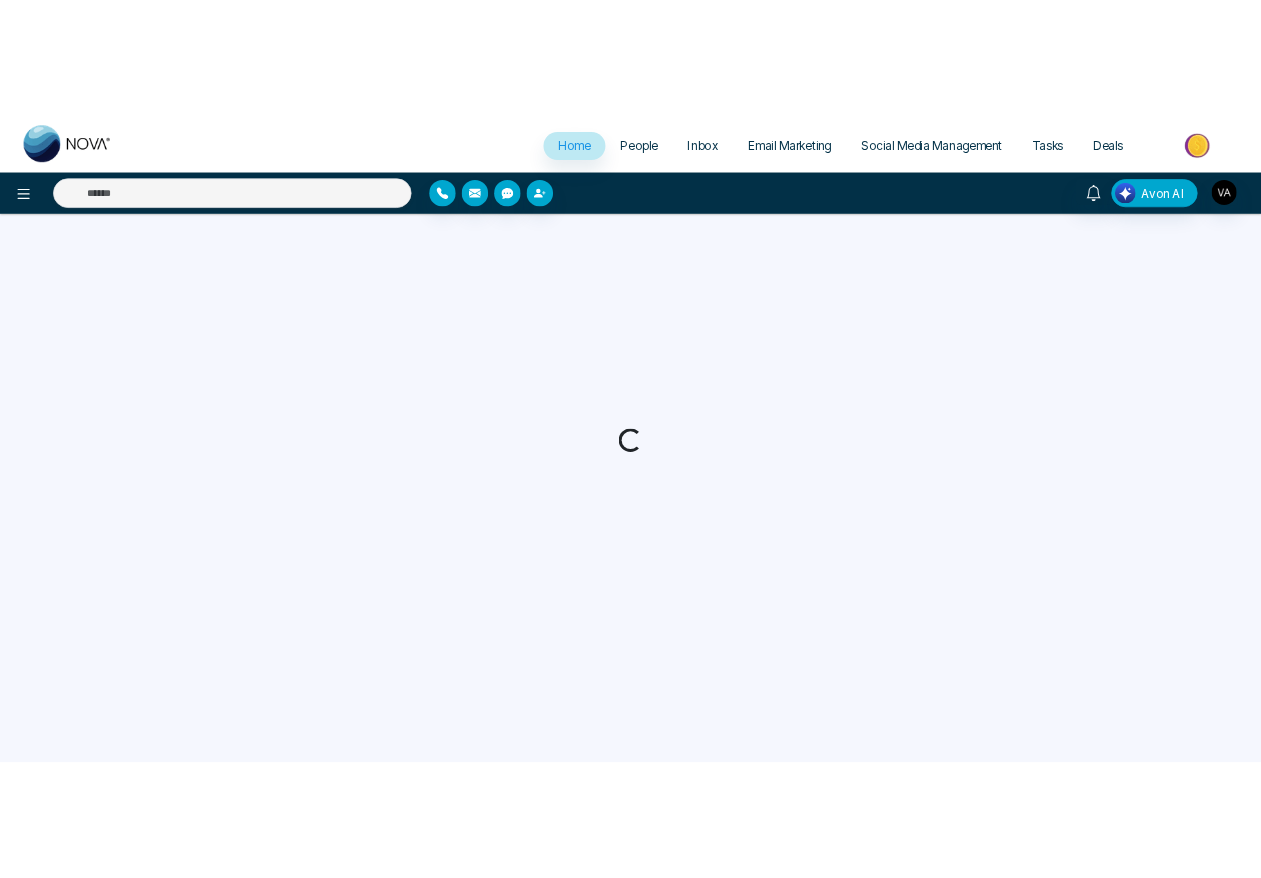 scroll, scrollTop: 0, scrollLeft: 0, axis: both 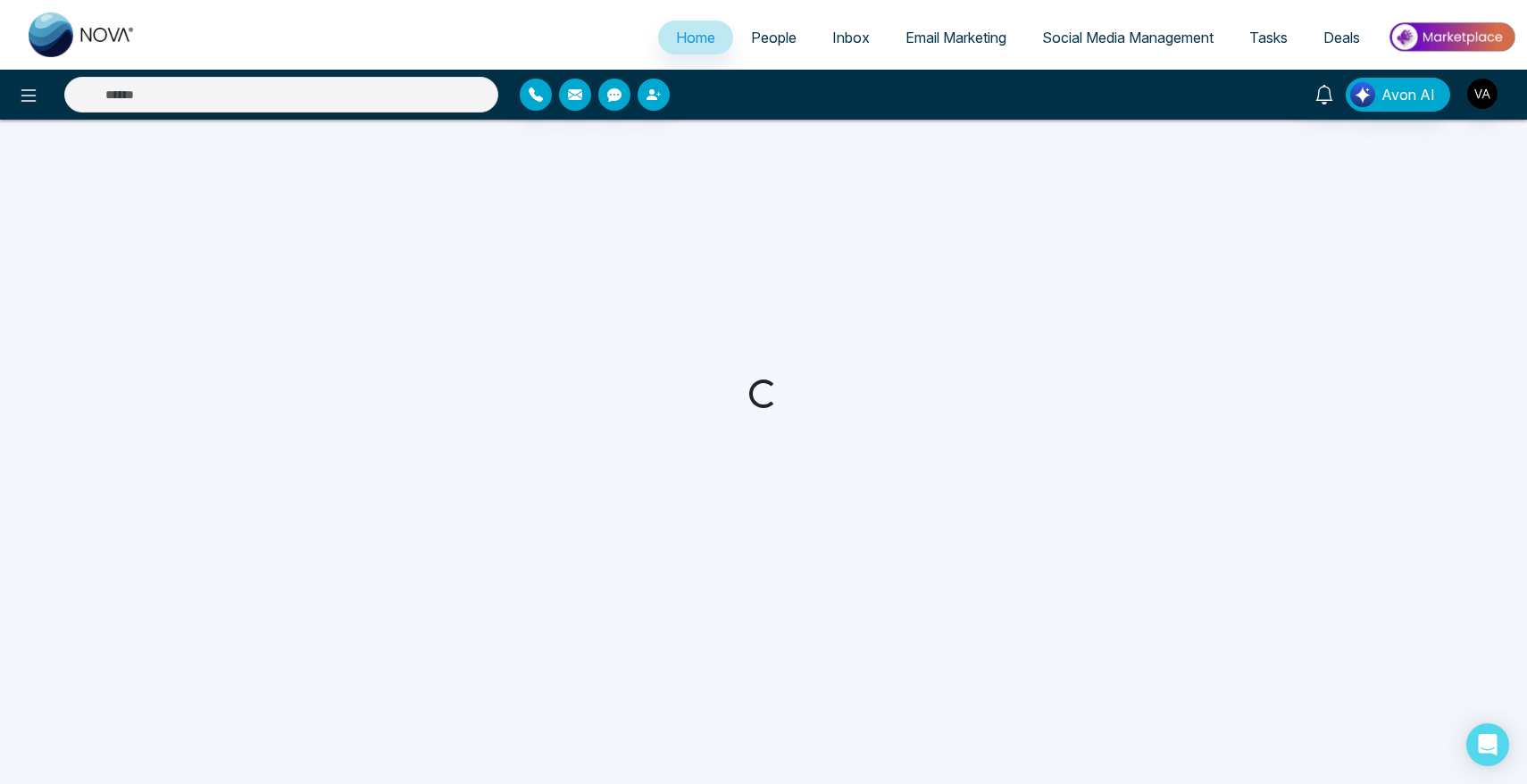 click on "People" at bounding box center [773, 38] 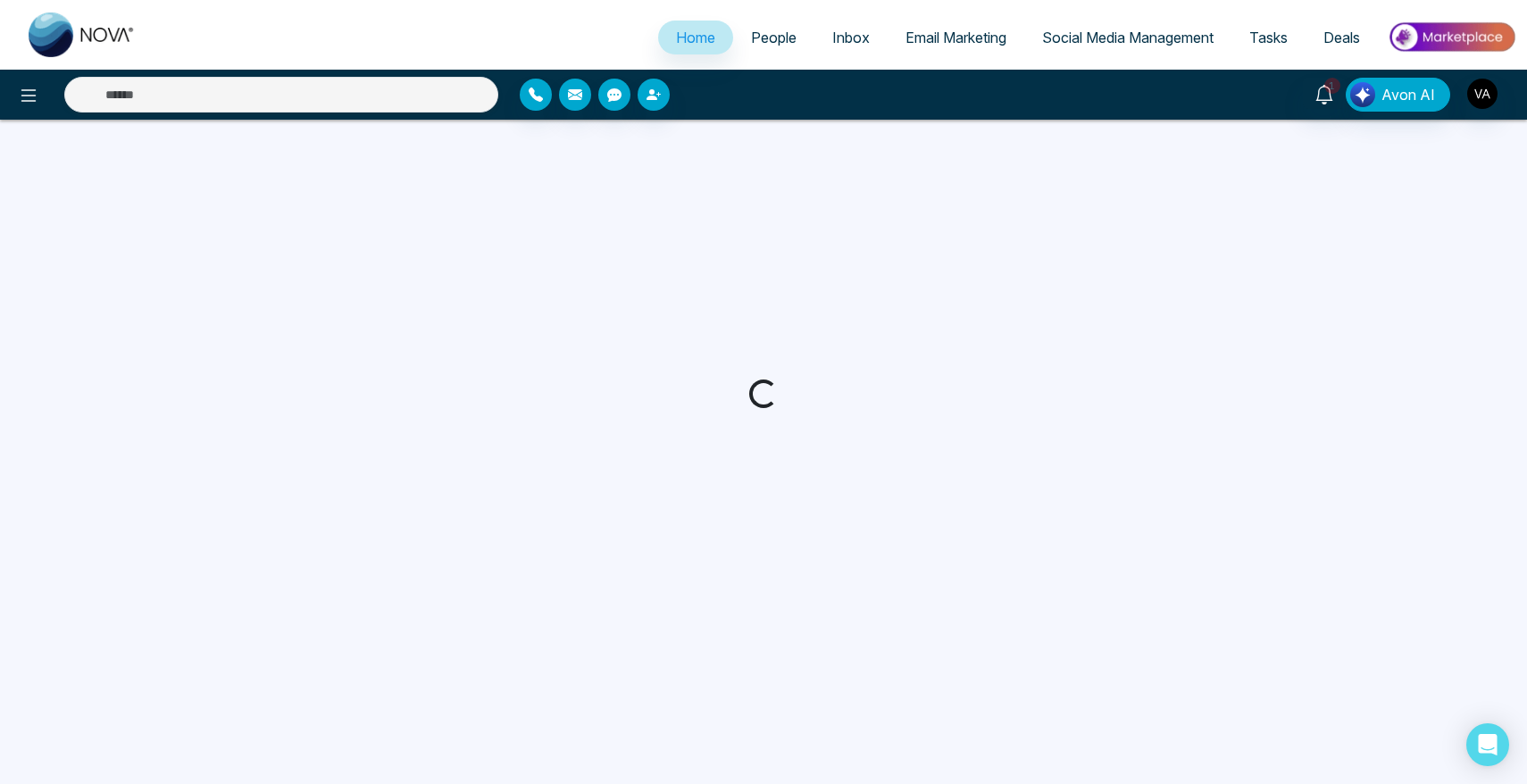 select on "*" 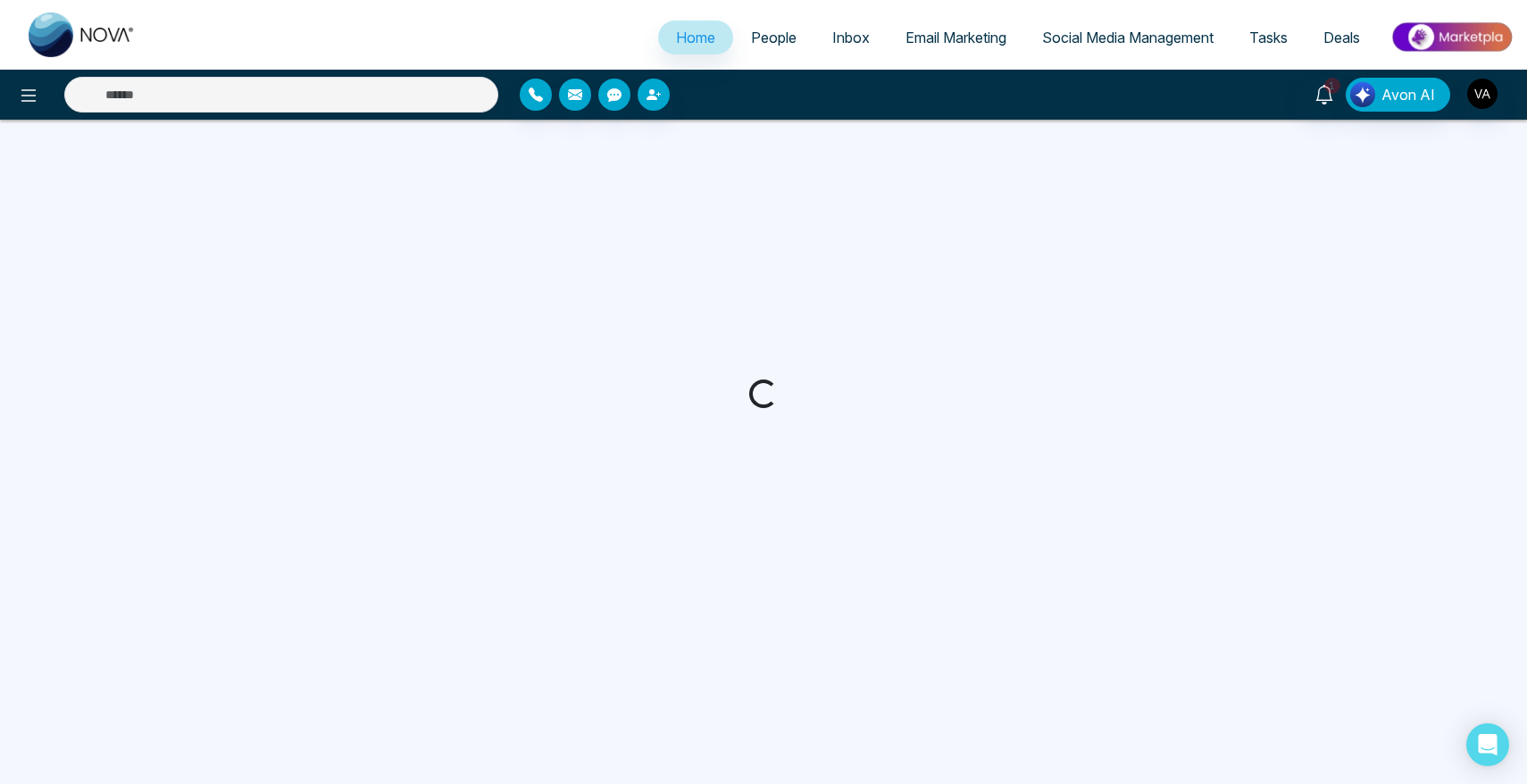 select on "*" 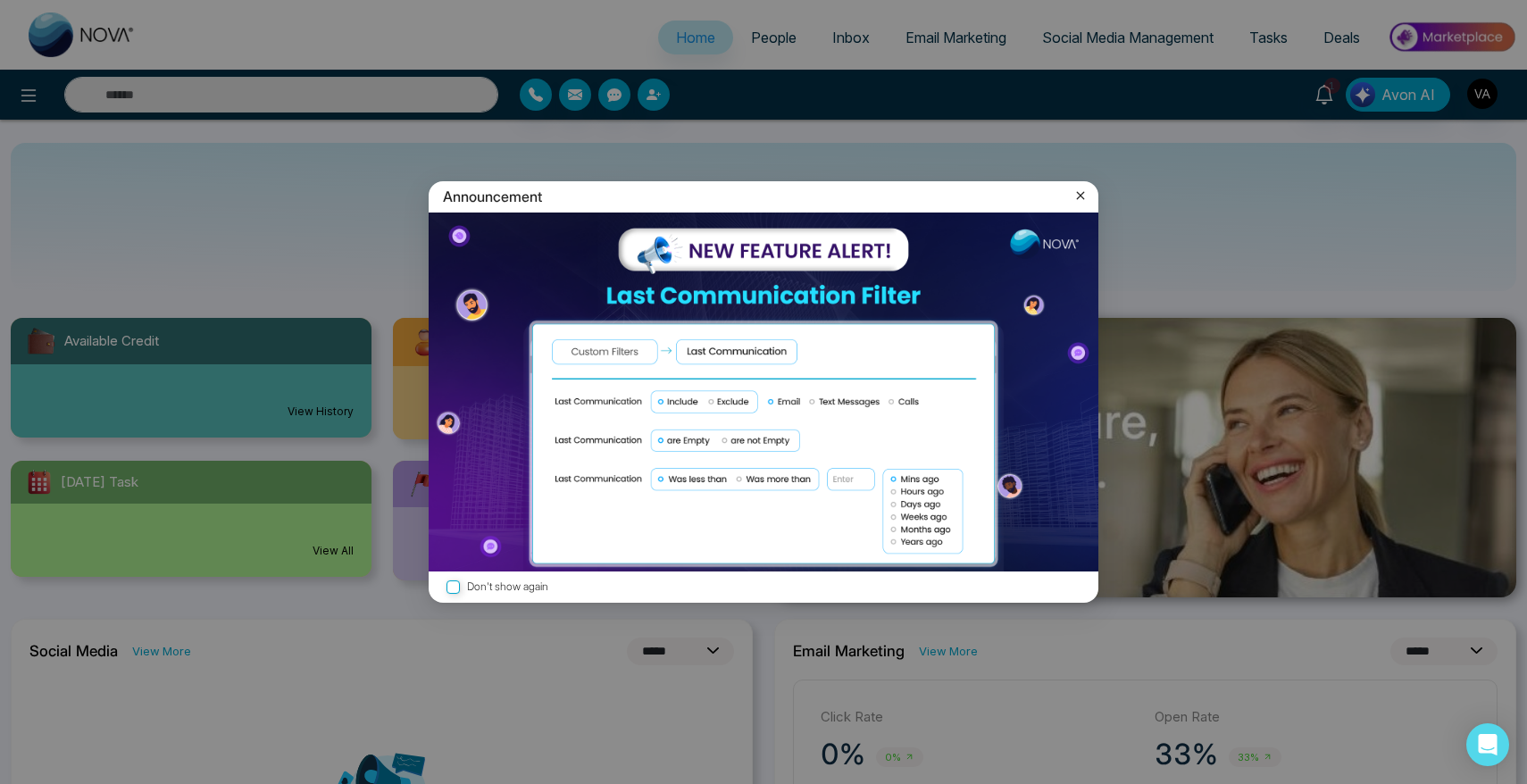 click 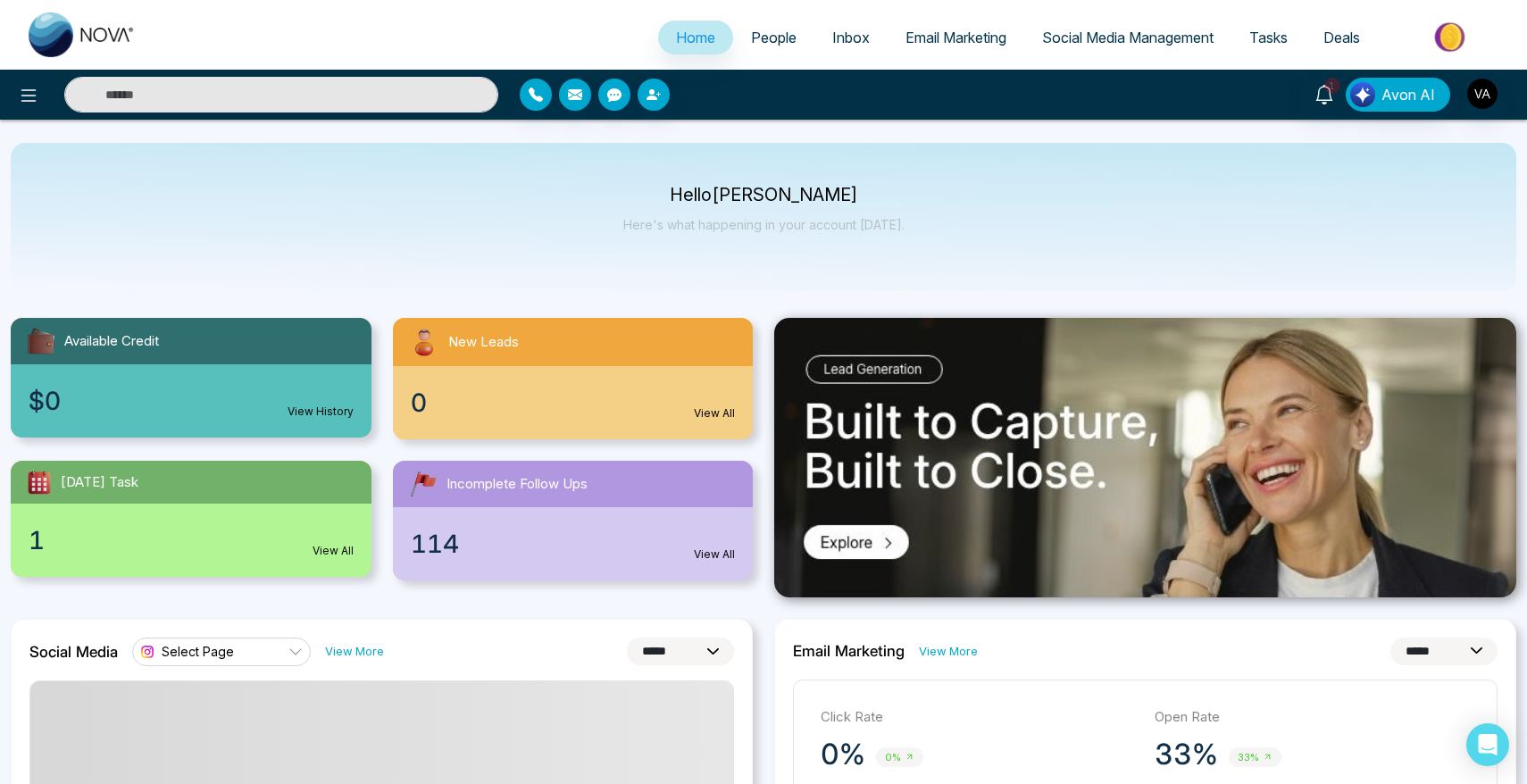 click on "People" at bounding box center (773, 38) 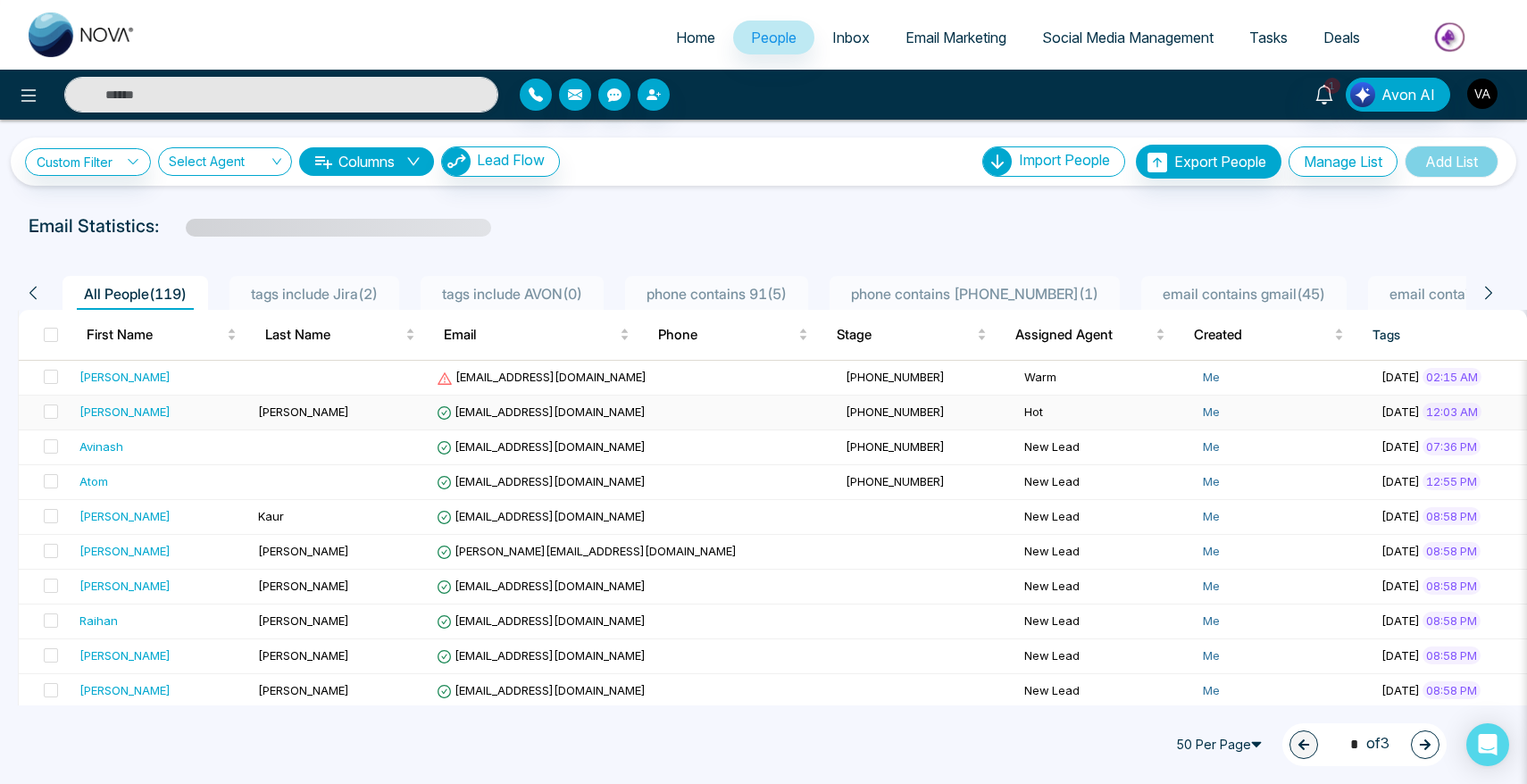click on "[PERSON_NAME]" at bounding box center (125, 412) 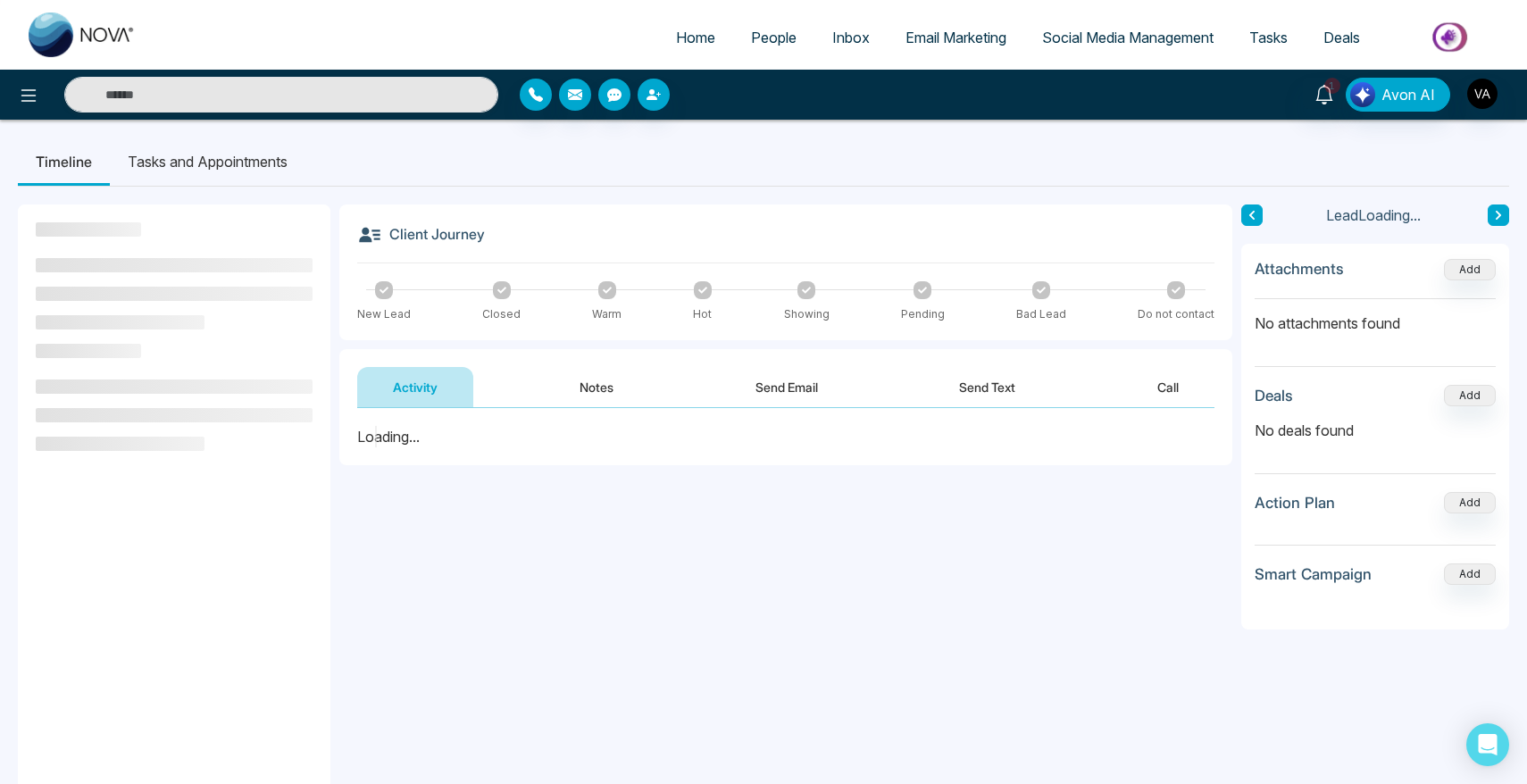 click on "Tasks and Appointments" at bounding box center (207, 162) 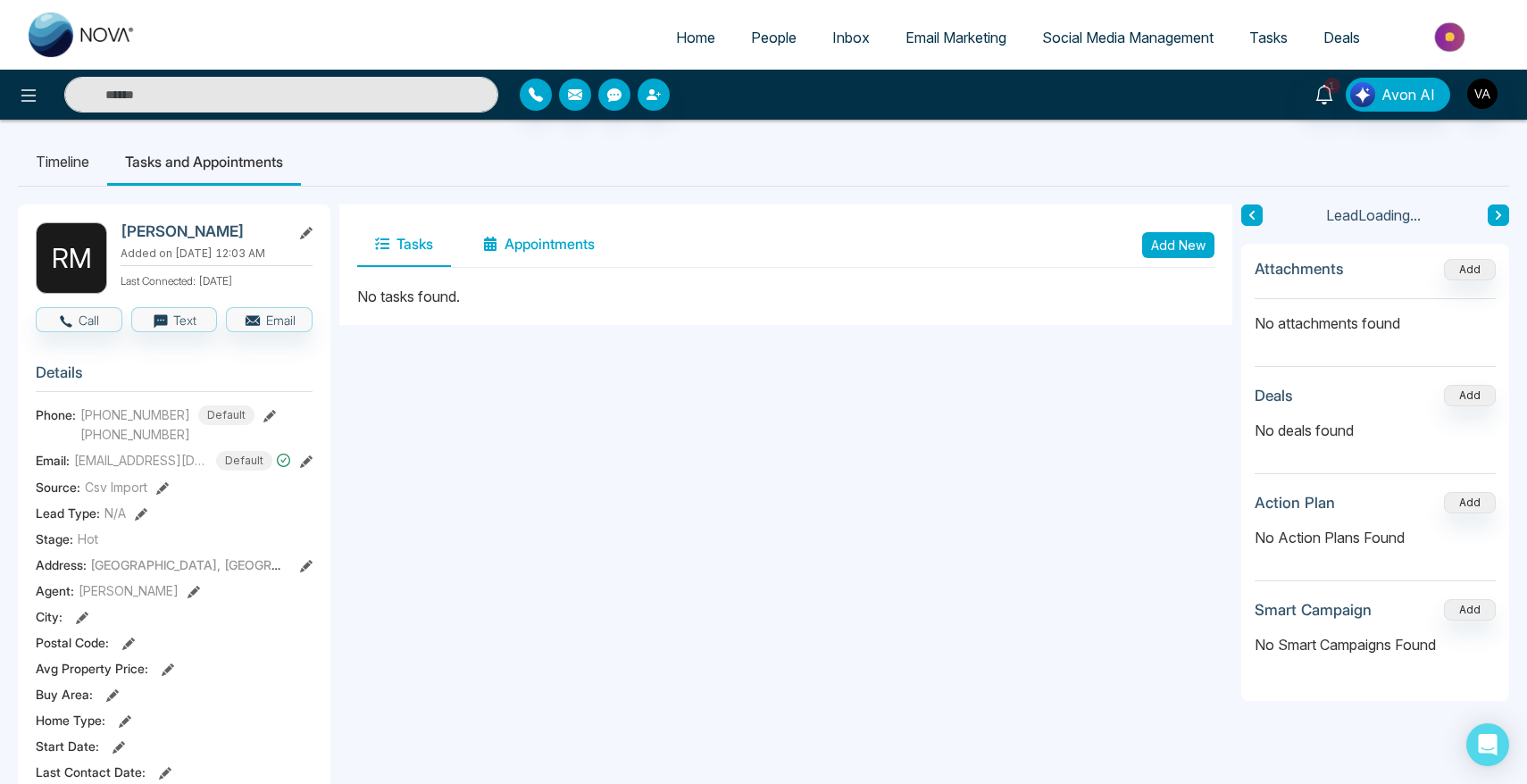 click on "Appointments" at bounding box center (538, 245) 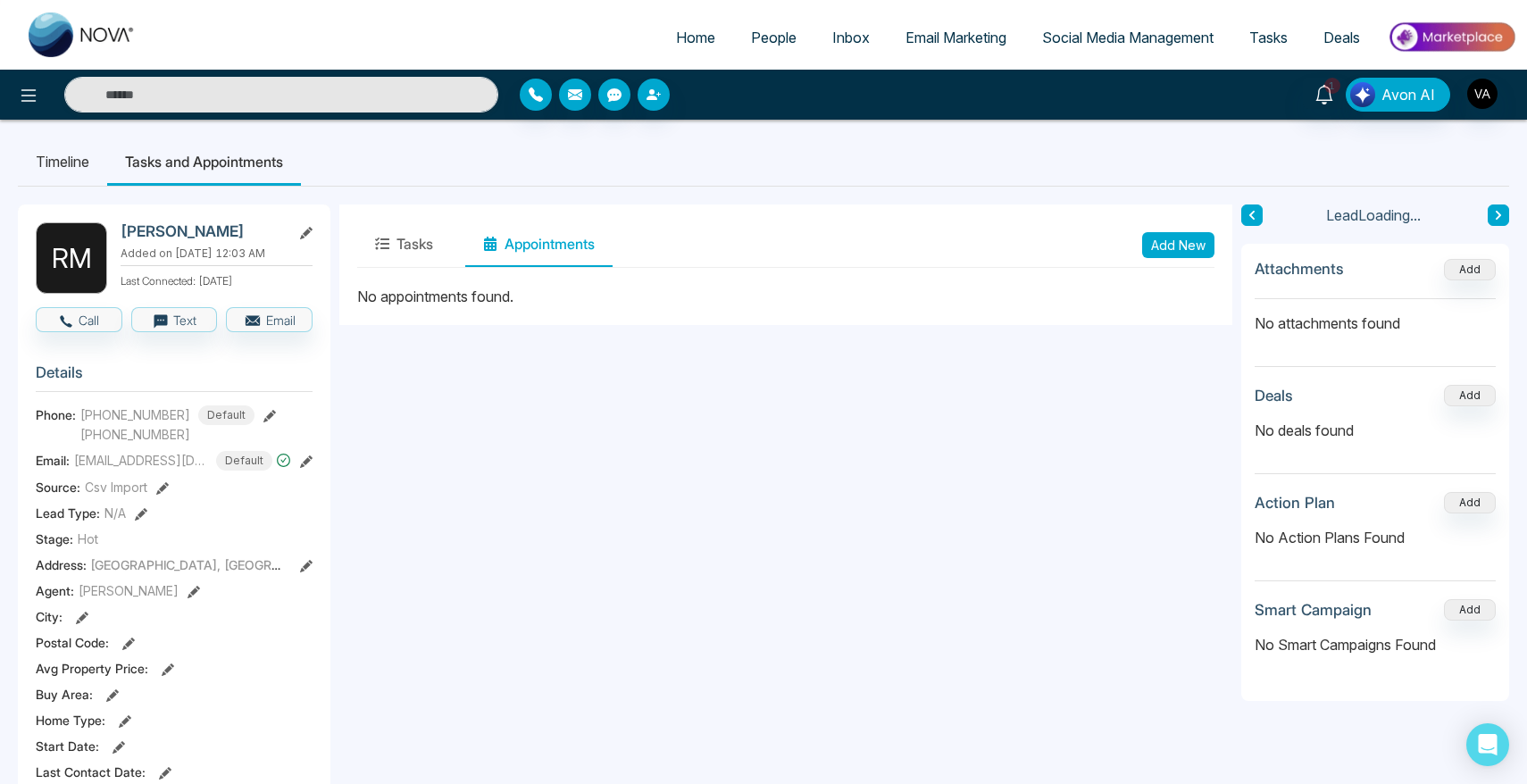 click on "Add New" at bounding box center [1178, 245] 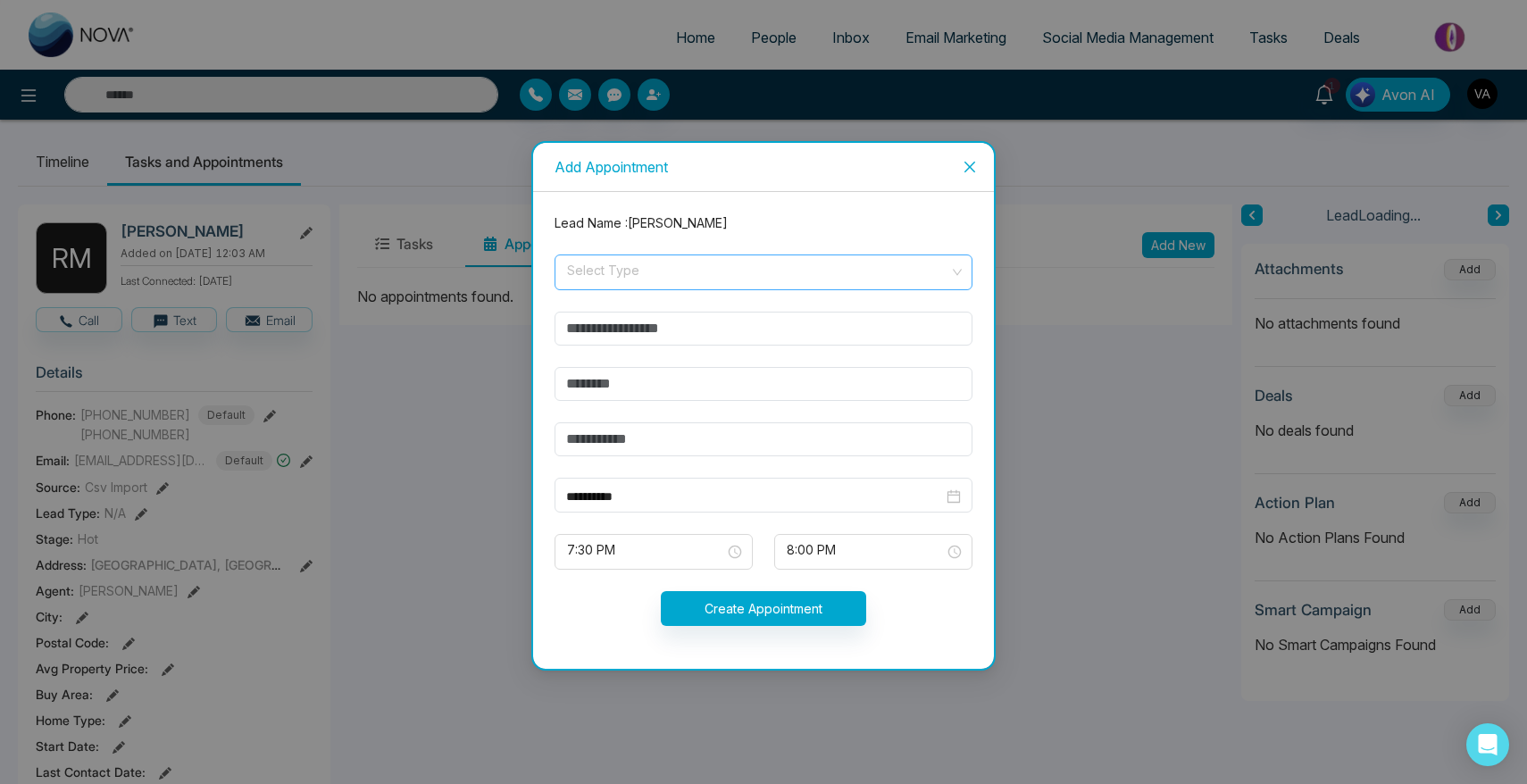 click at bounding box center [757, 269] 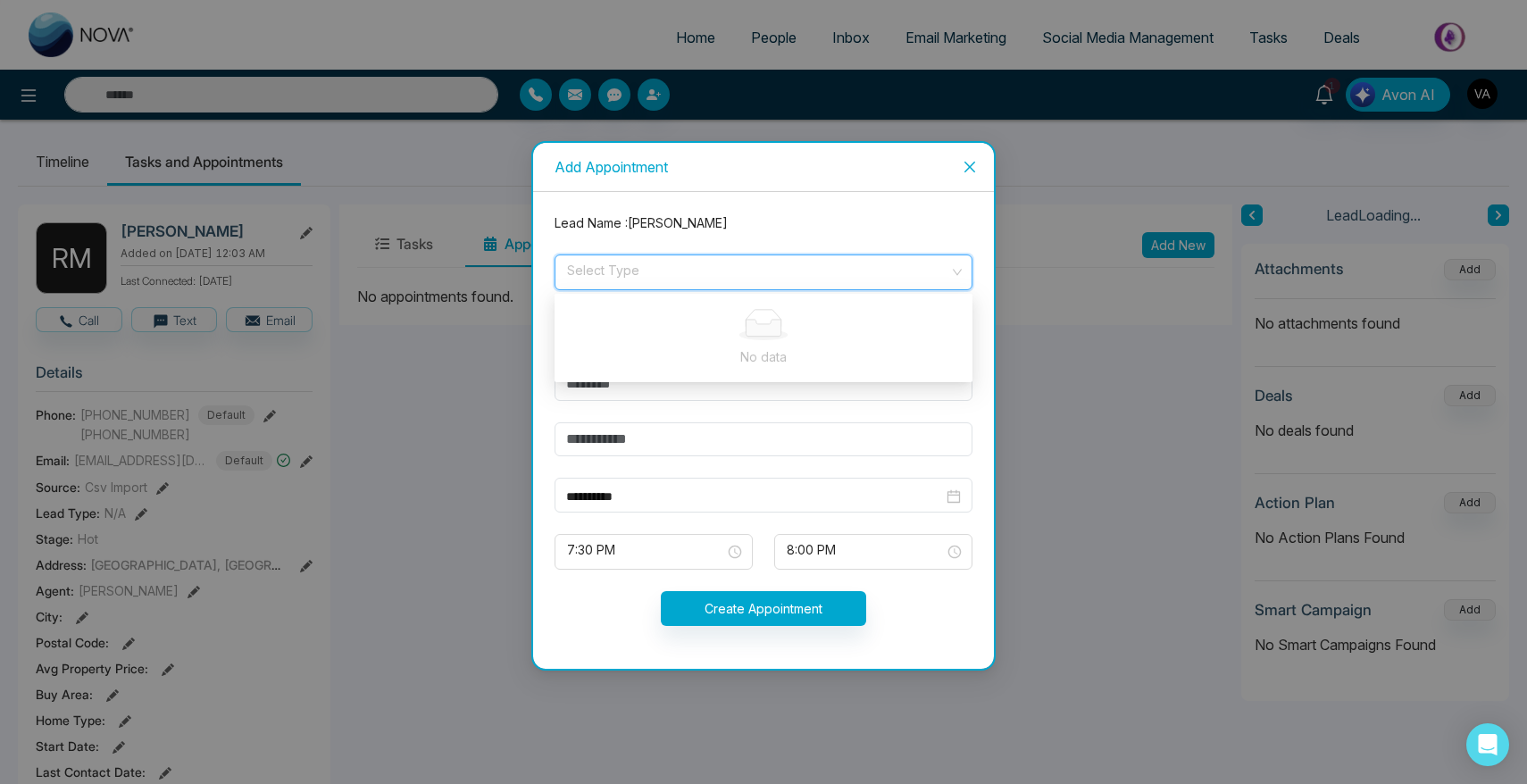 click on "**********" at bounding box center [764, 430] 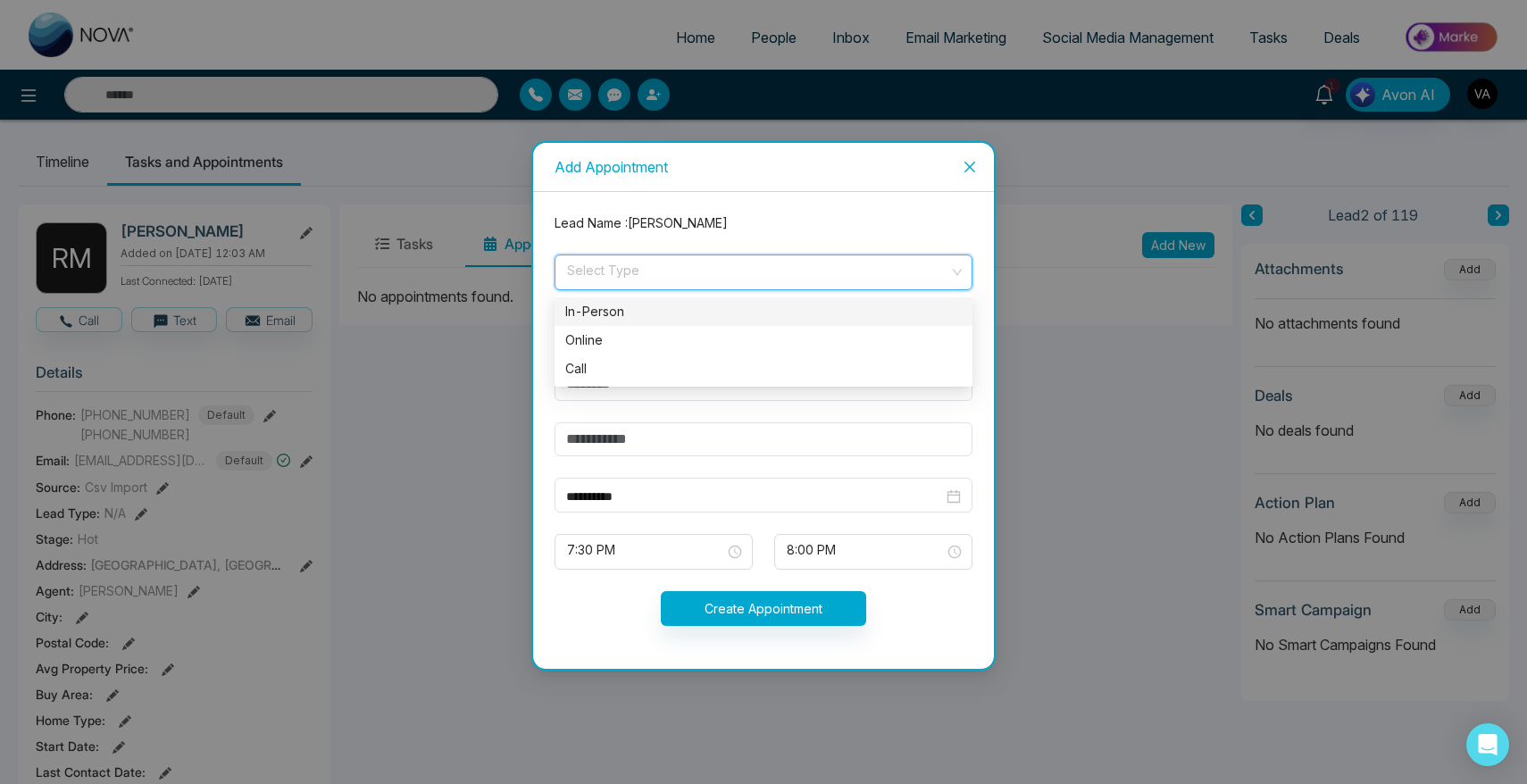 click at bounding box center [757, 269] 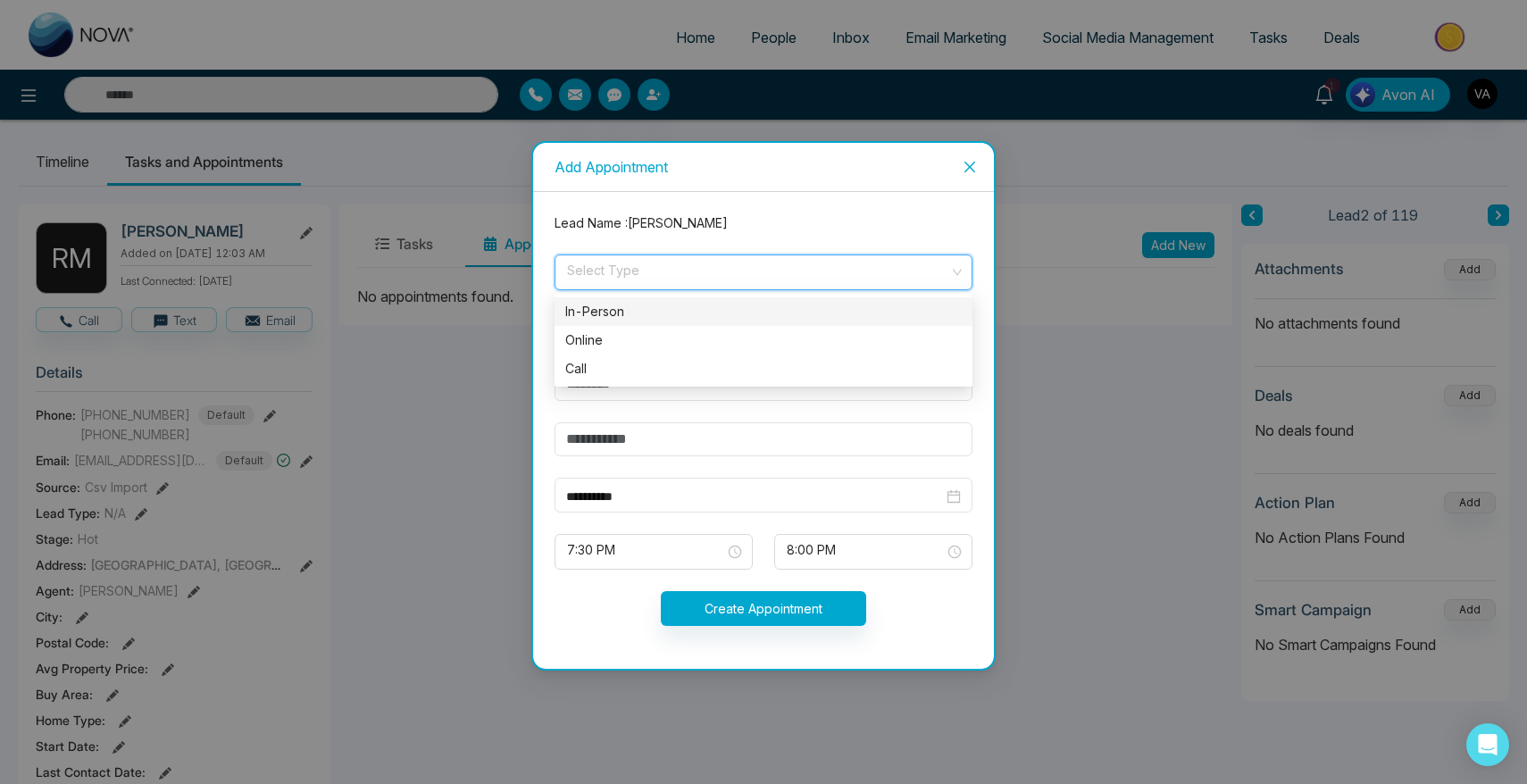 click on "**********" at bounding box center (764, 430) 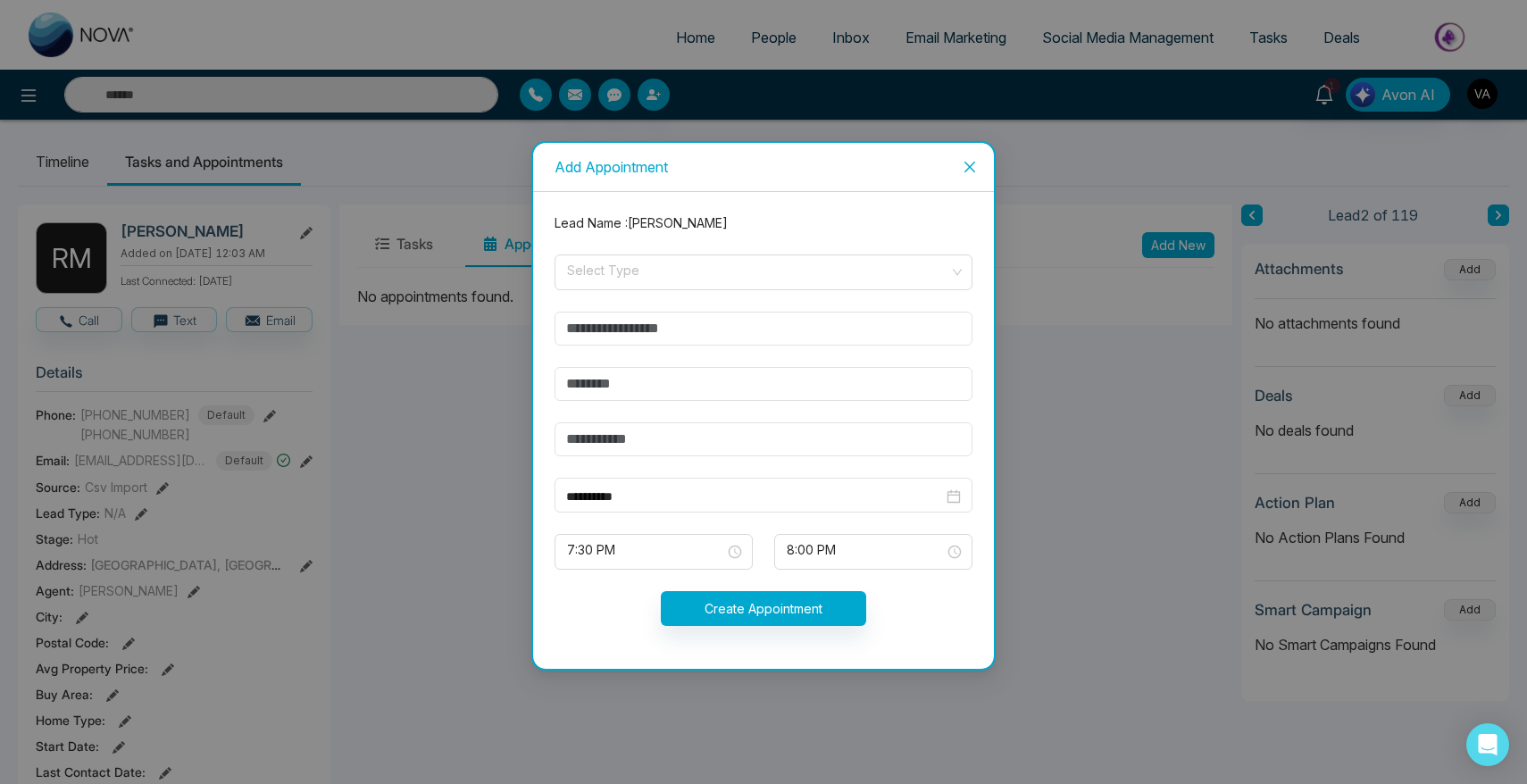 click on "**********" at bounding box center [764, 430] 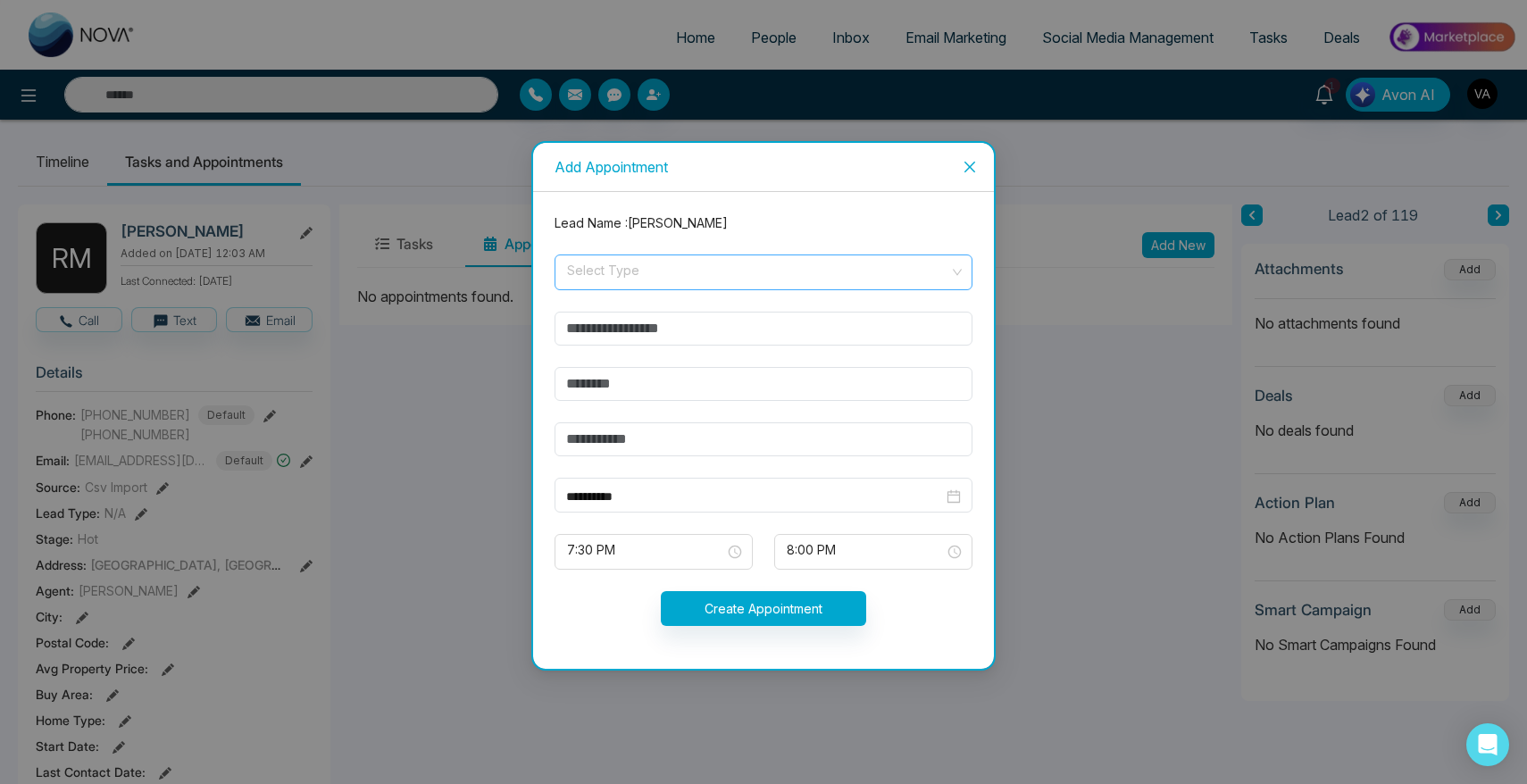 click at bounding box center [757, 269] 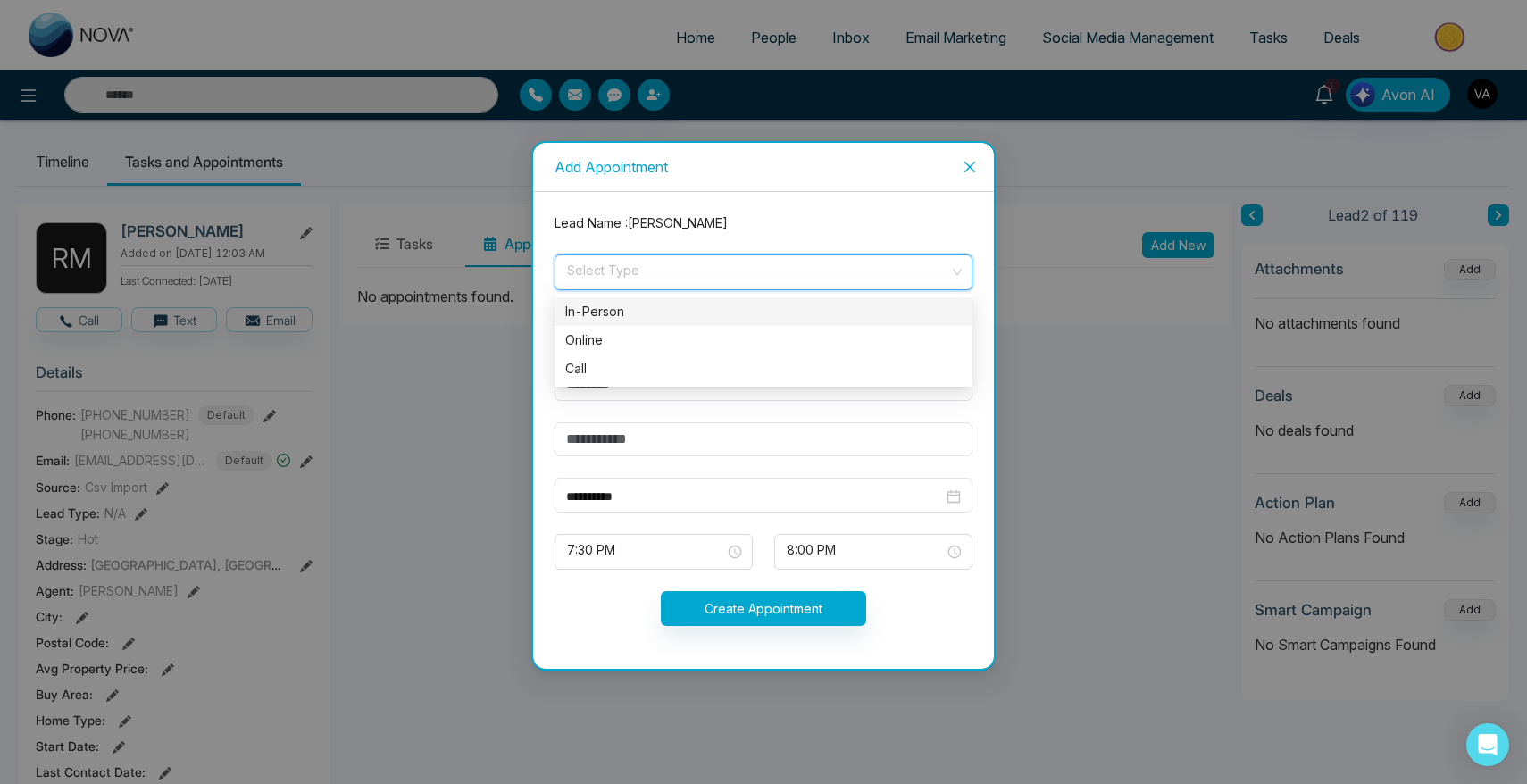 click on "In-Person" at bounding box center [764, 312] 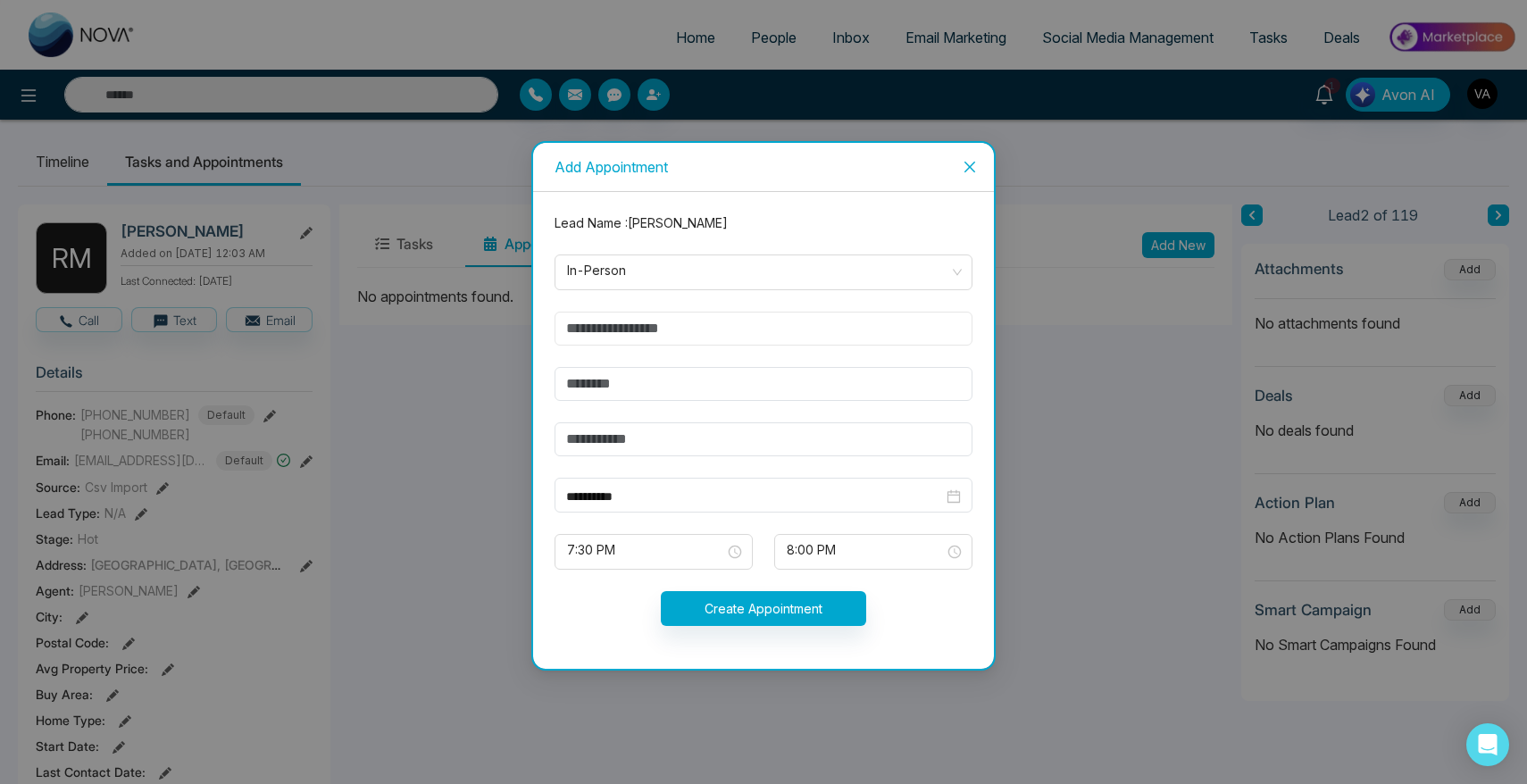 click at bounding box center [764, 329] 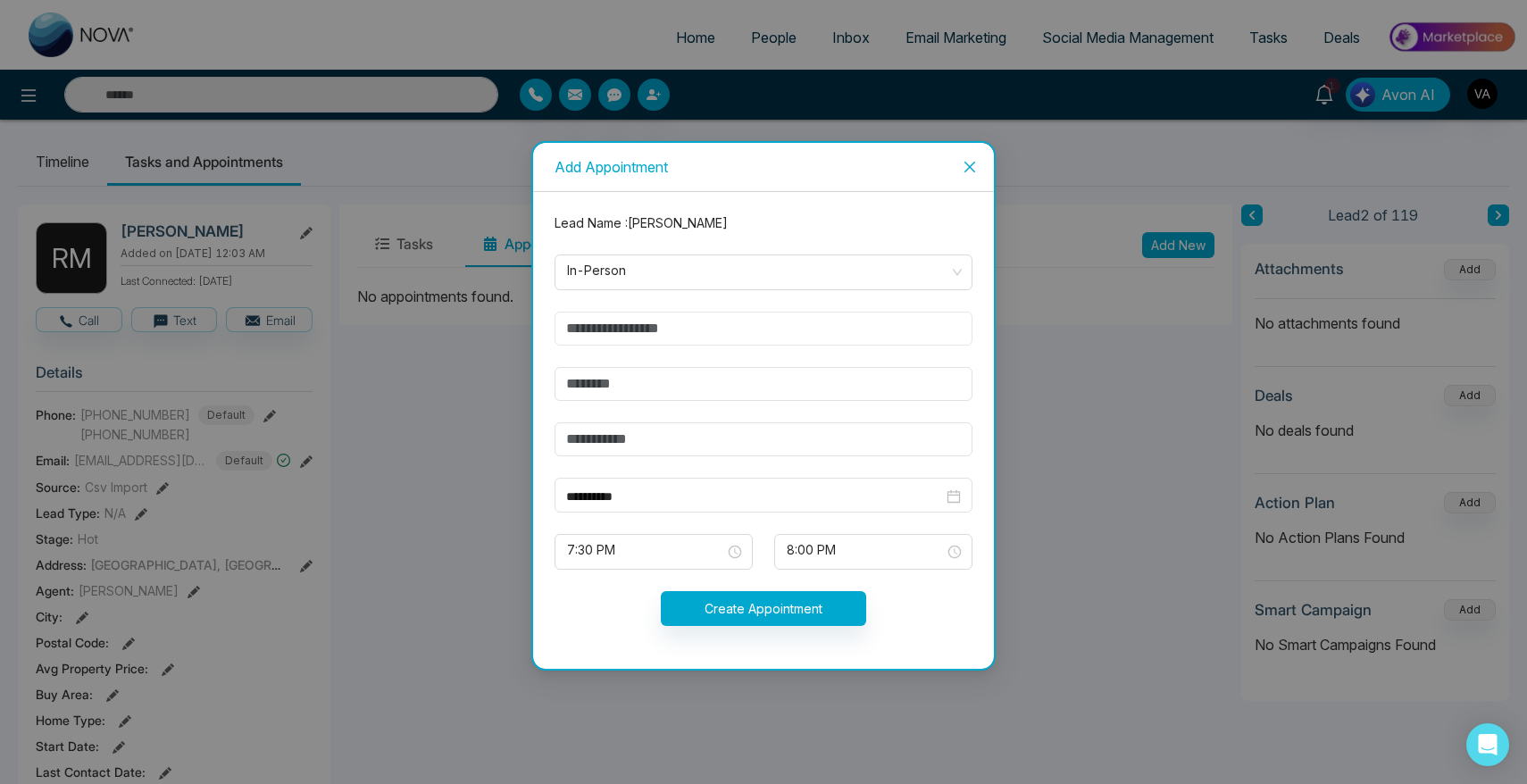 type on "********" 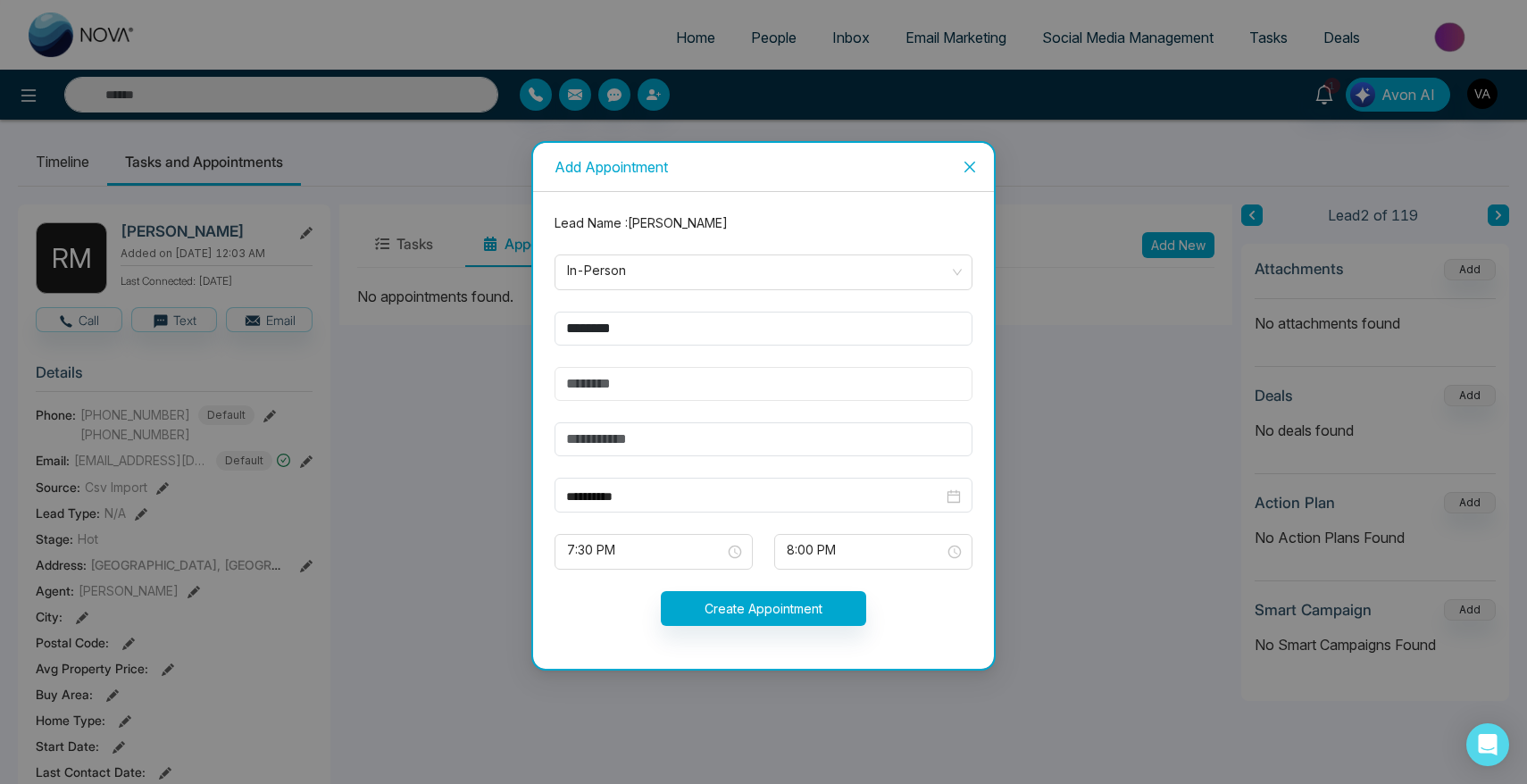 click at bounding box center (764, 384) 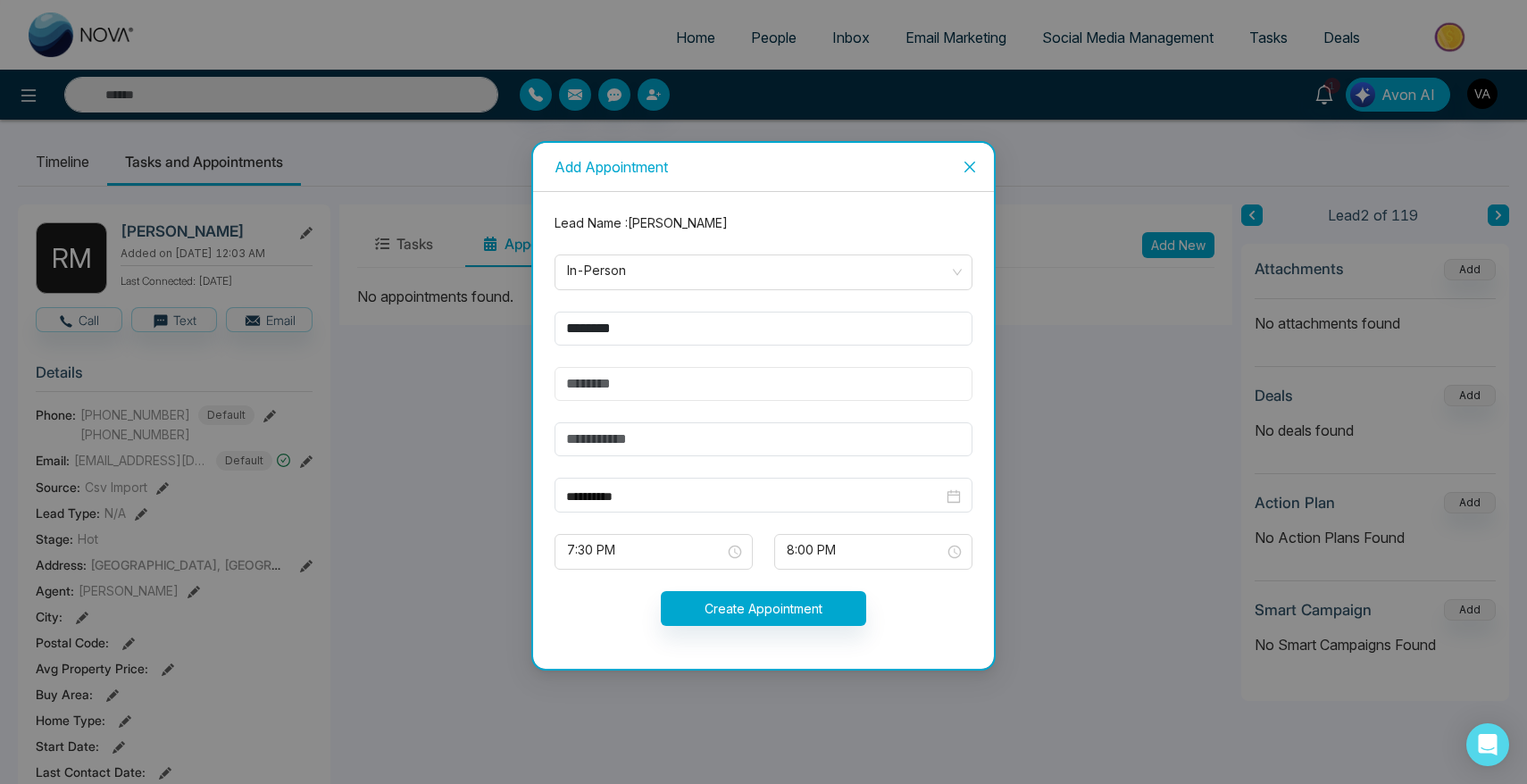 type on "*******" 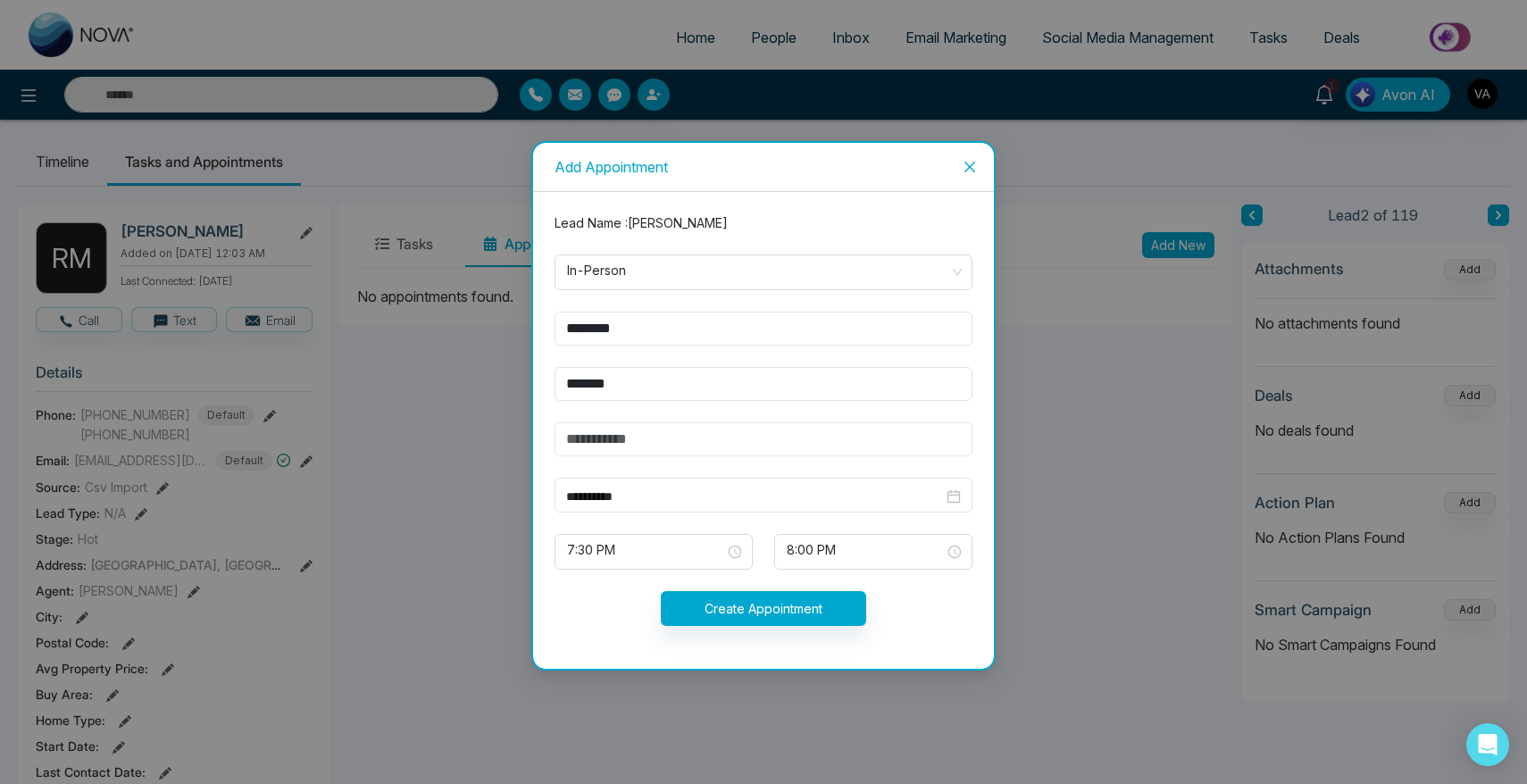 click at bounding box center (764, 439) 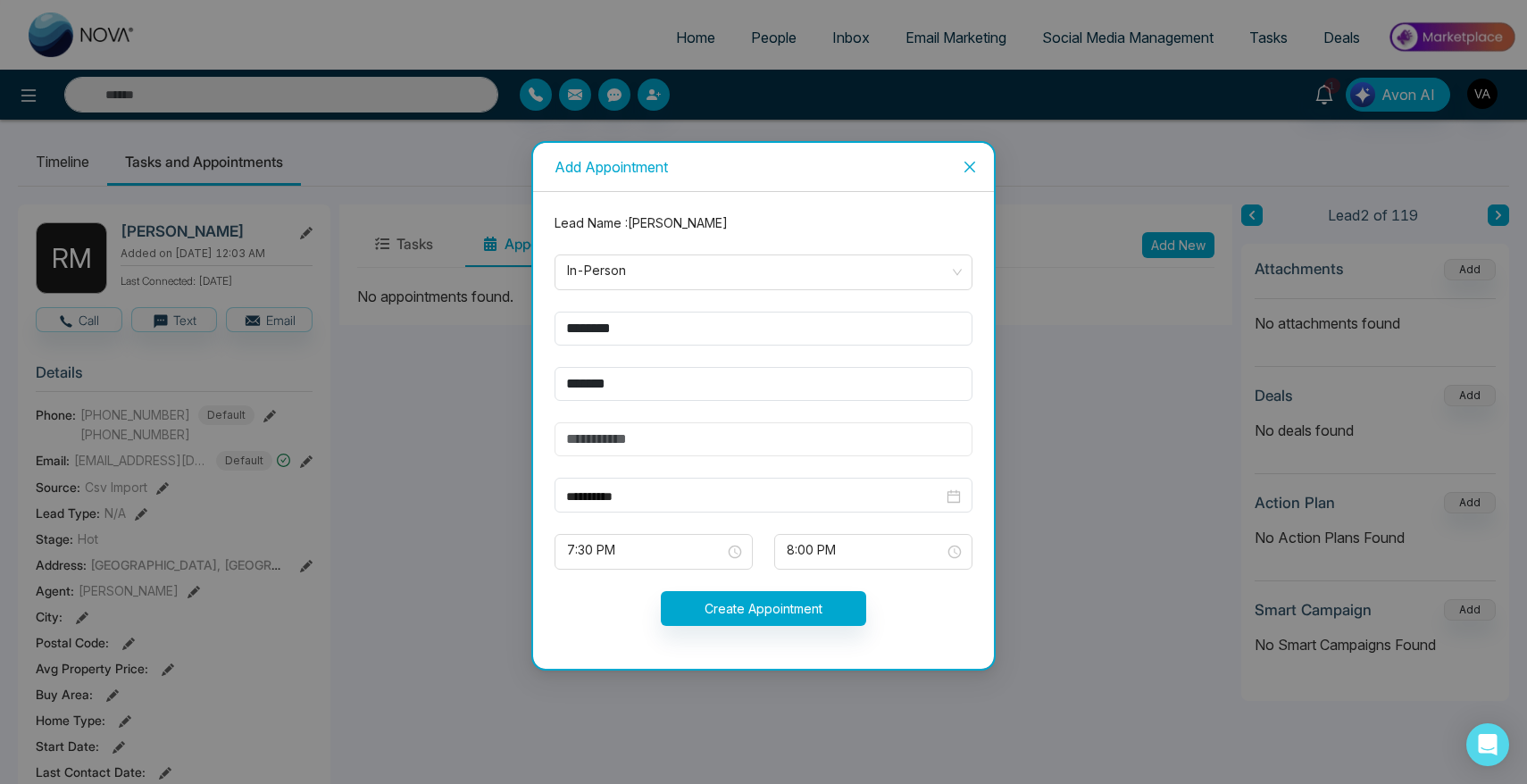 type on "**********" 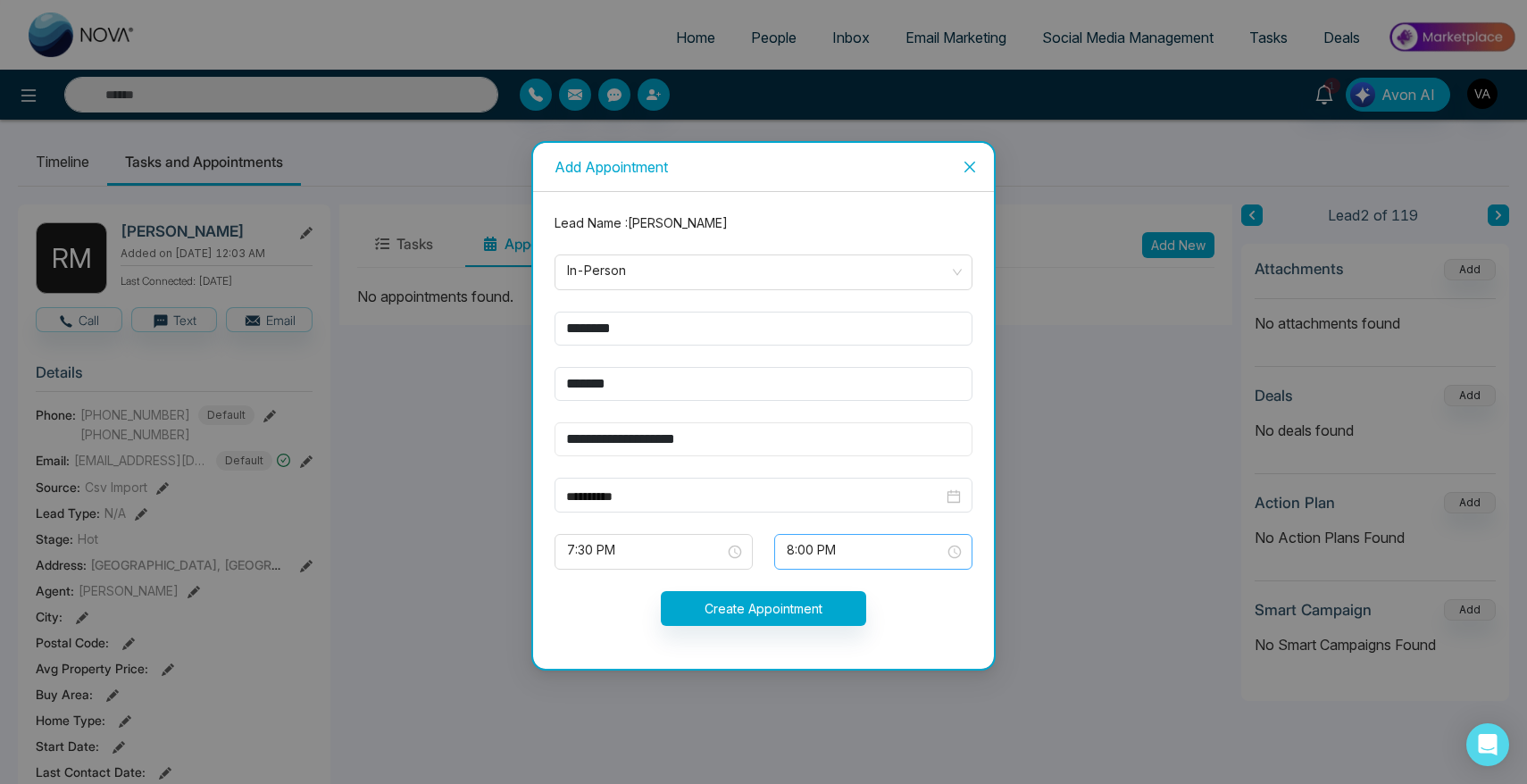 click on "8:00 PM" at bounding box center [873, 552] 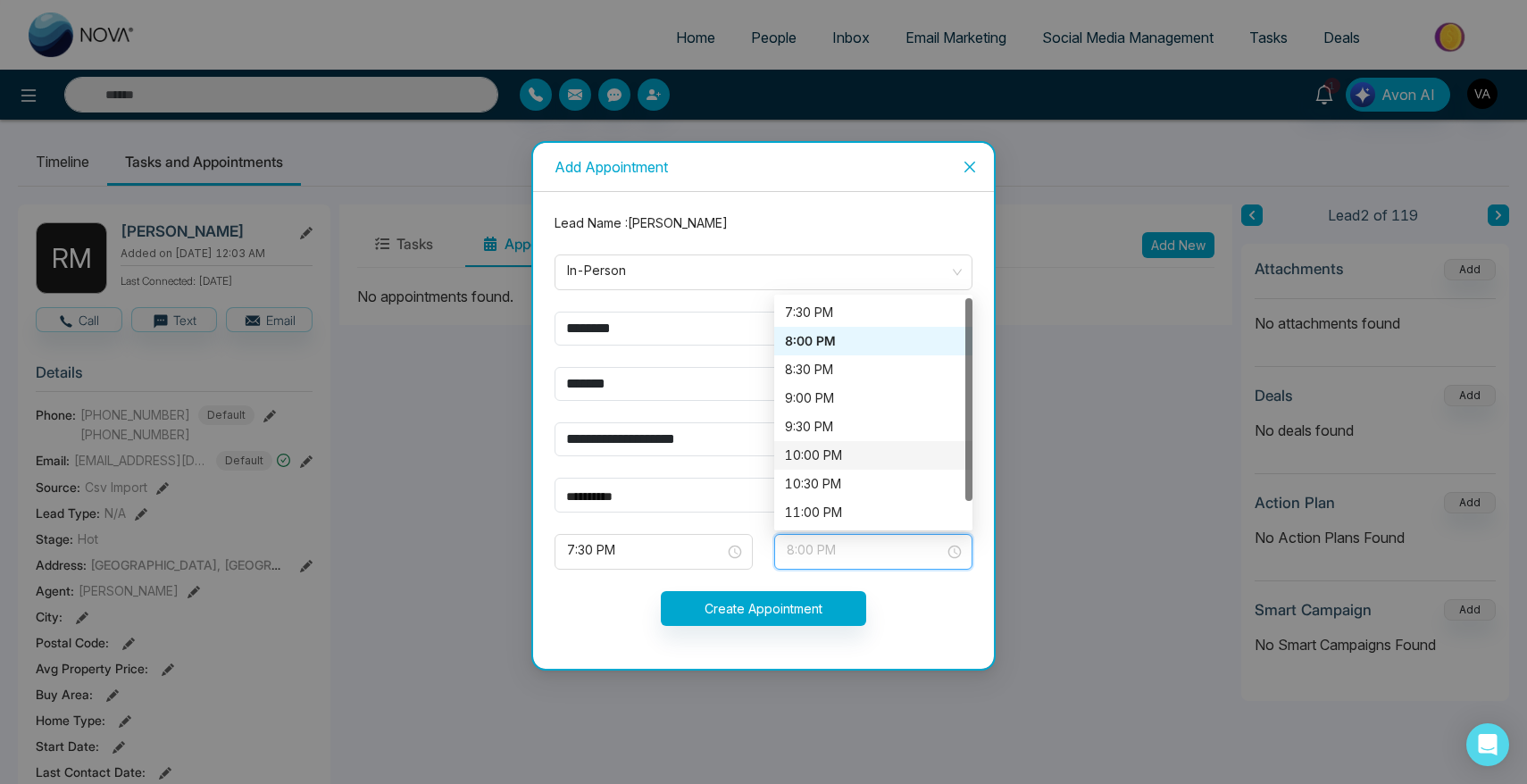 click on "10:00 PM" at bounding box center [873, 455] 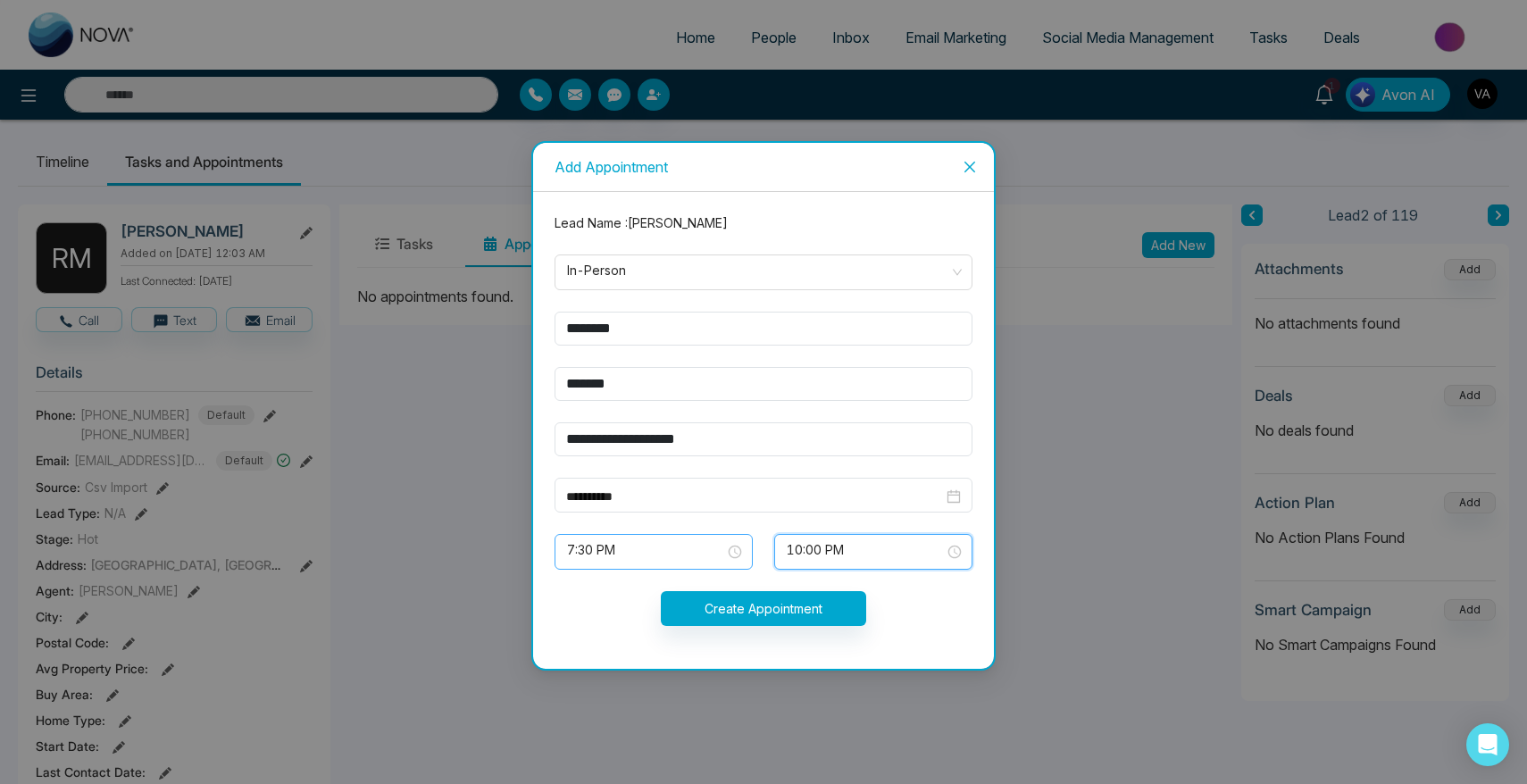 click on "7:30 PM" at bounding box center [654, 552] 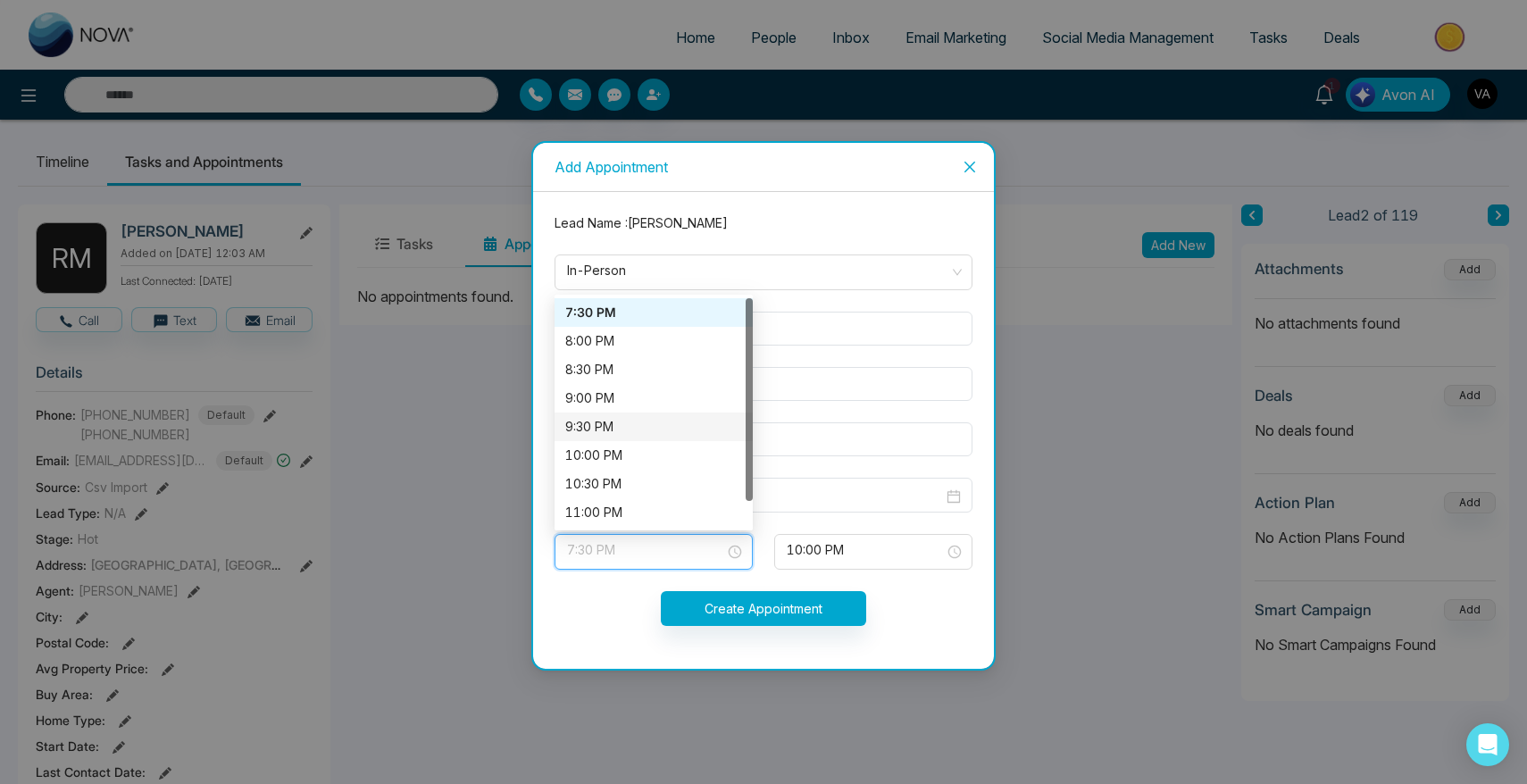 click on "9:00 PM" at bounding box center (654, 398) 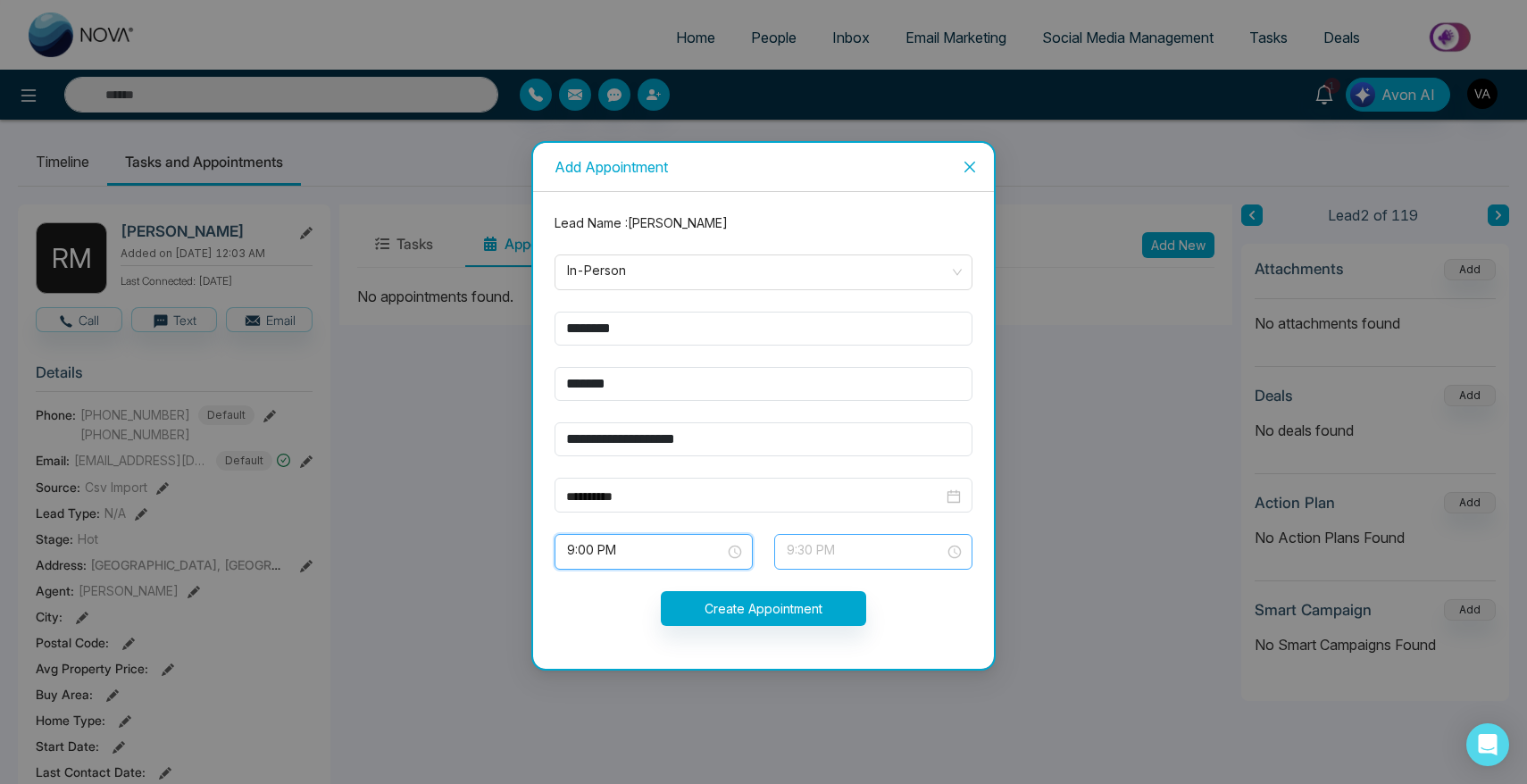 click on "9:30 PM" at bounding box center (873, 552) 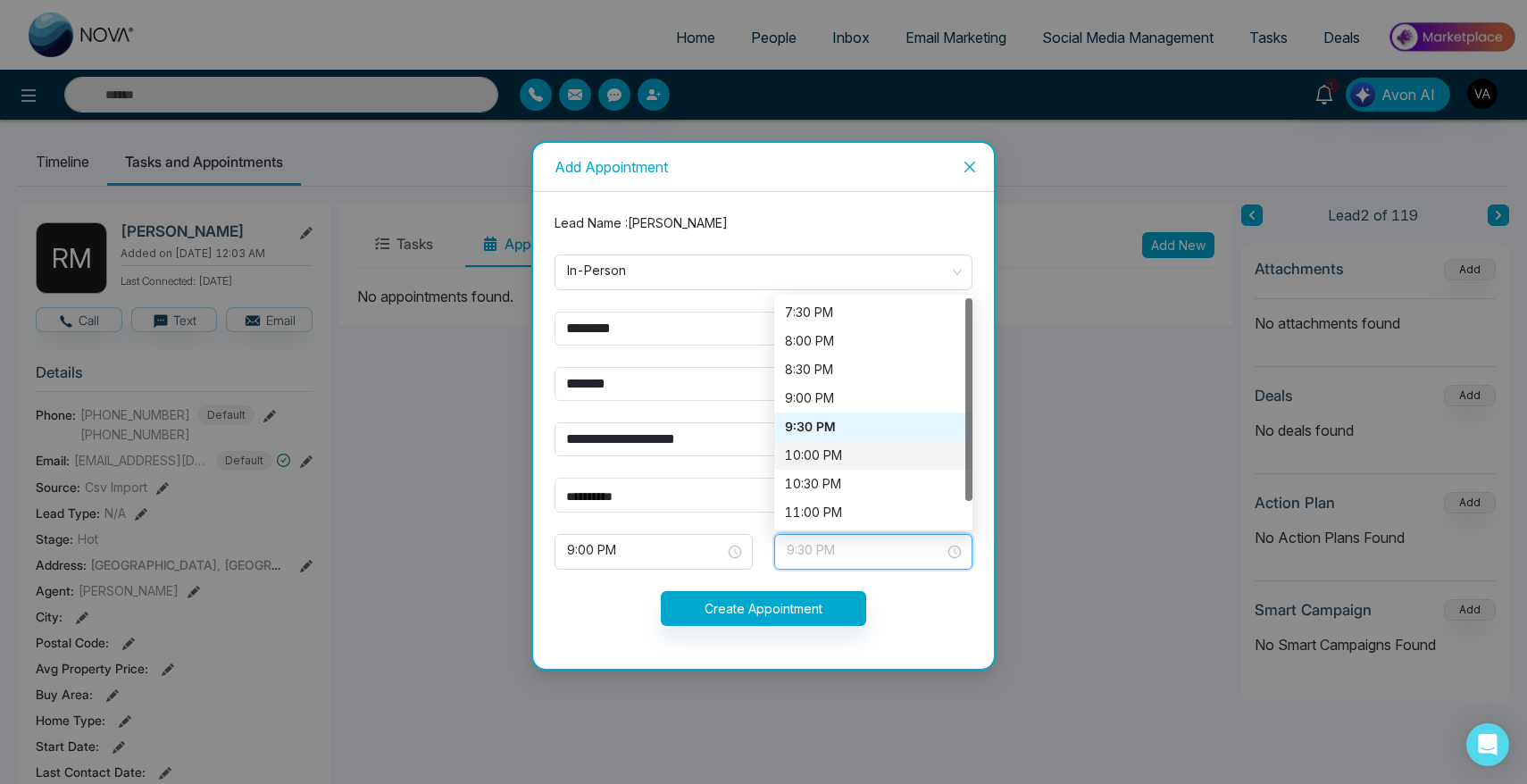 click on "10:00 PM" at bounding box center (873, 455) 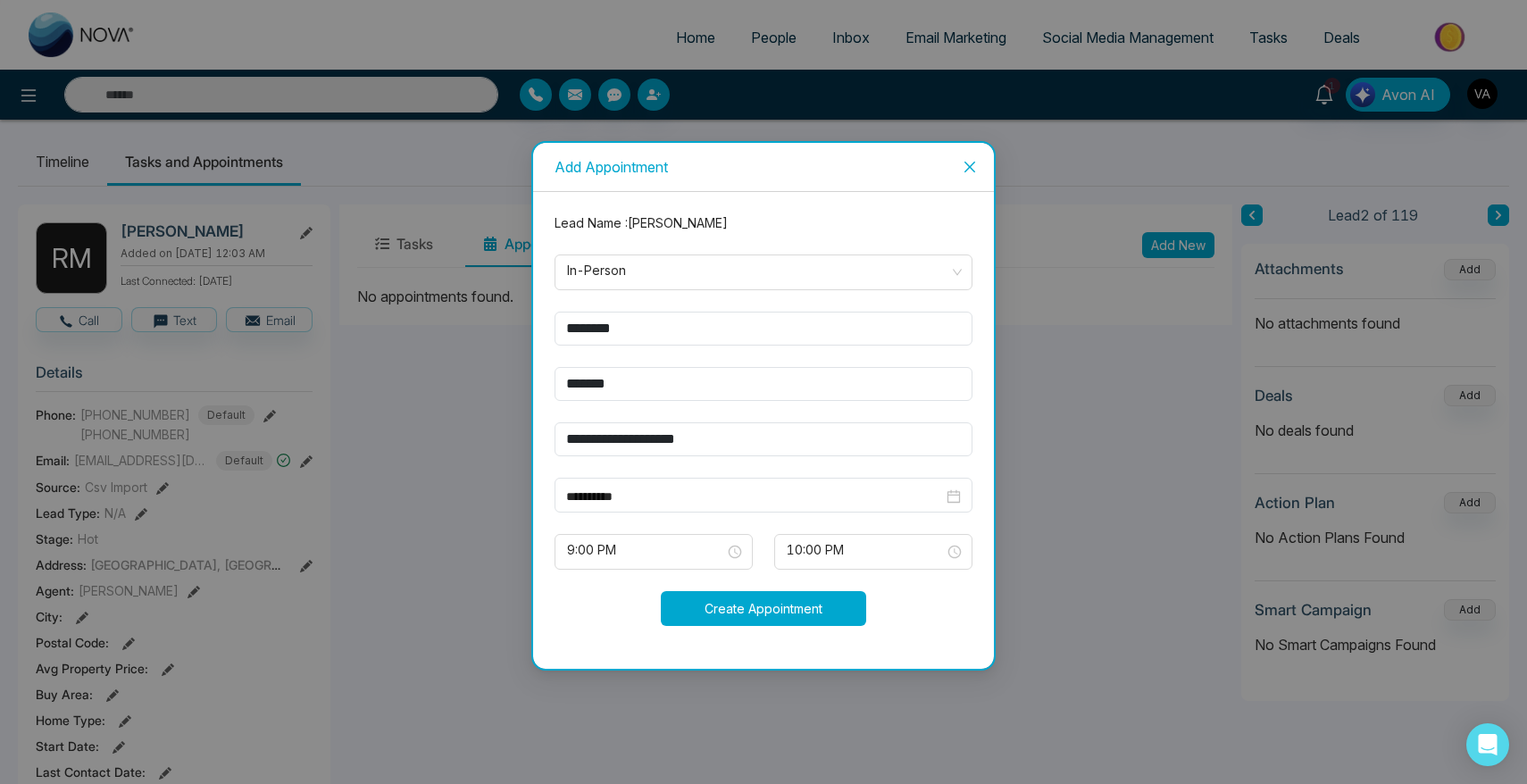 click on "Create Appointment" at bounding box center [764, 608] 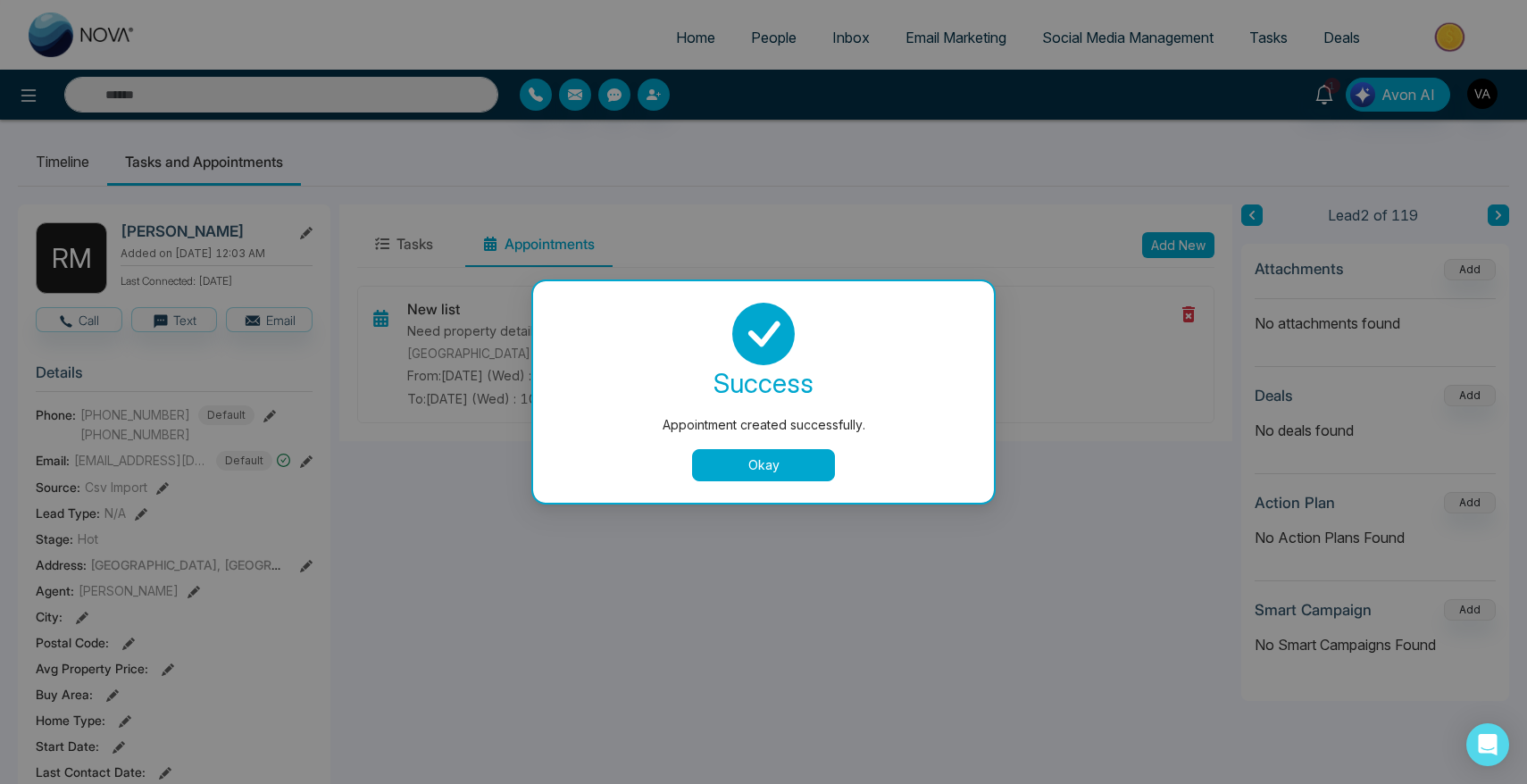 click on "Okay" at bounding box center [764, 465] 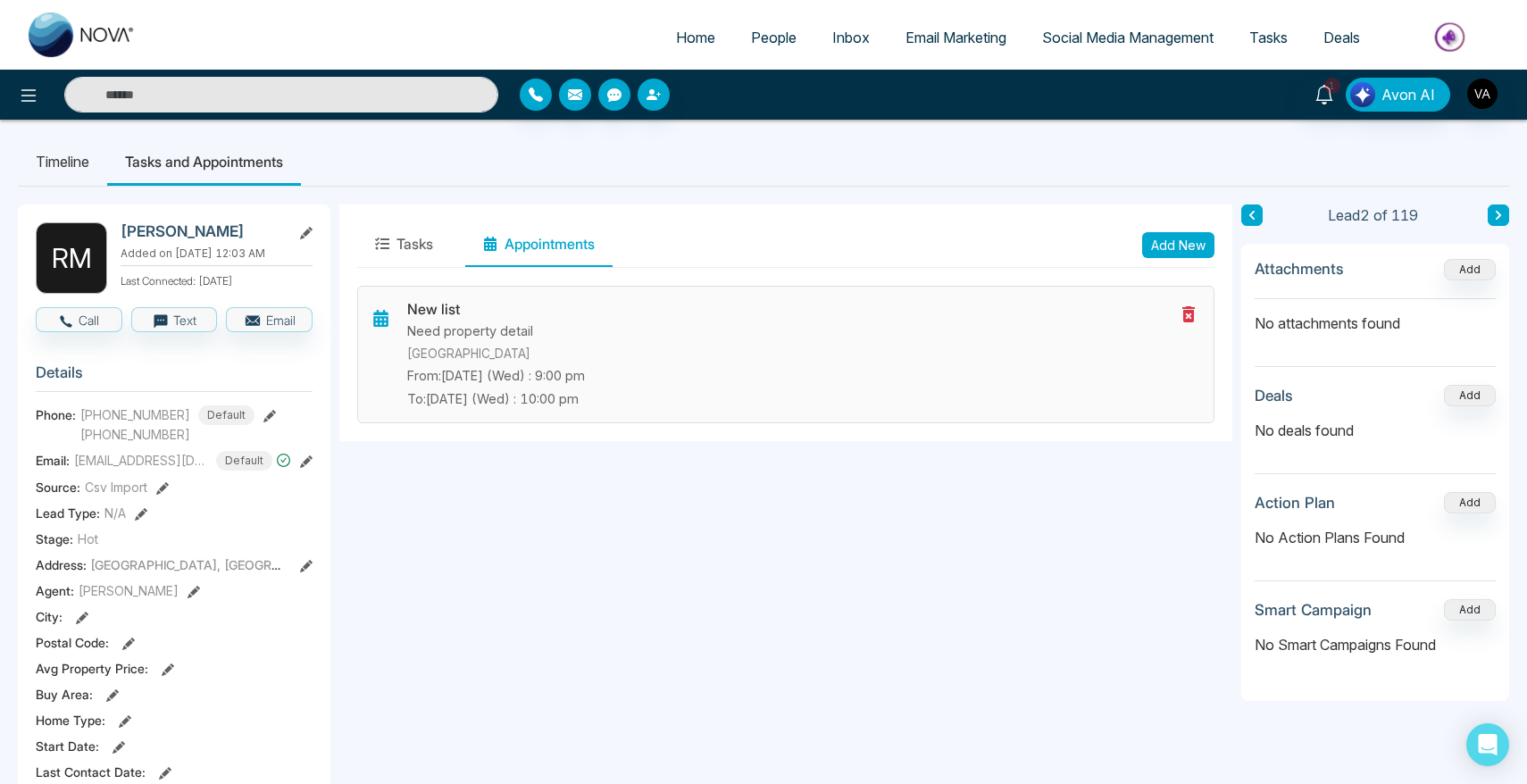click on "[GEOGRAPHIC_DATA]" at bounding box center [790, 354] 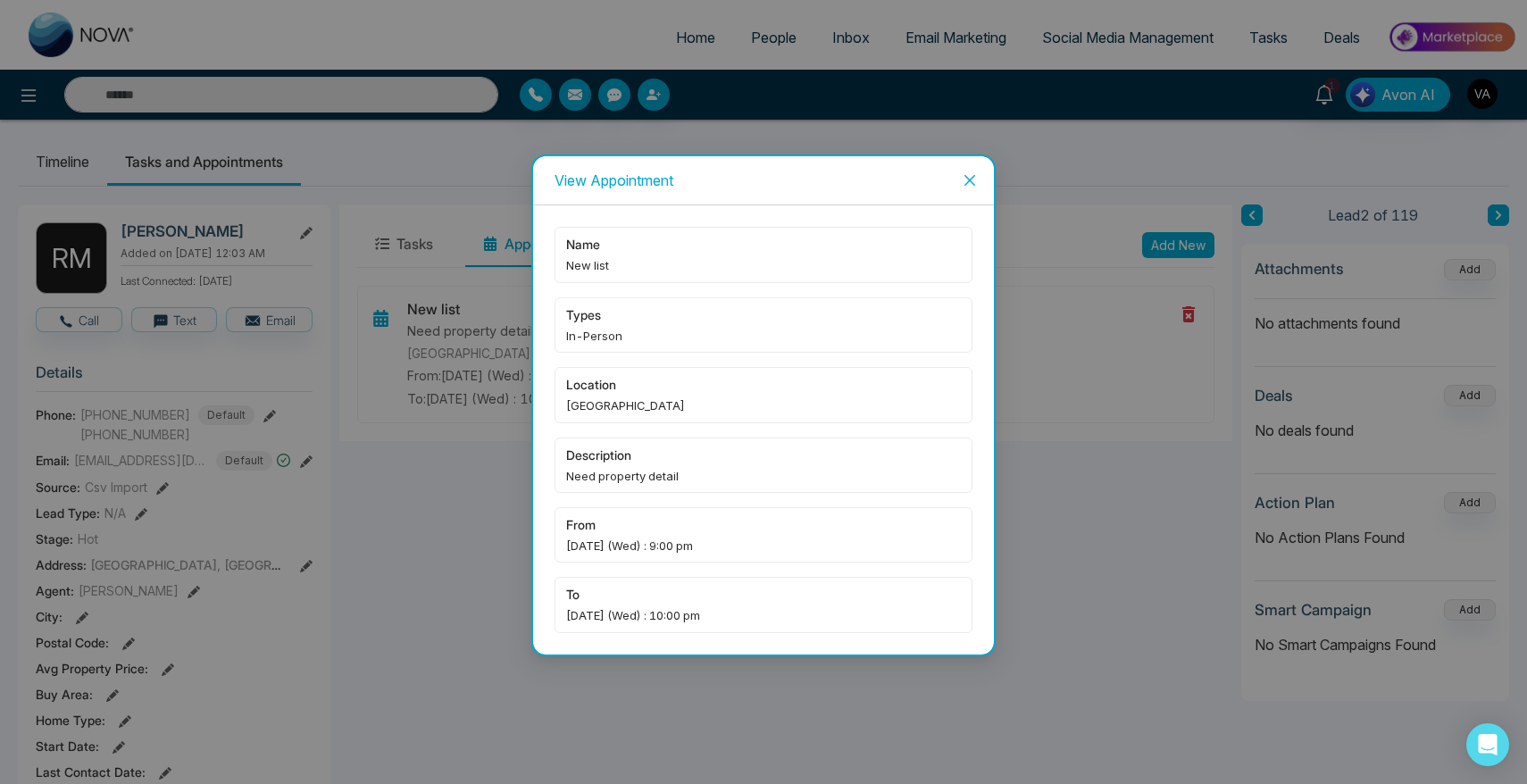 click 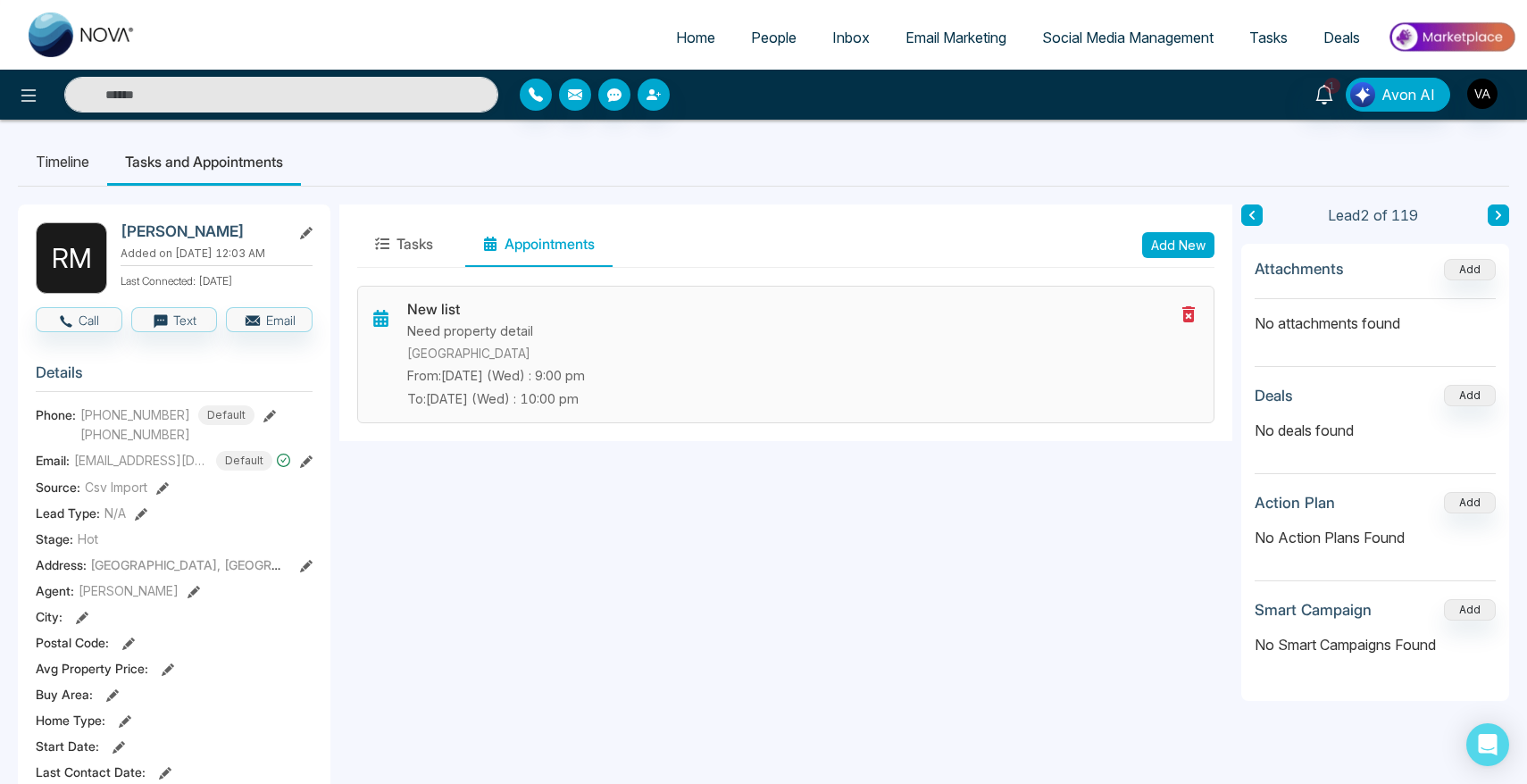 click on "New list" at bounding box center (790, 309) 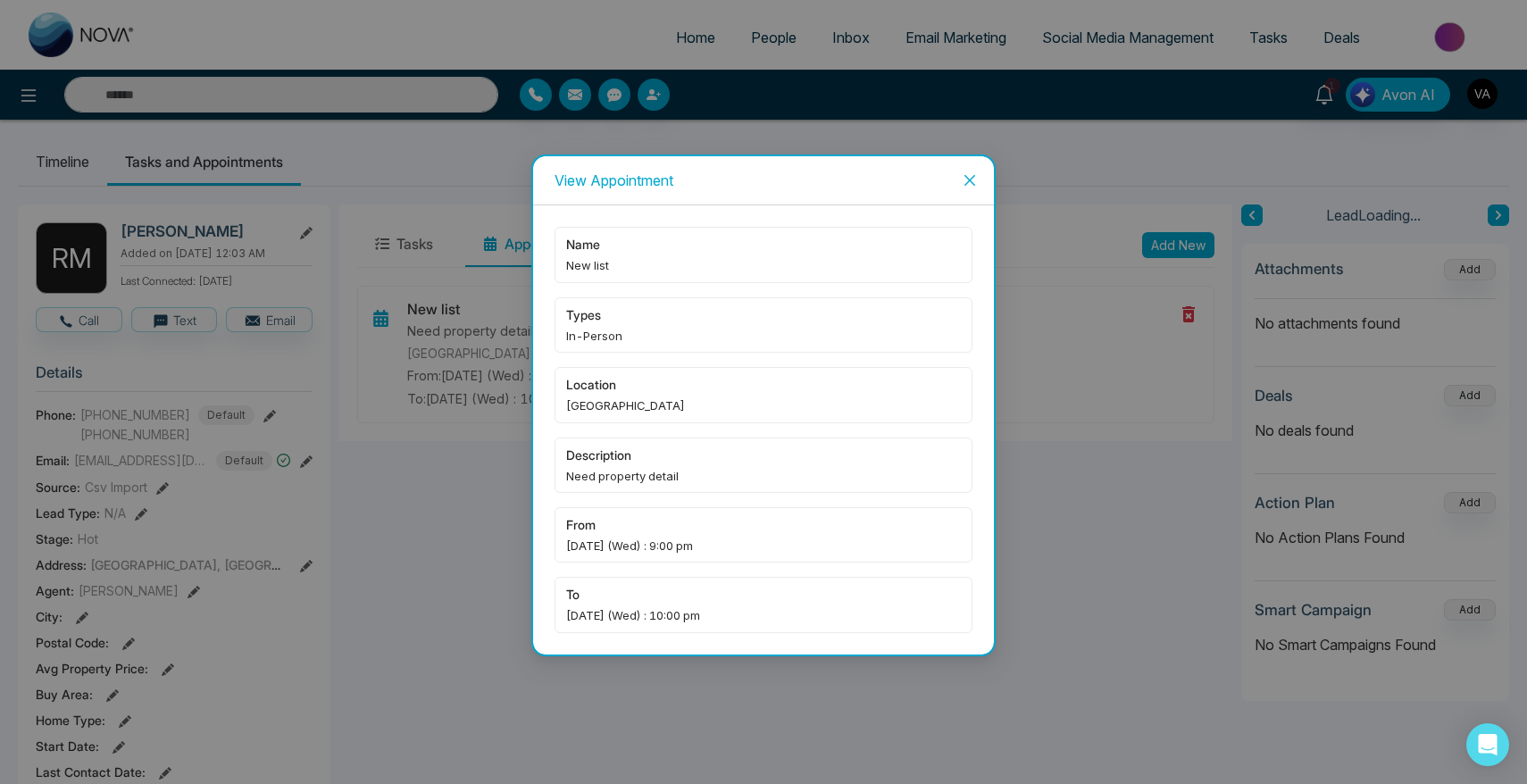 click 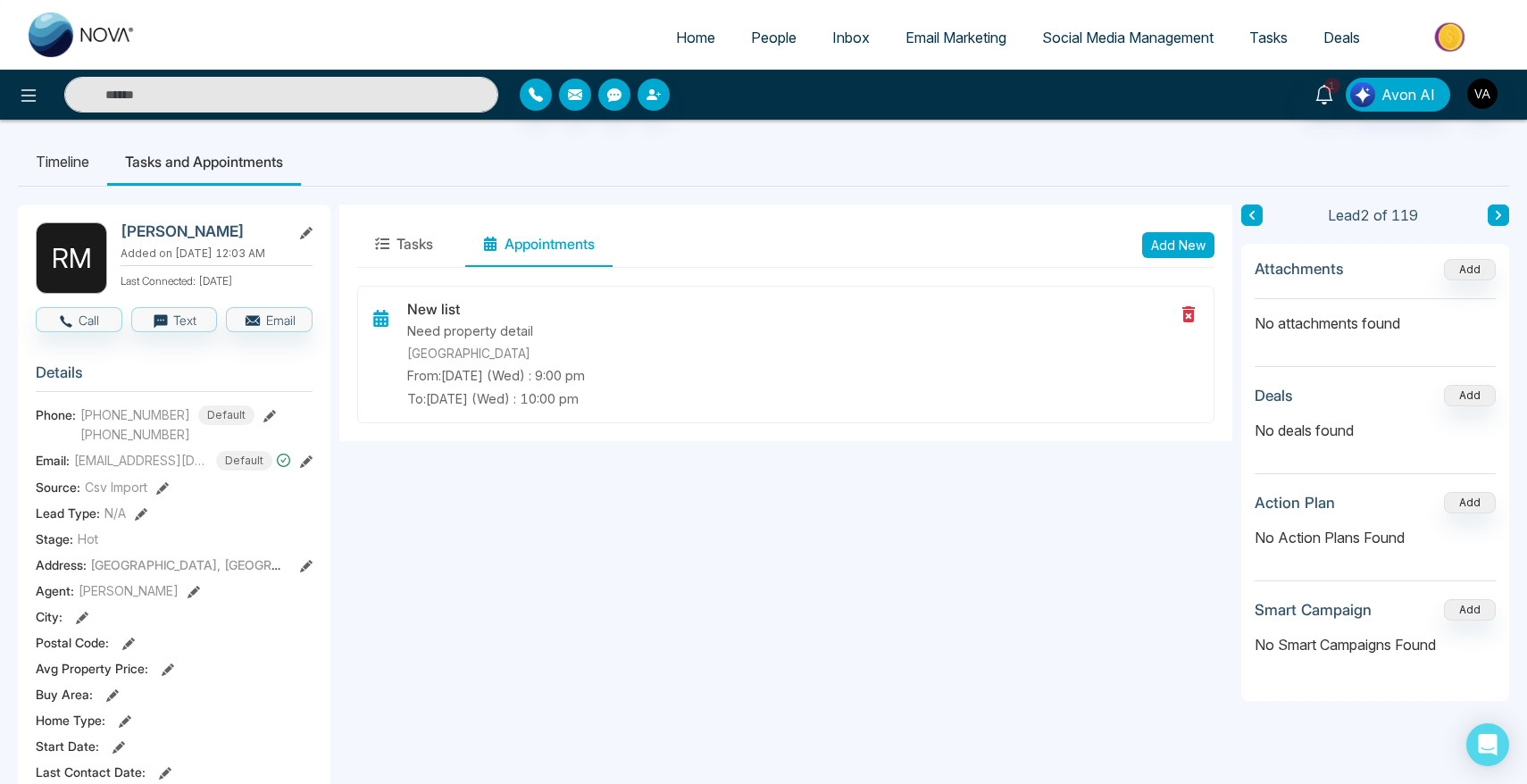 click on "Tasks" at bounding box center [1268, 38] 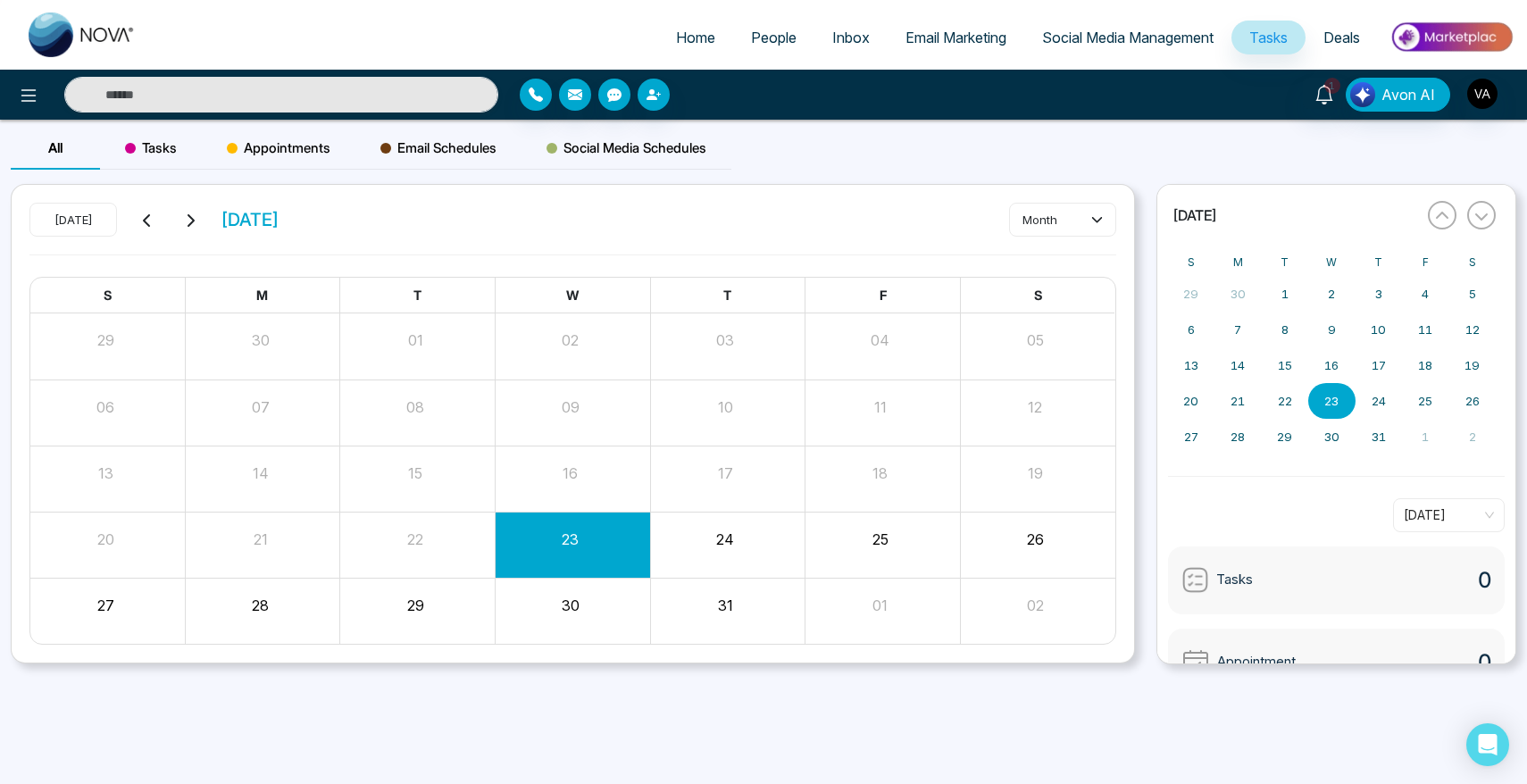 click on "Appointments" at bounding box center (279, 148) 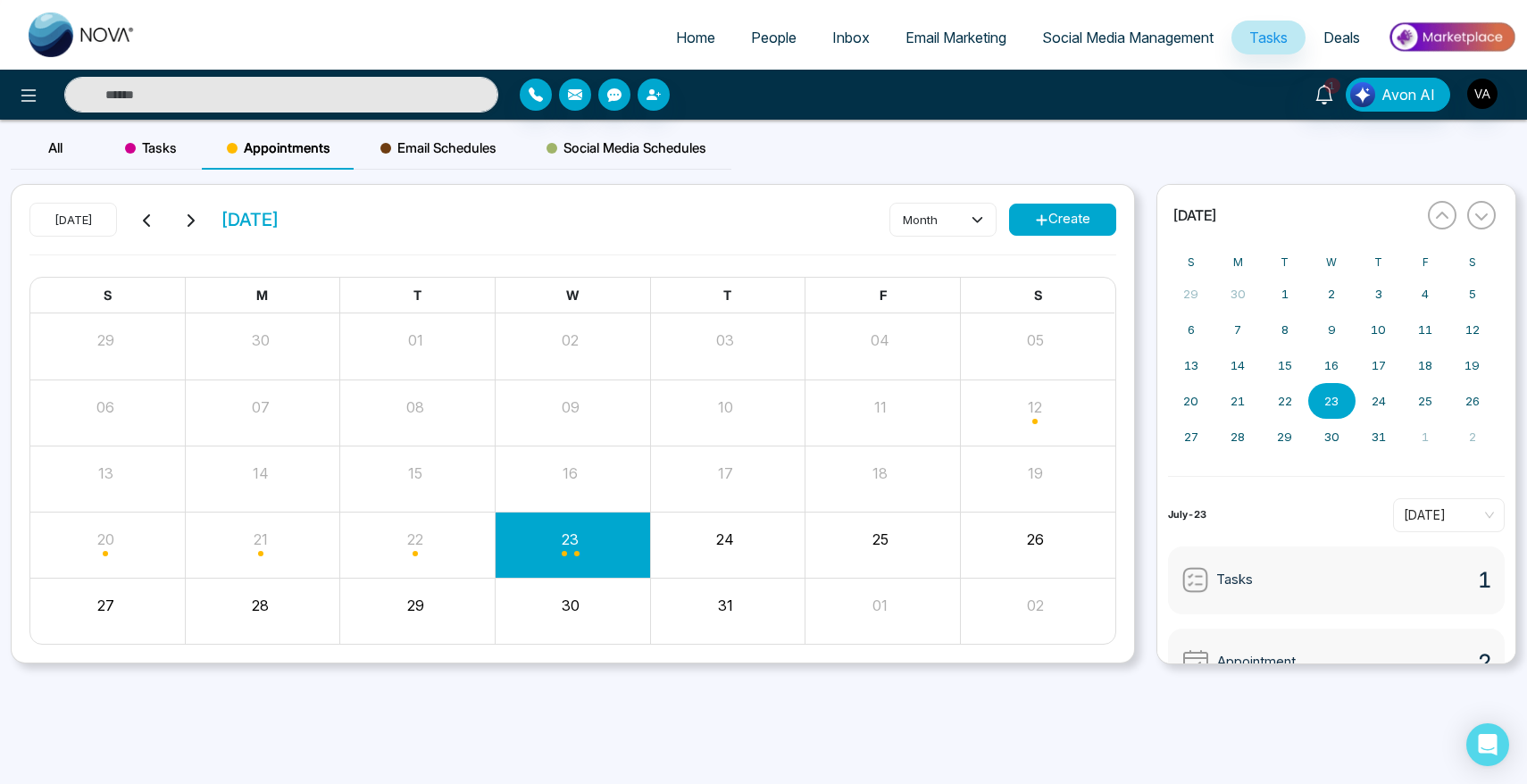 click at bounding box center (573, 545) 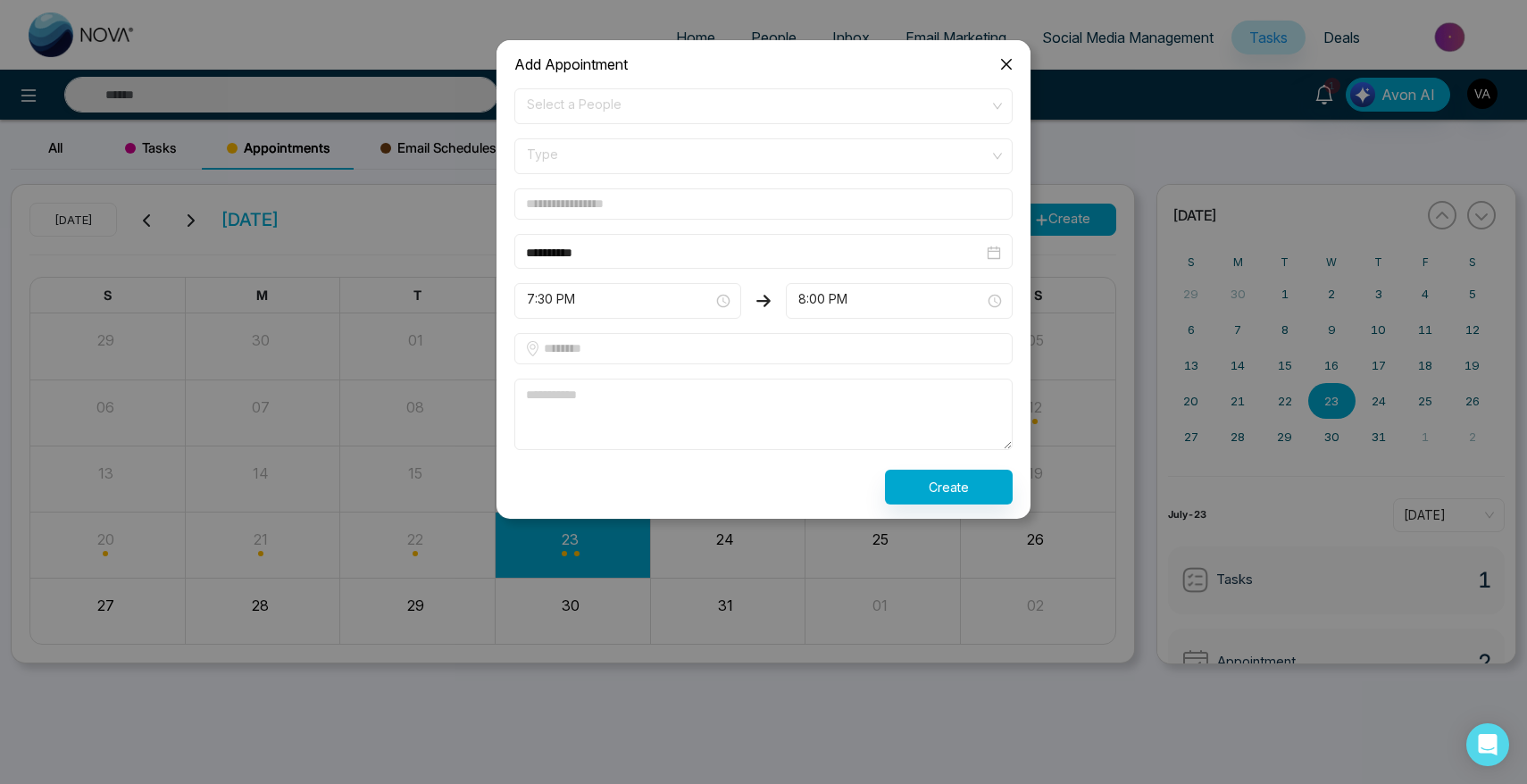 click 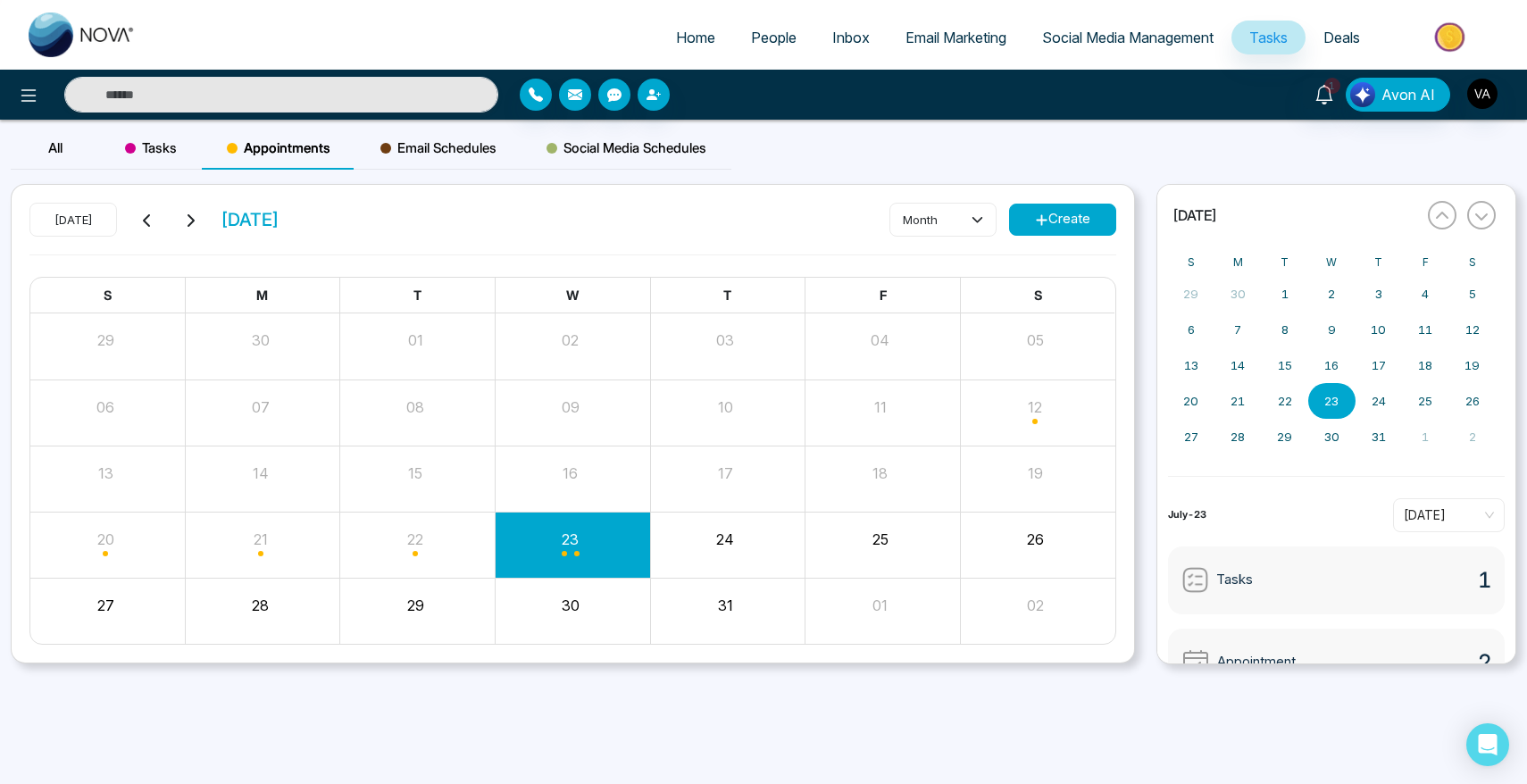 click at bounding box center (573, 545) 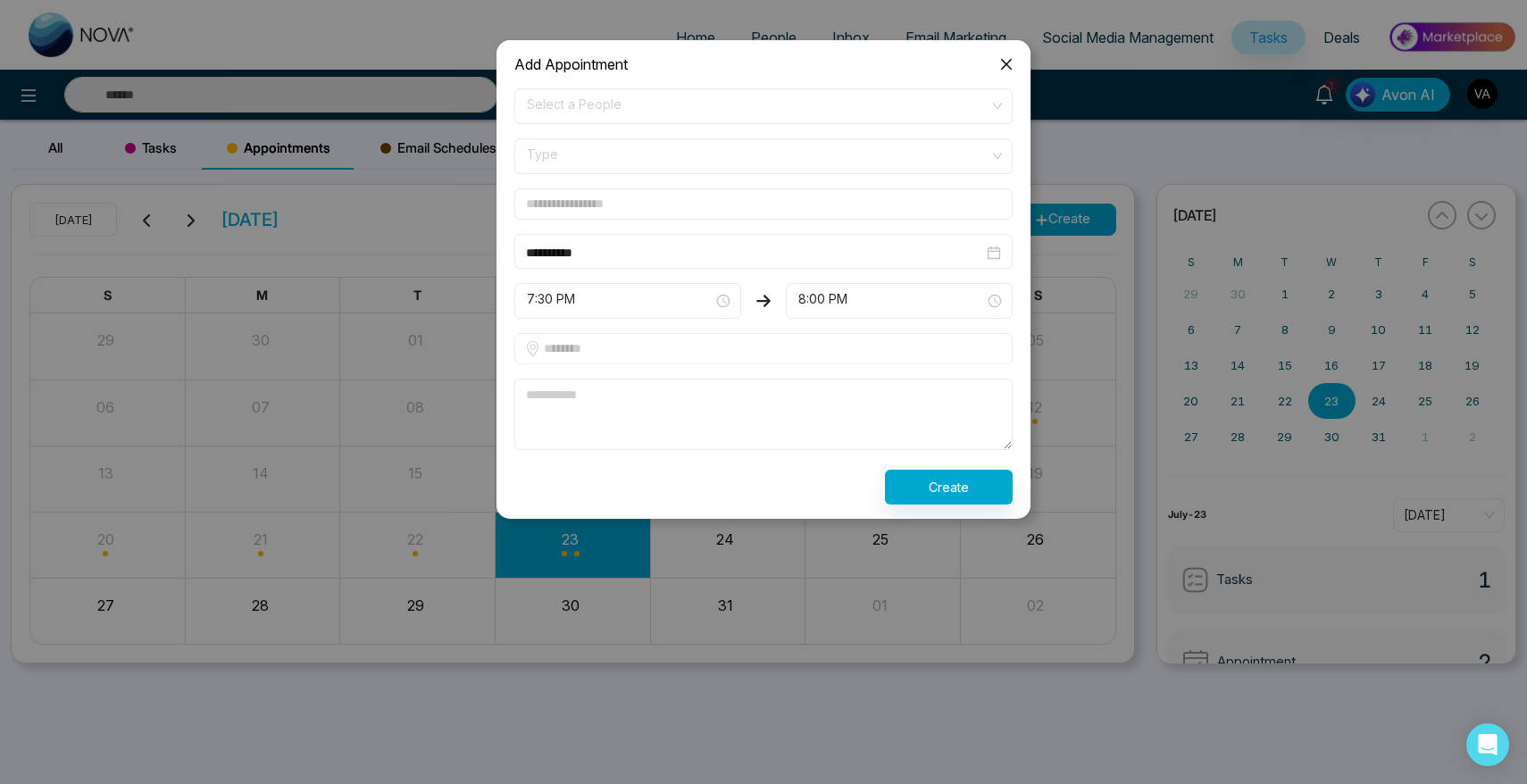 click 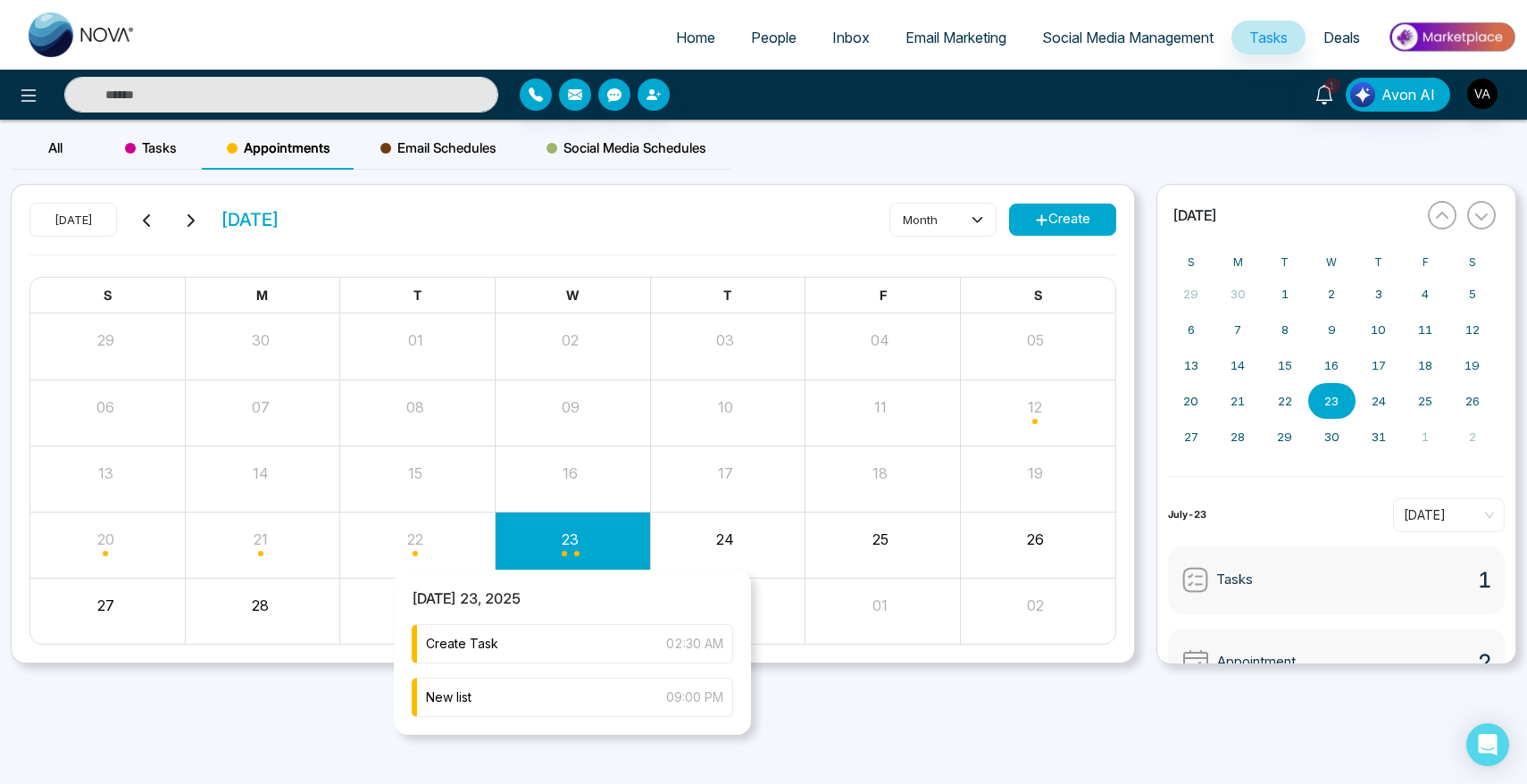 click at bounding box center (573, 545) 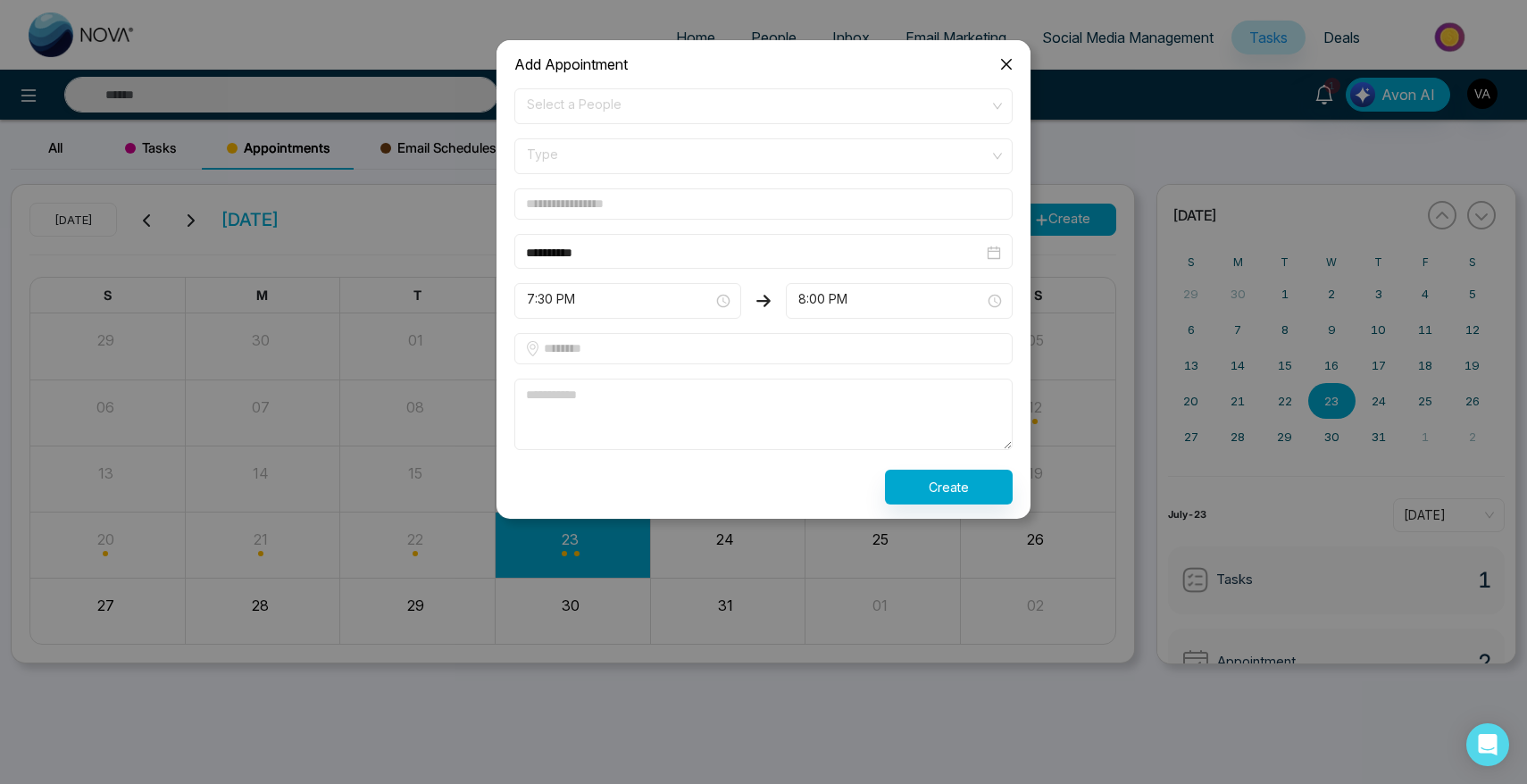 click 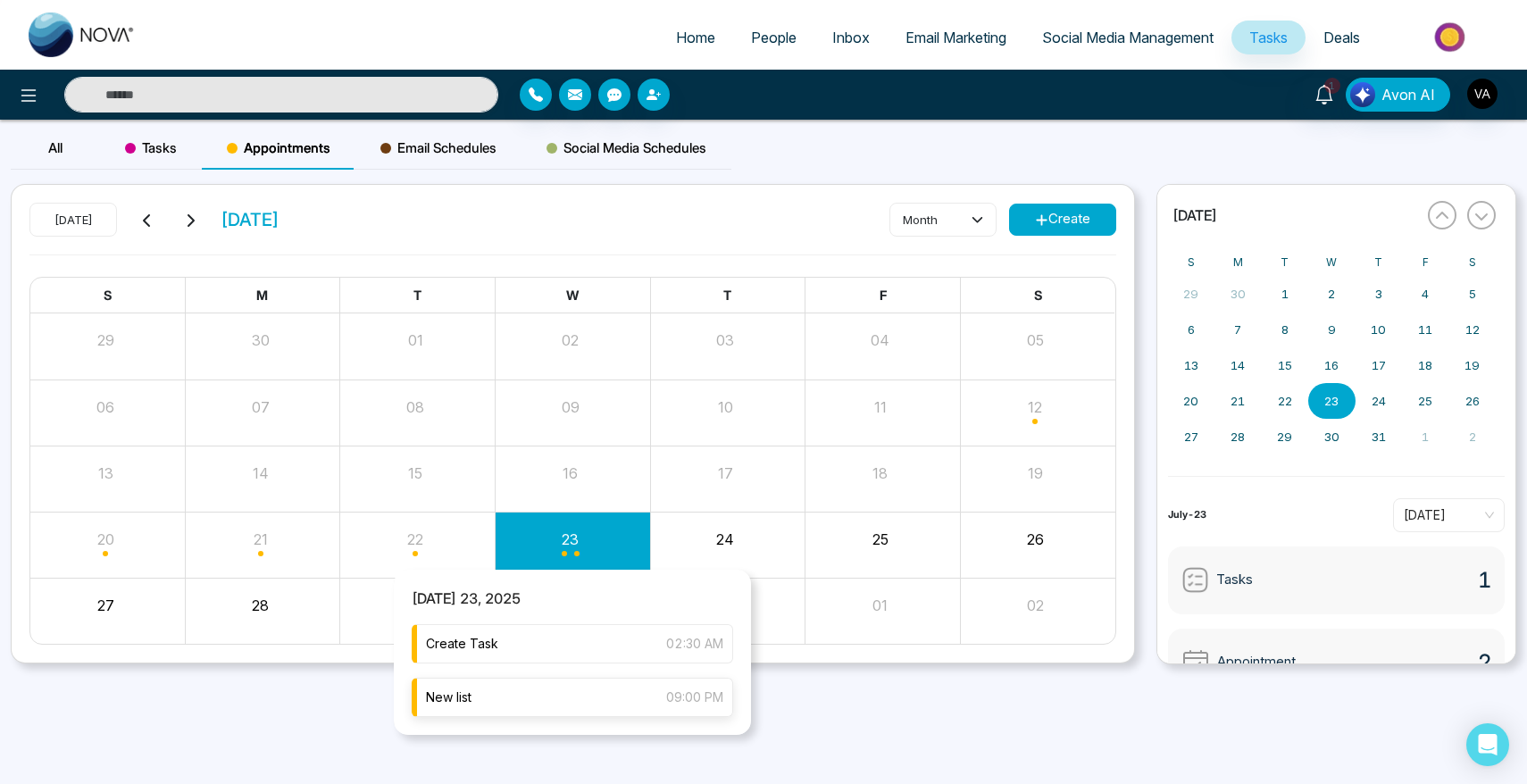 click on "New list 09:00 PM" at bounding box center [572, 697] 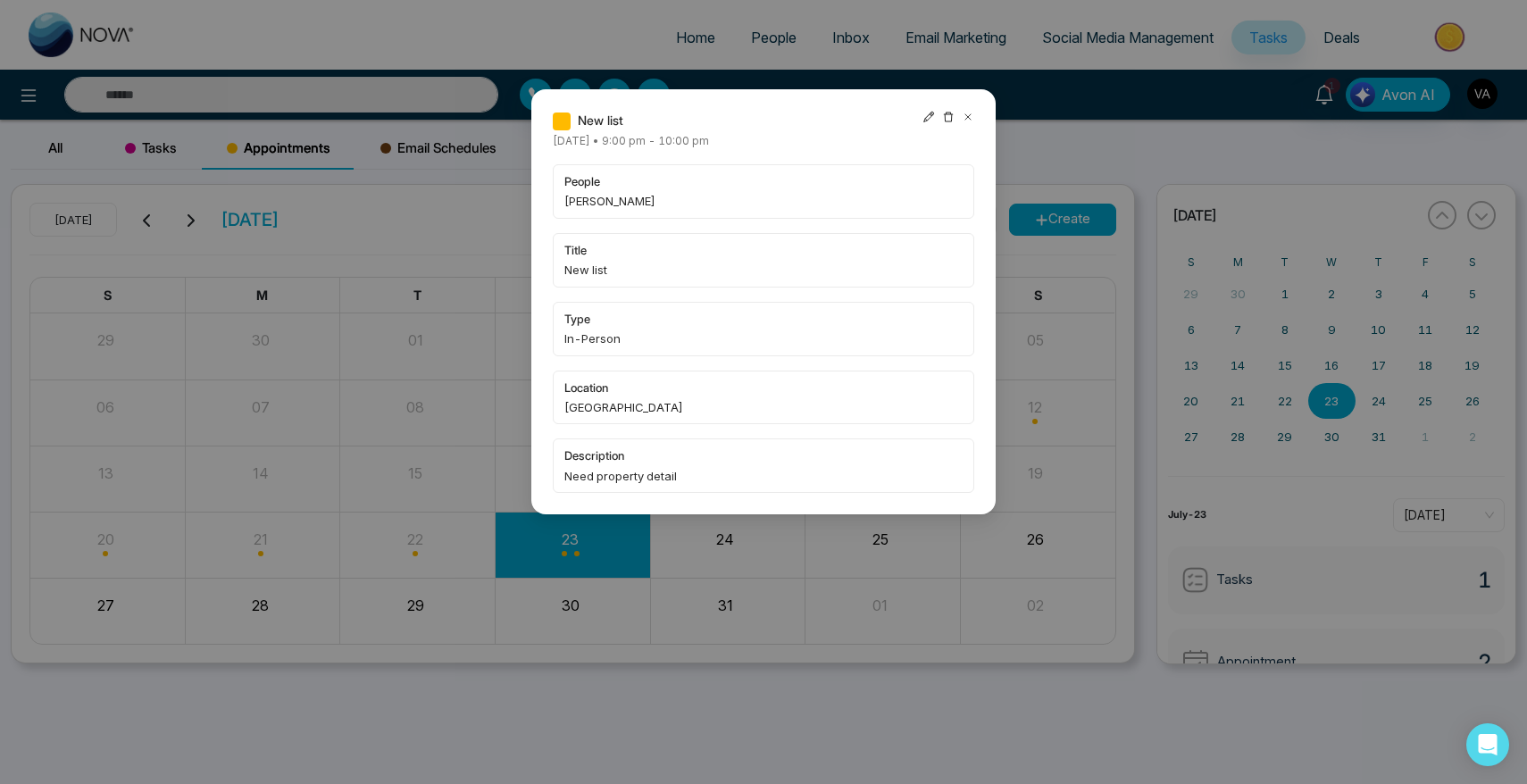 click 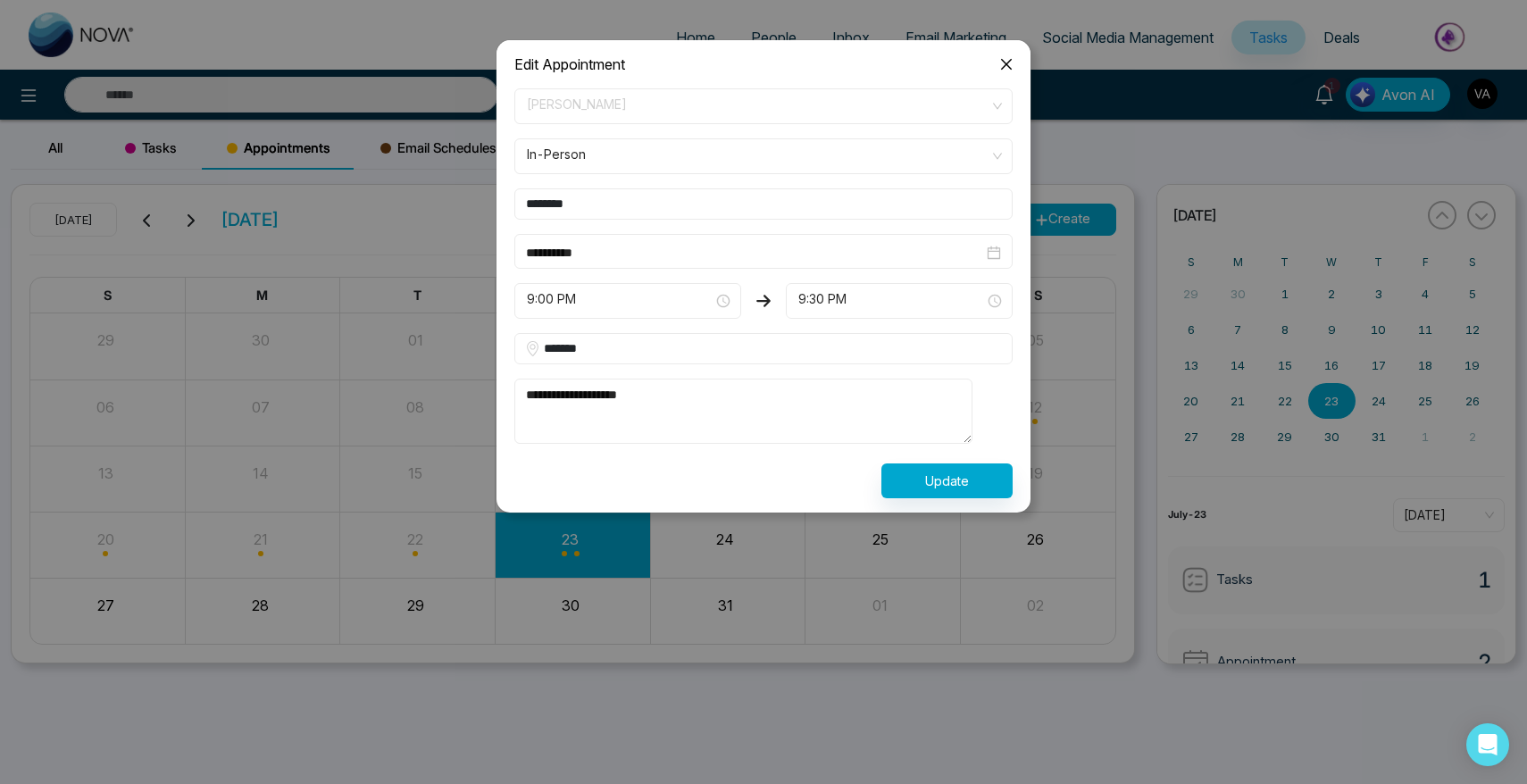click on "9:30 PM" at bounding box center (899, 301) 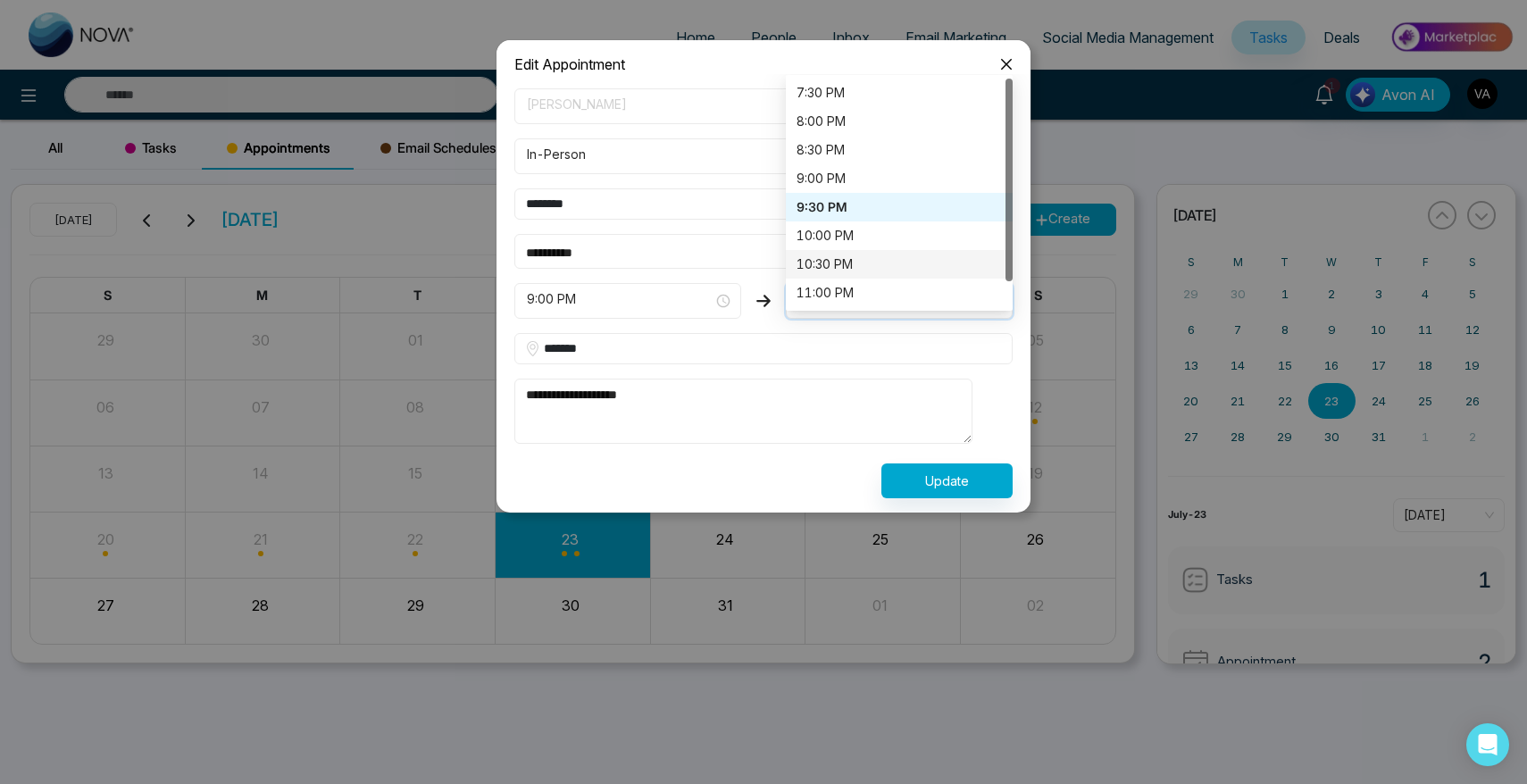 click on "10:30 PM" at bounding box center (899, 264) 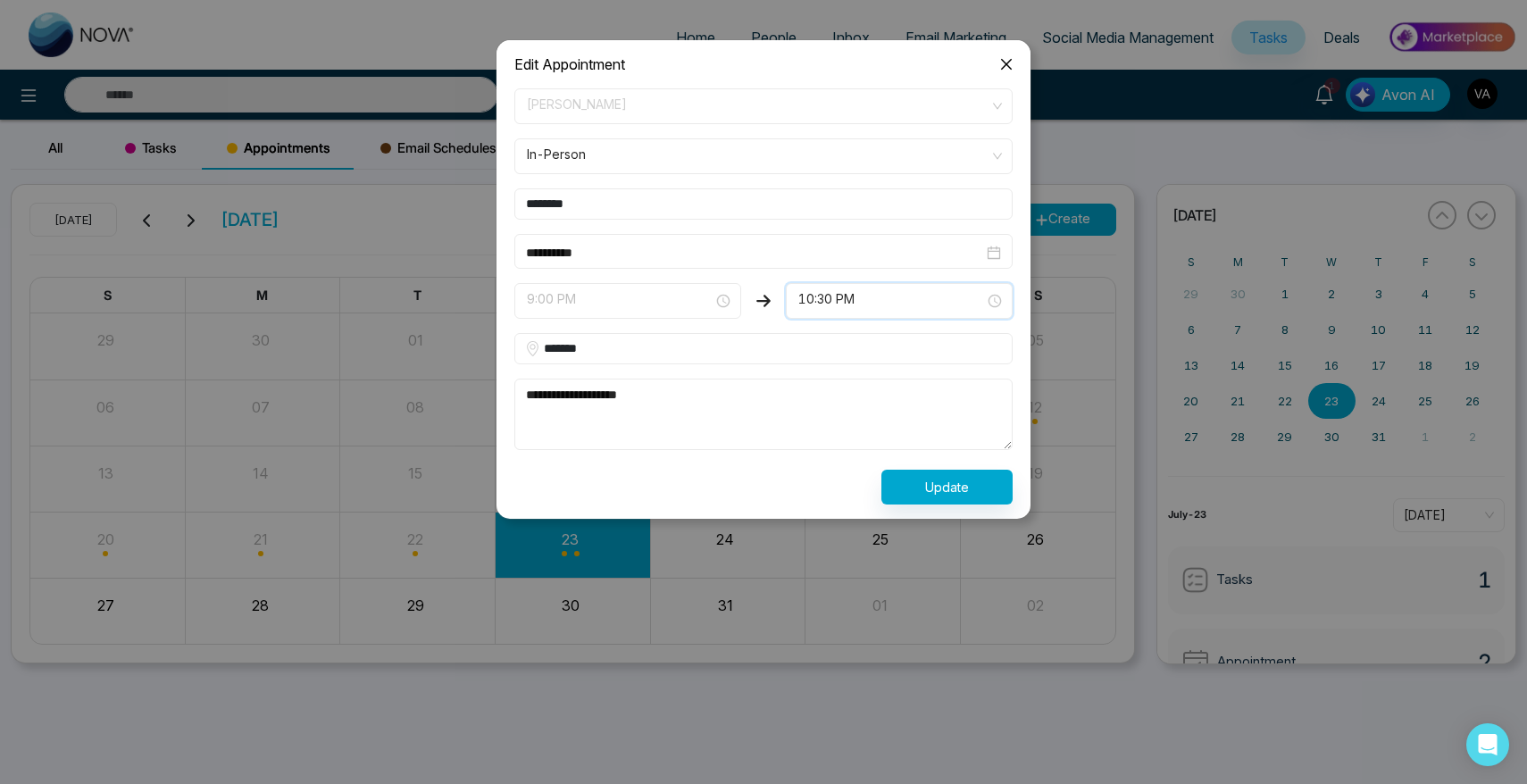 click on "9:00 PM" at bounding box center (628, 301) 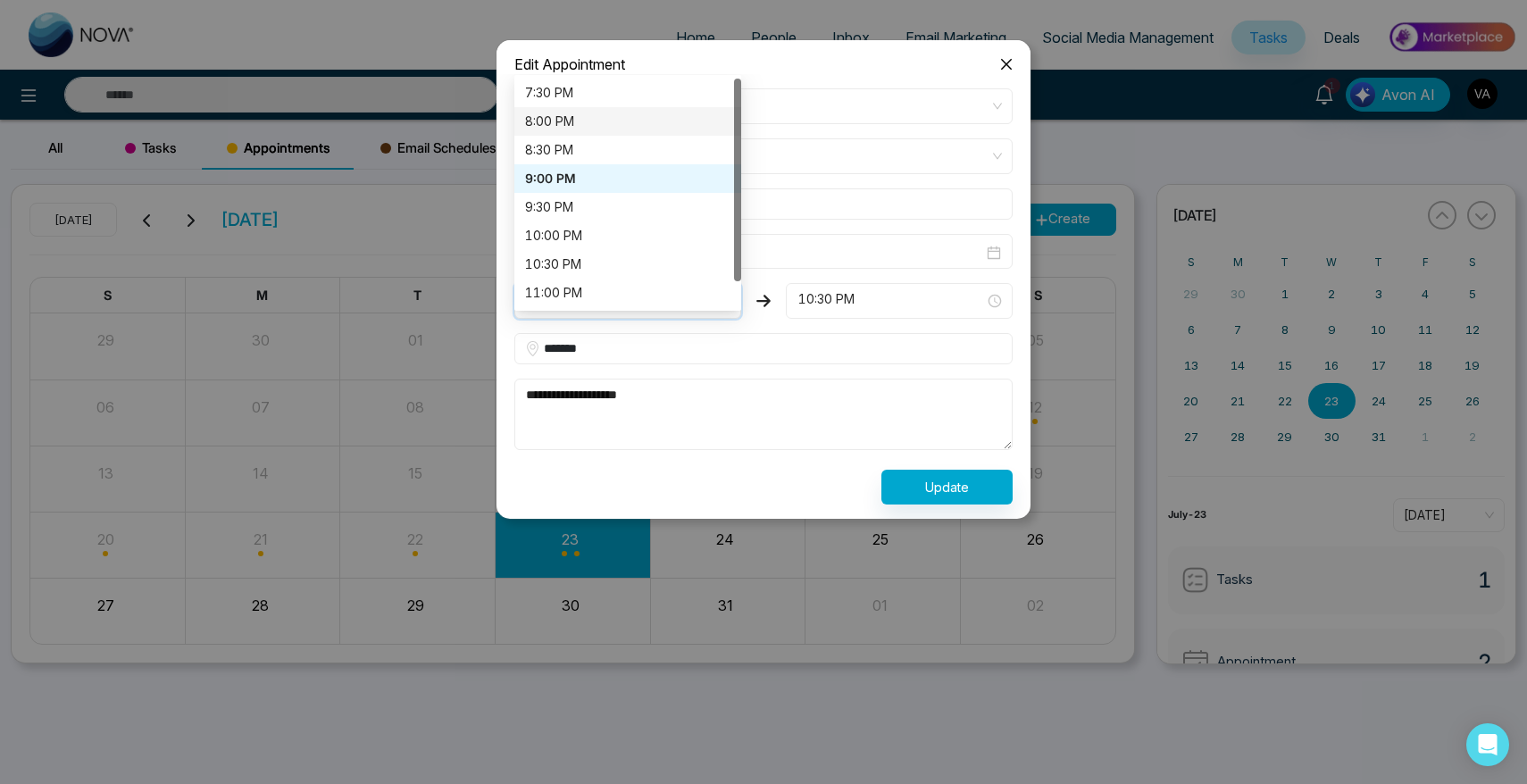 click on "8:00 PM" at bounding box center (628, 121) 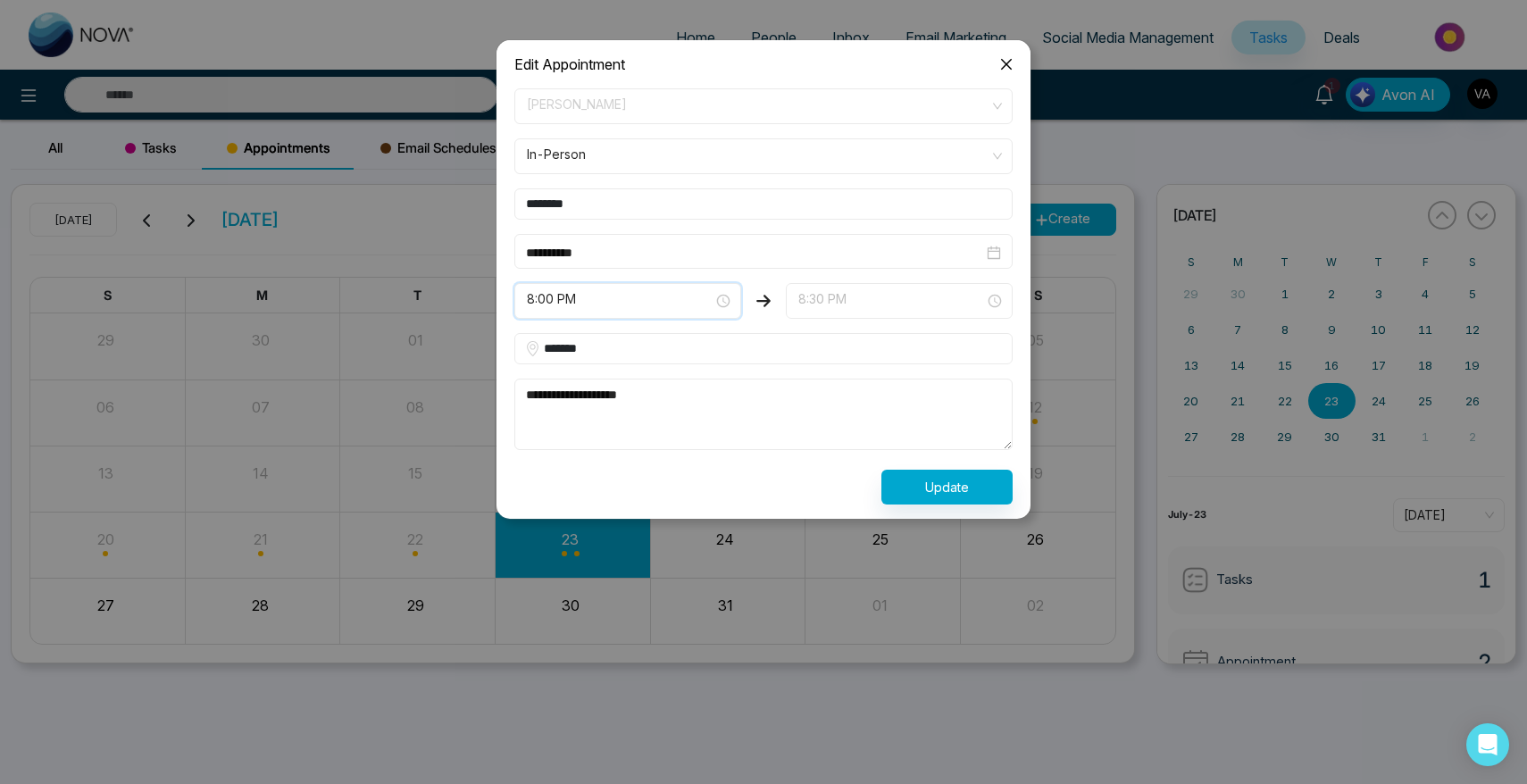click on "8:30 PM" at bounding box center [899, 301] 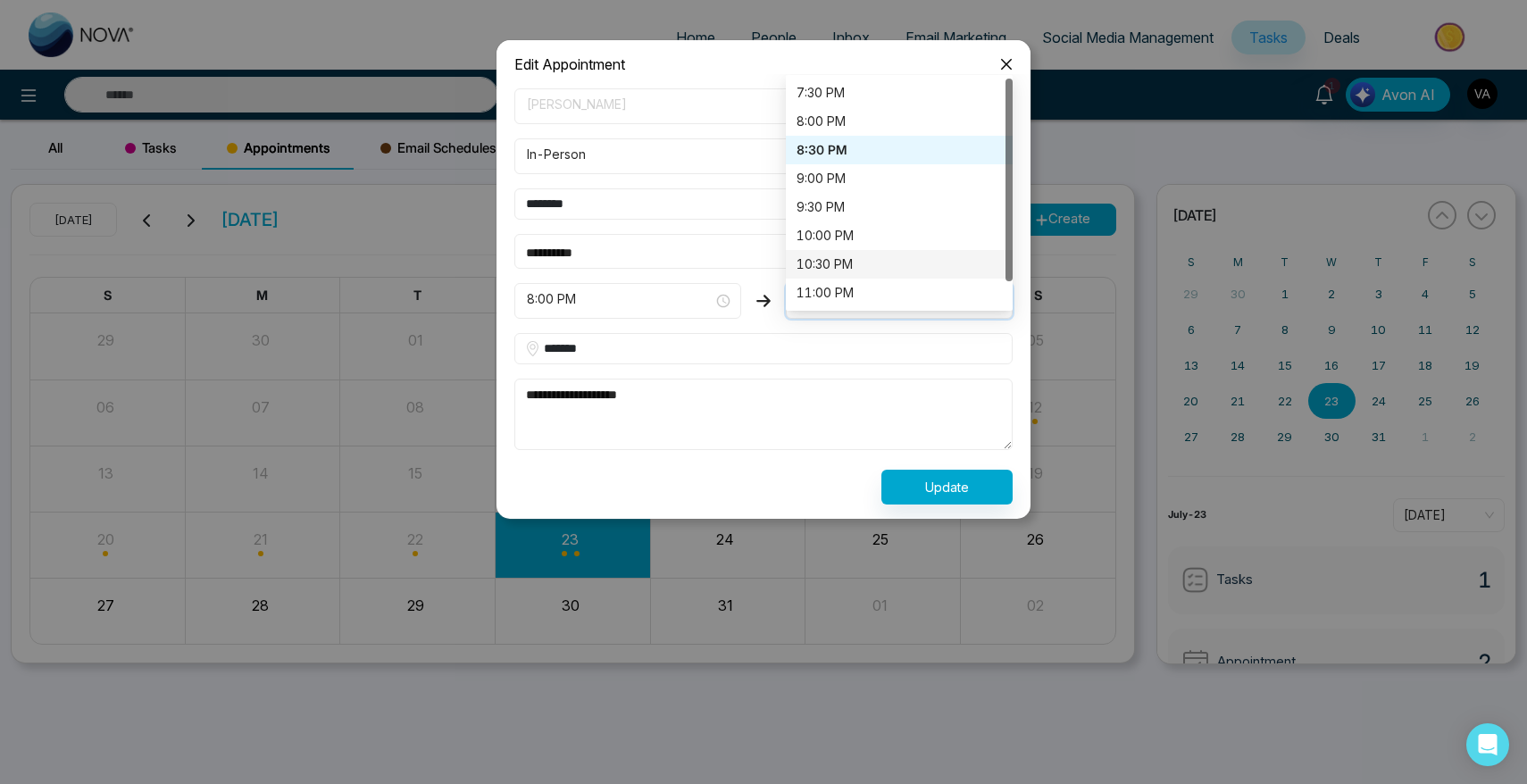 click on "10:30 PM" at bounding box center [899, 264] 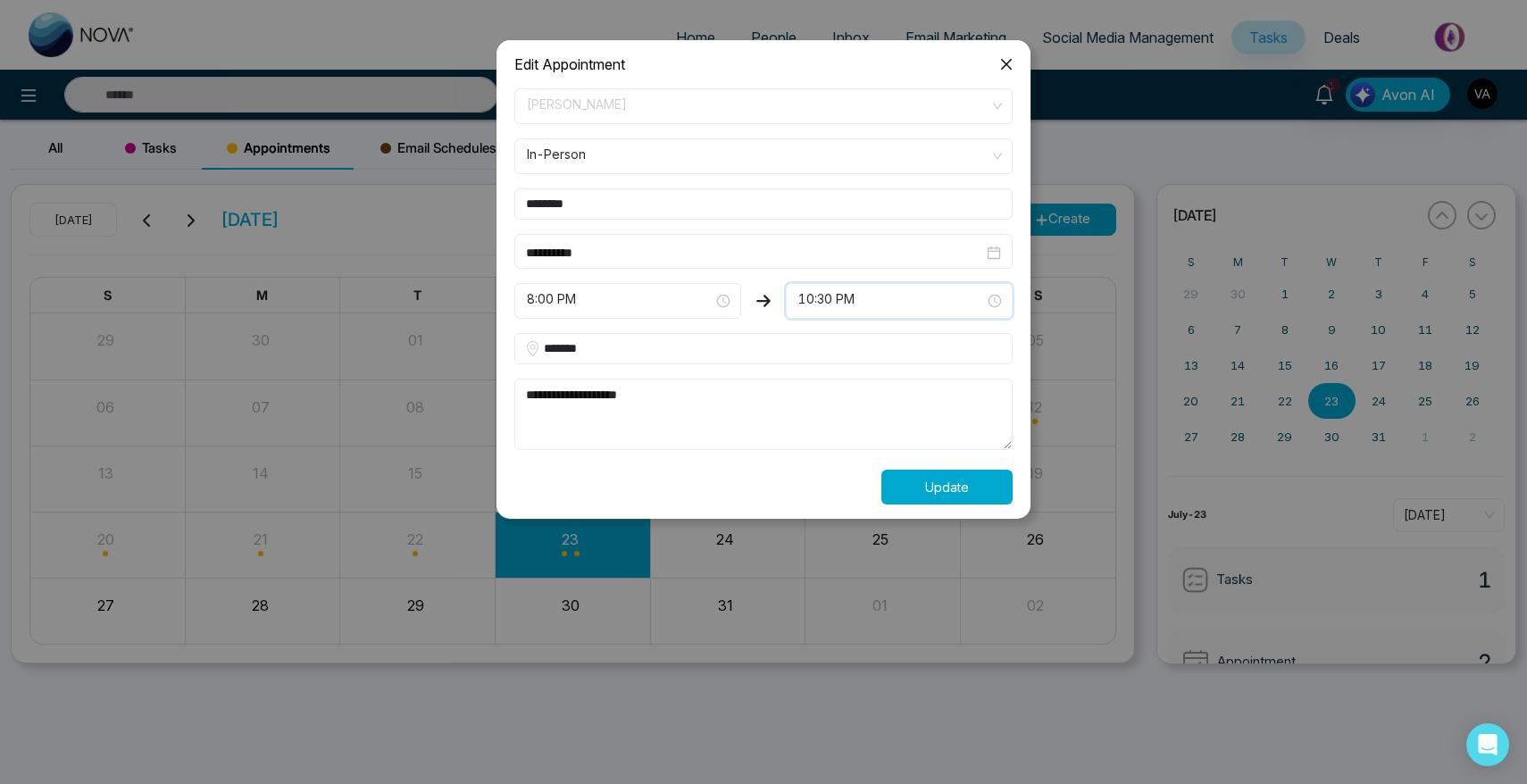 click on "Update" at bounding box center [947, 487] 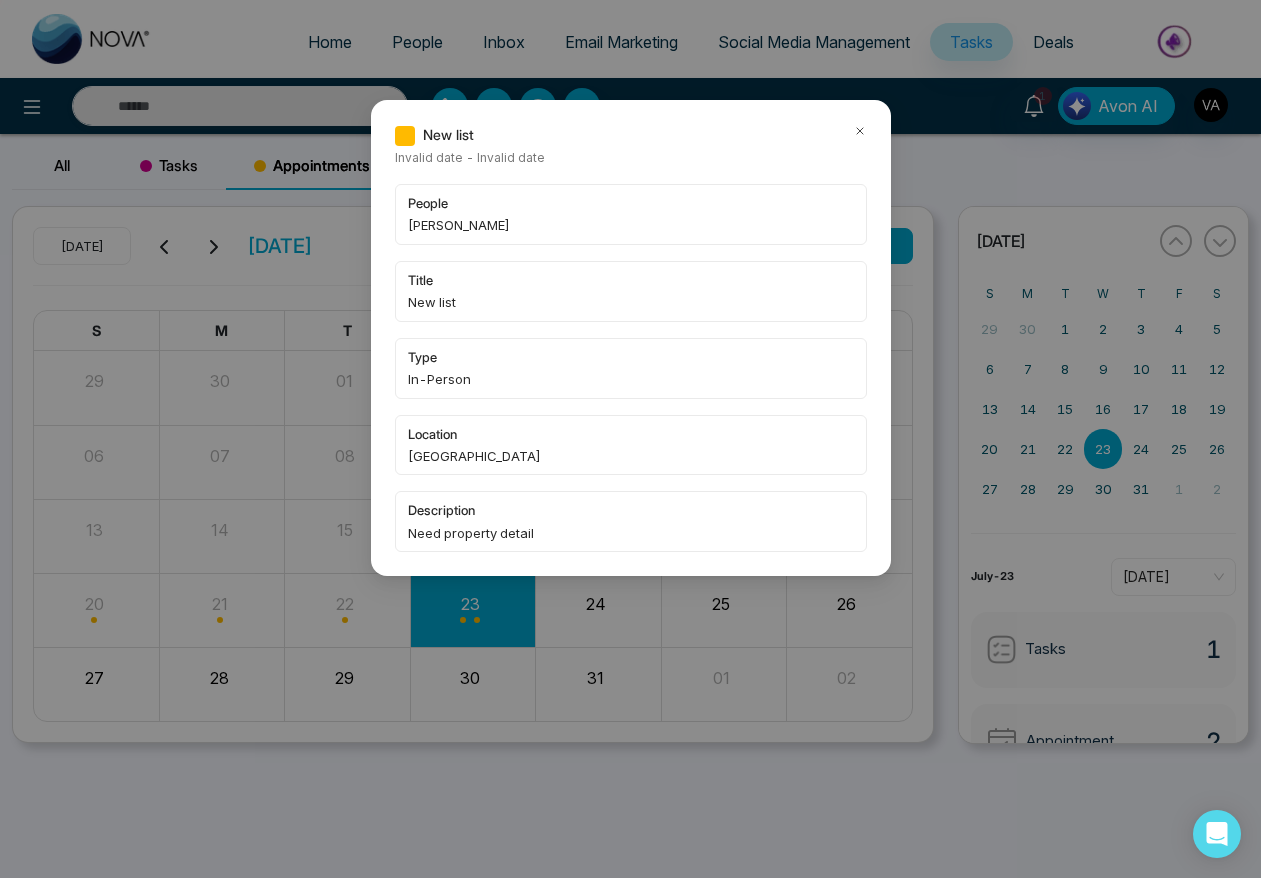 click on "New list   Invalid date - Invalid date people [PERSON_NAME] title New list type In-Person location [GEOGRAPHIC_DATA] description Need property detail" at bounding box center (631, 338) 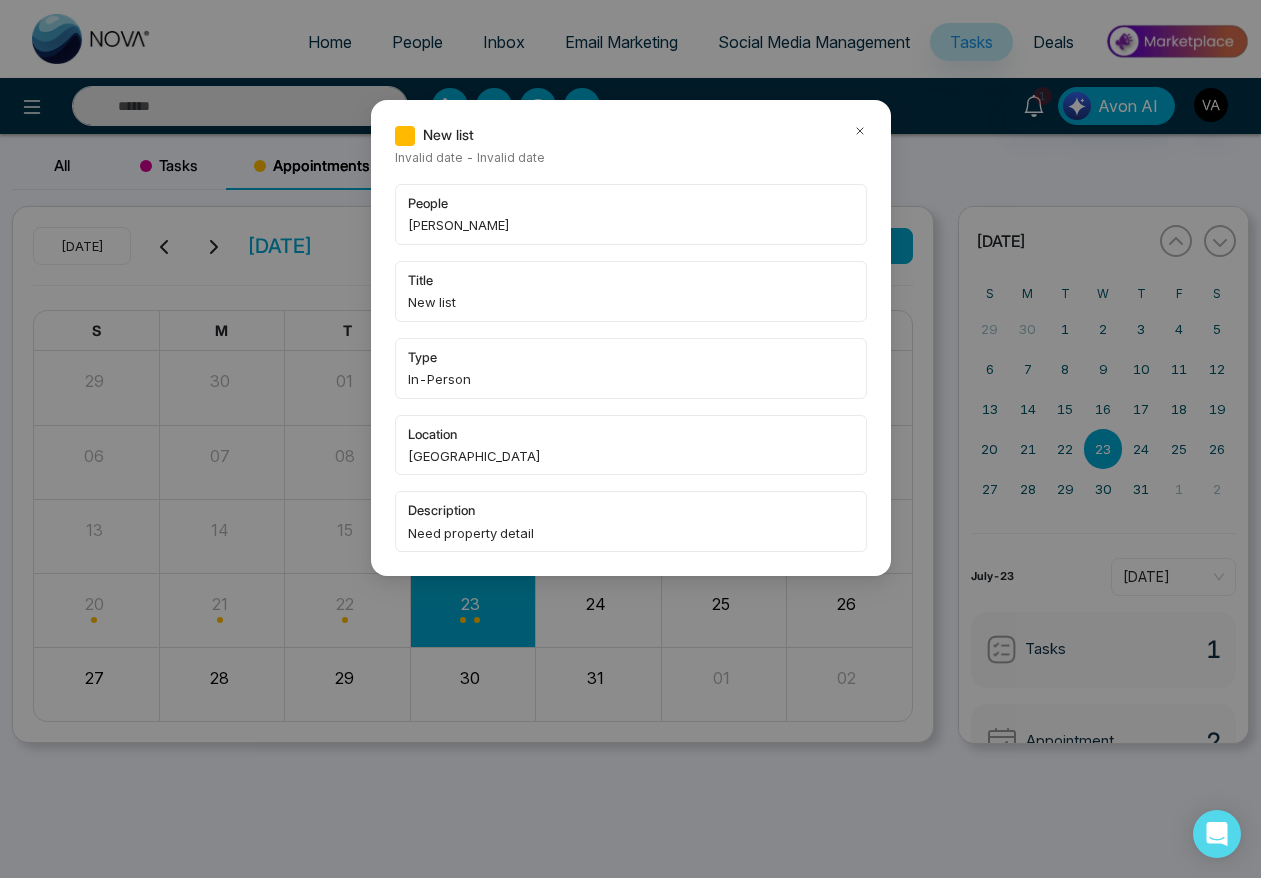 click 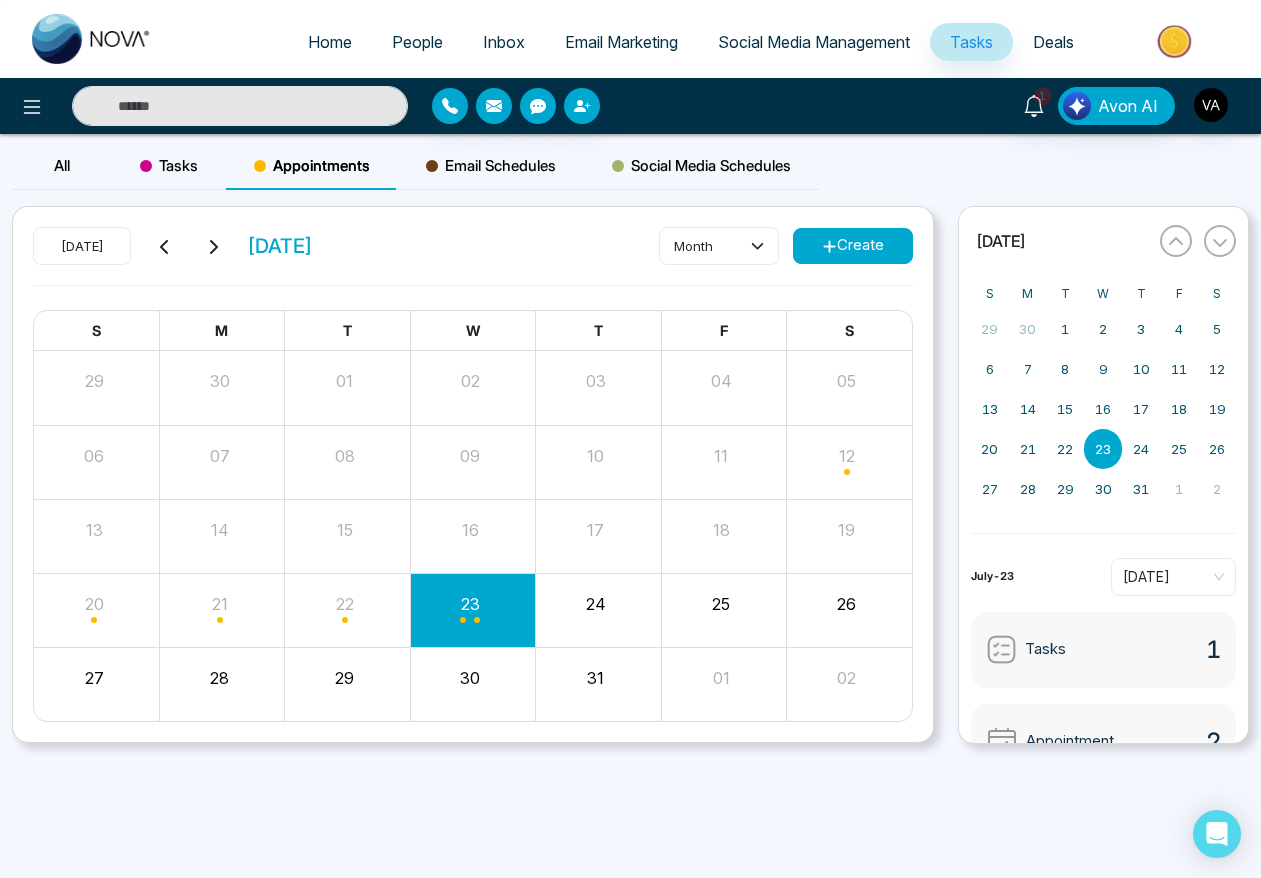 click on "People" at bounding box center [417, 42] 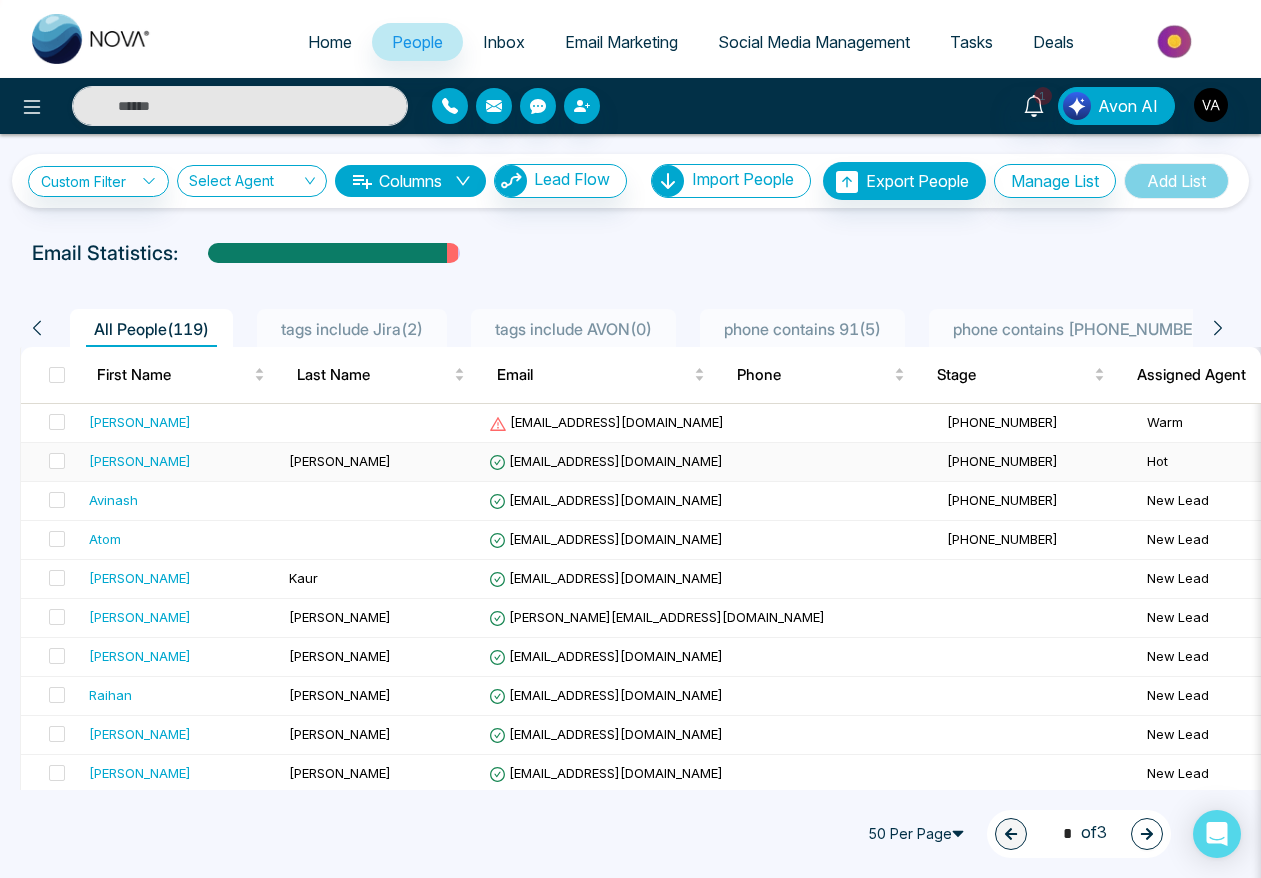 click on "[PERSON_NAME]" at bounding box center [140, 461] 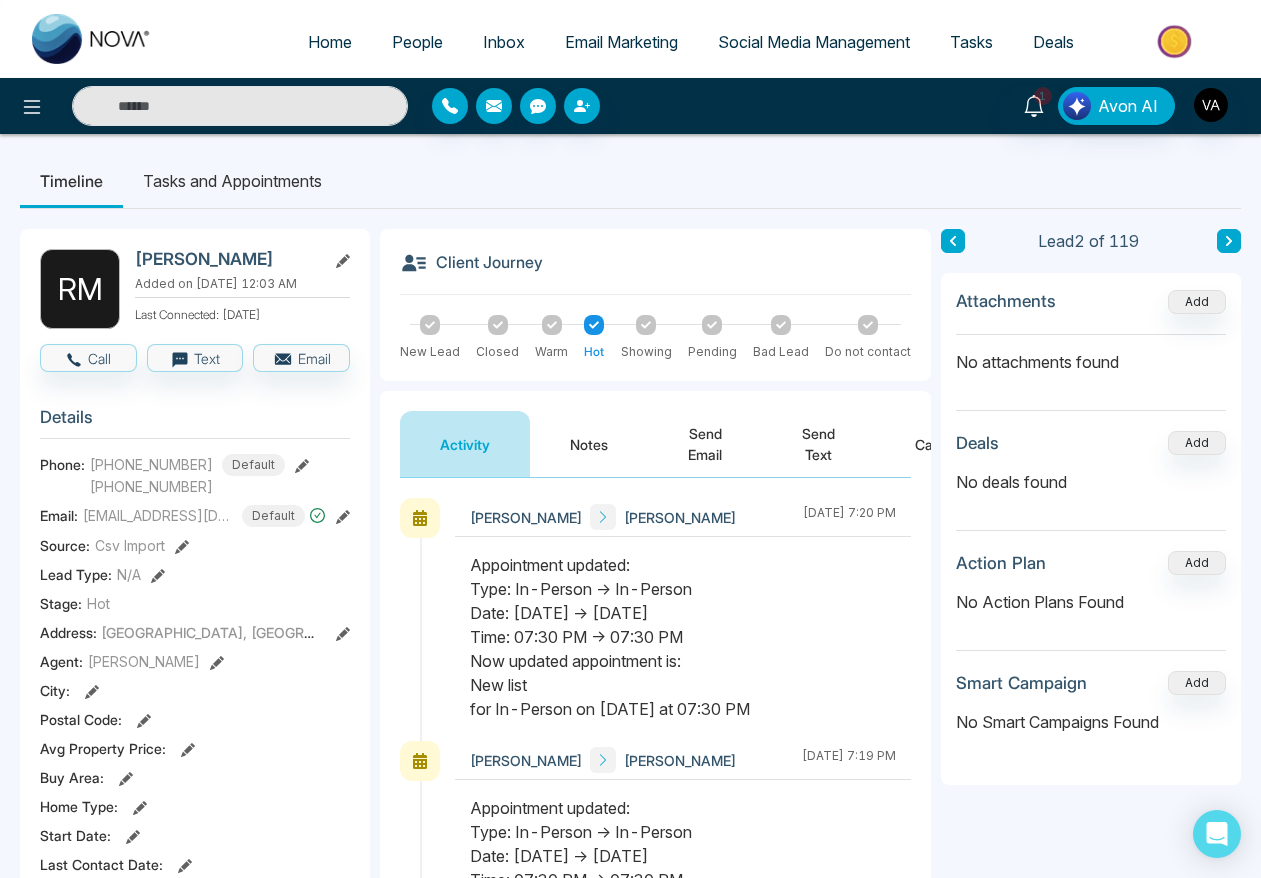 click on "Send Text" at bounding box center (818, 444) 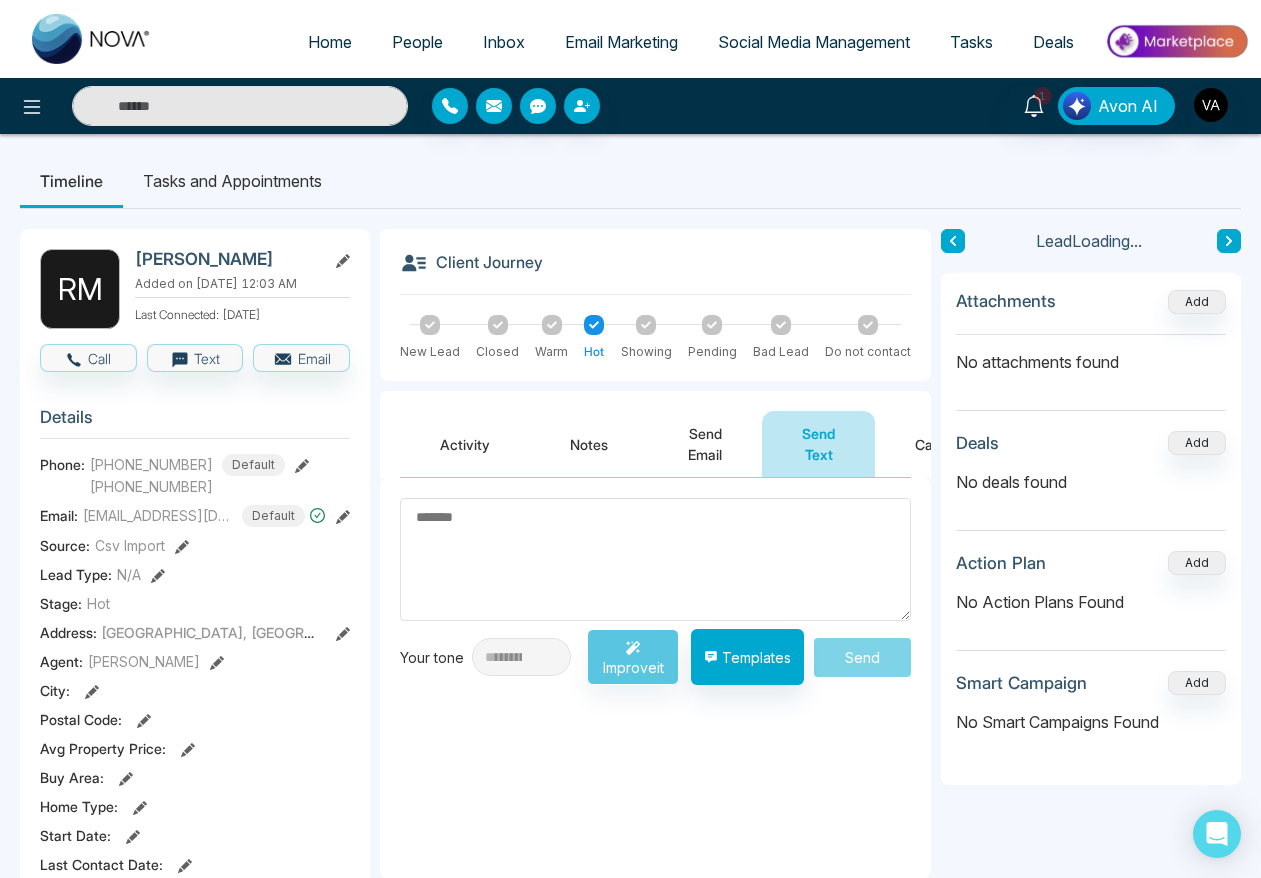 click on "Send Email" at bounding box center (705, 444) 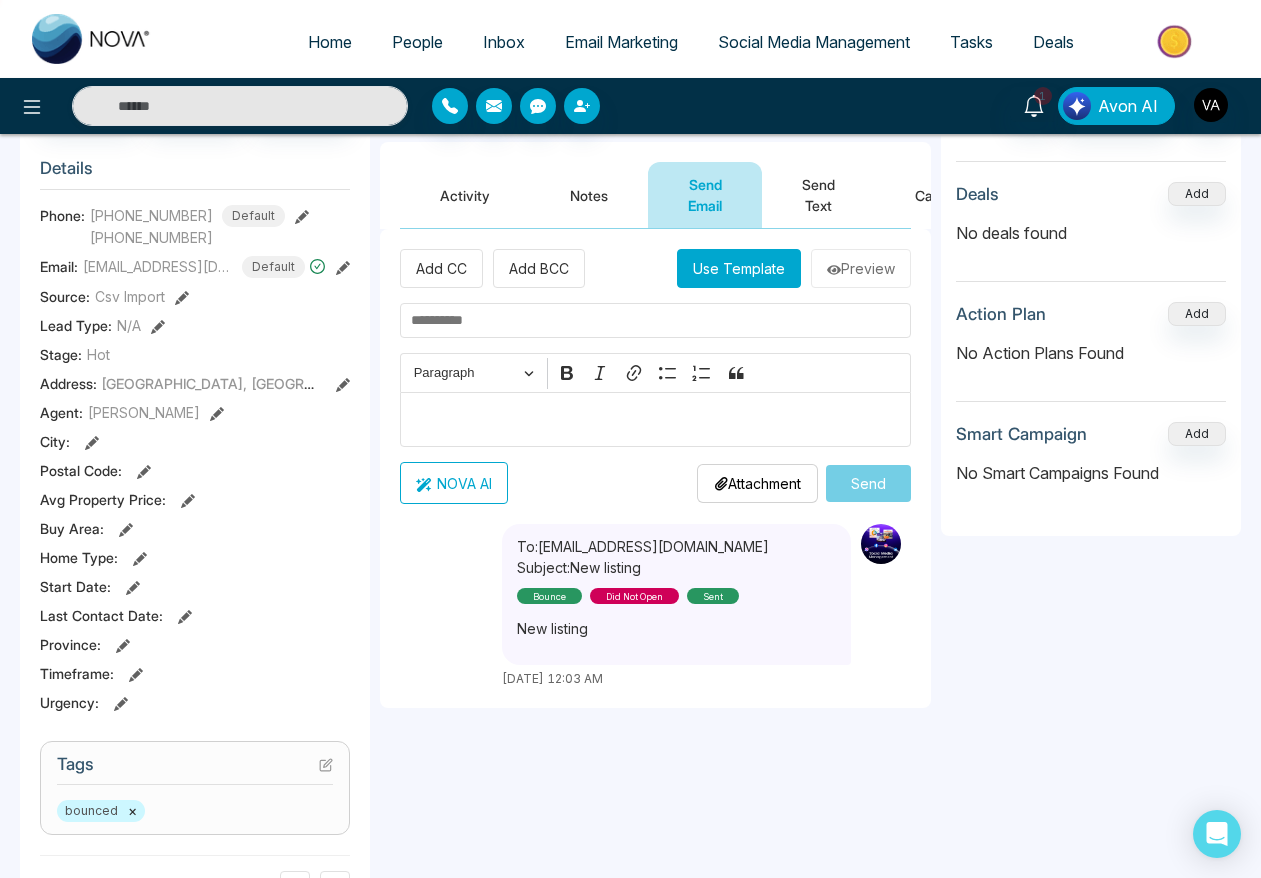 scroll, scrollTop: 250, scrollLeft: 0, axis: vertical 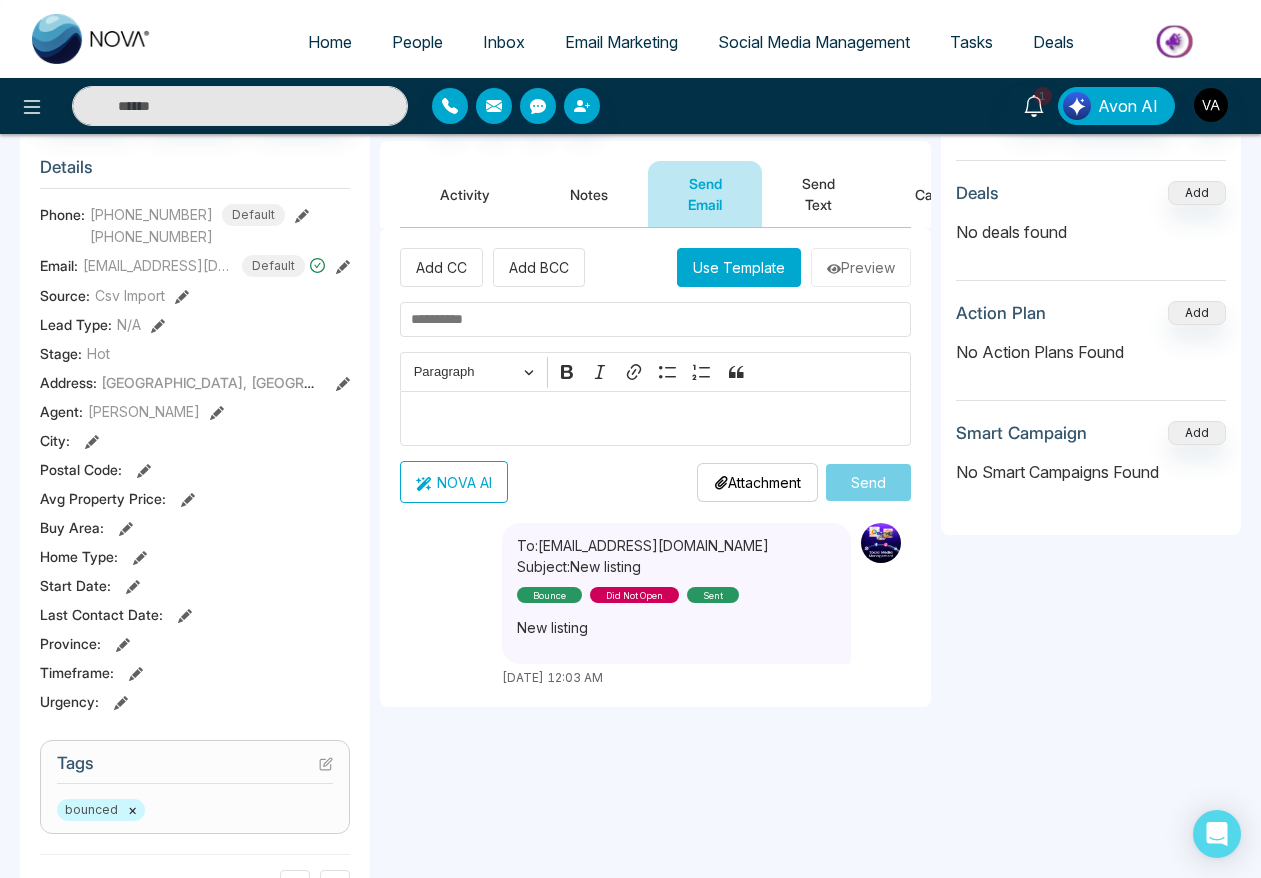 click on "Subject:  New listing" at bounding box center [643, 566] 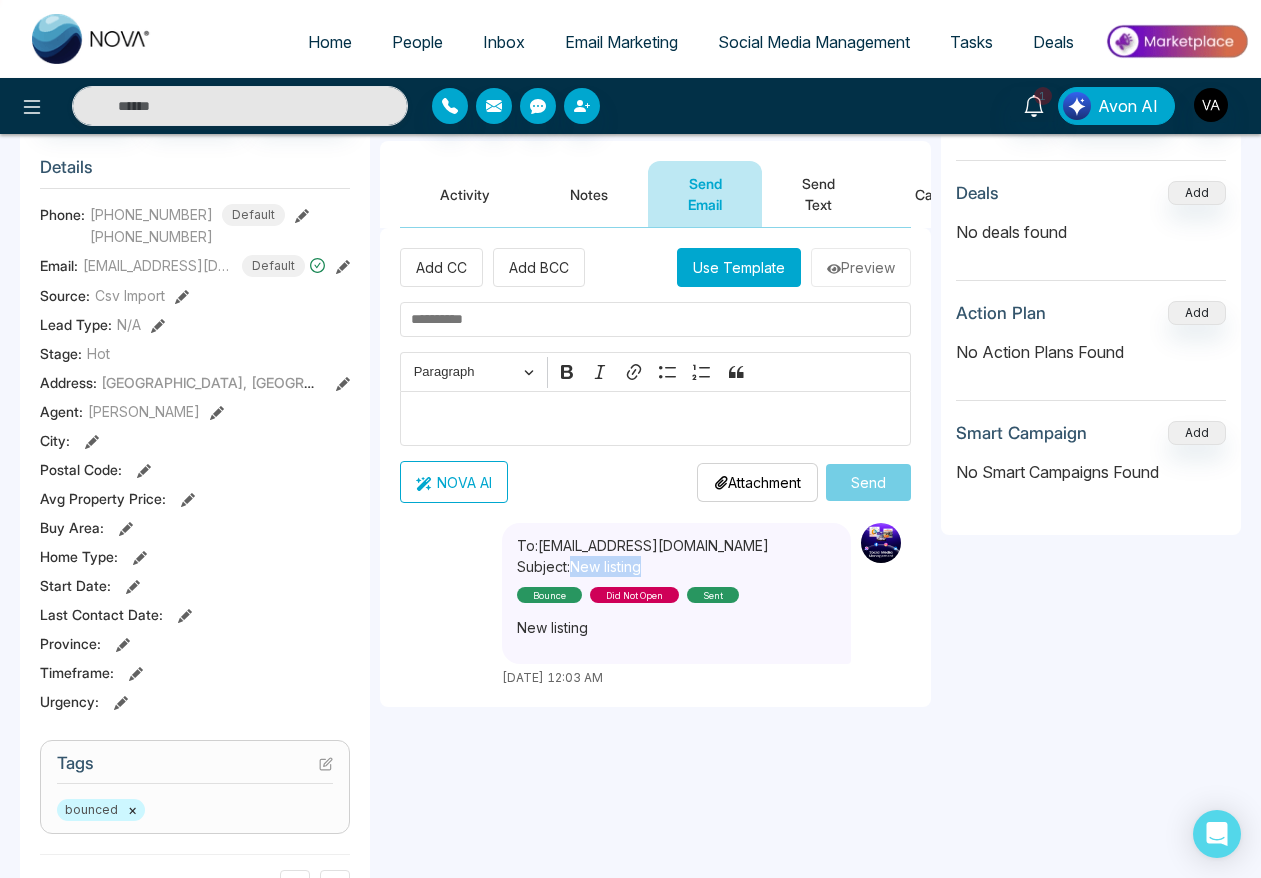 drag, startPoint x: 579, startPoint y: 568, endPoint x: 635, endPoint y: 567, distance: 56.008926 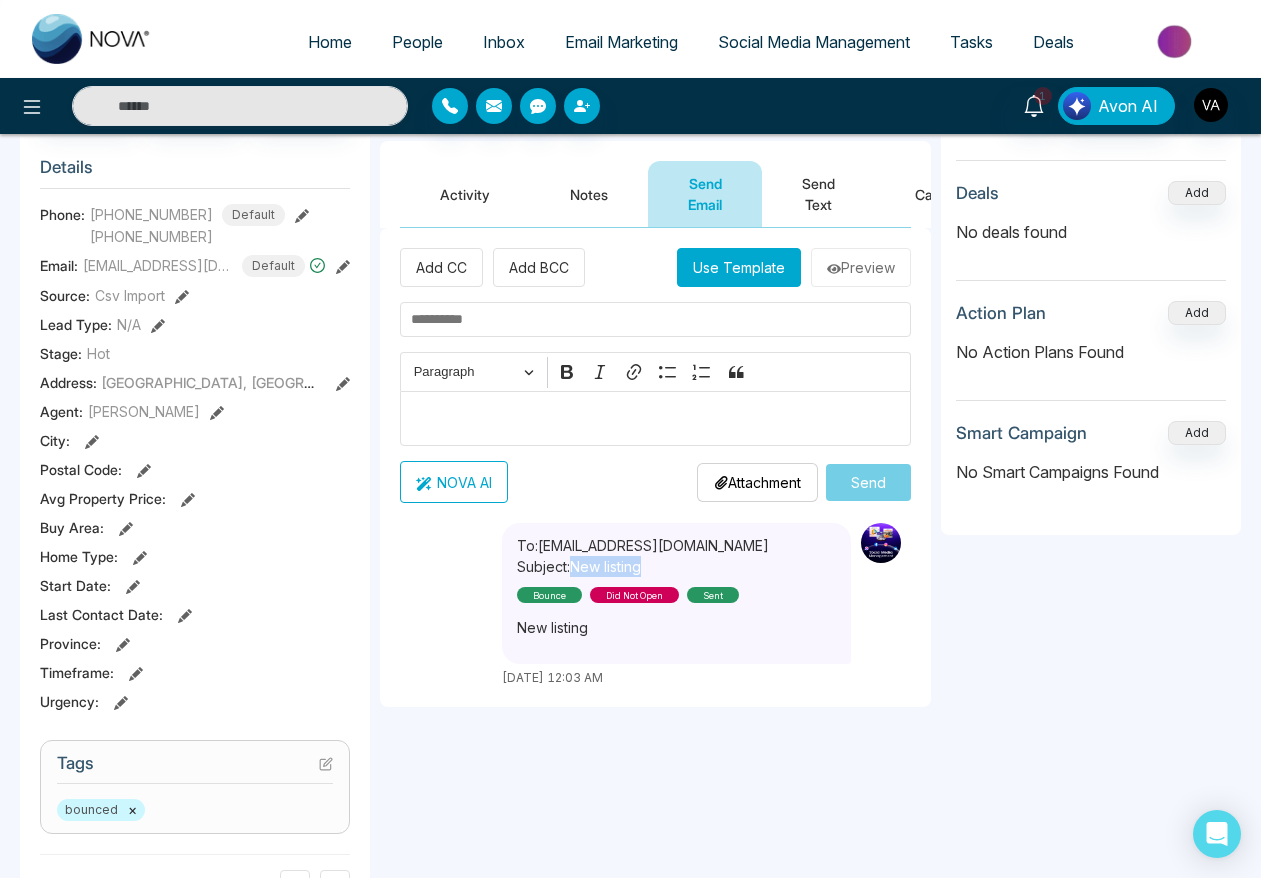 click on "Subject:  New listing" at bounding box center [643, 566] 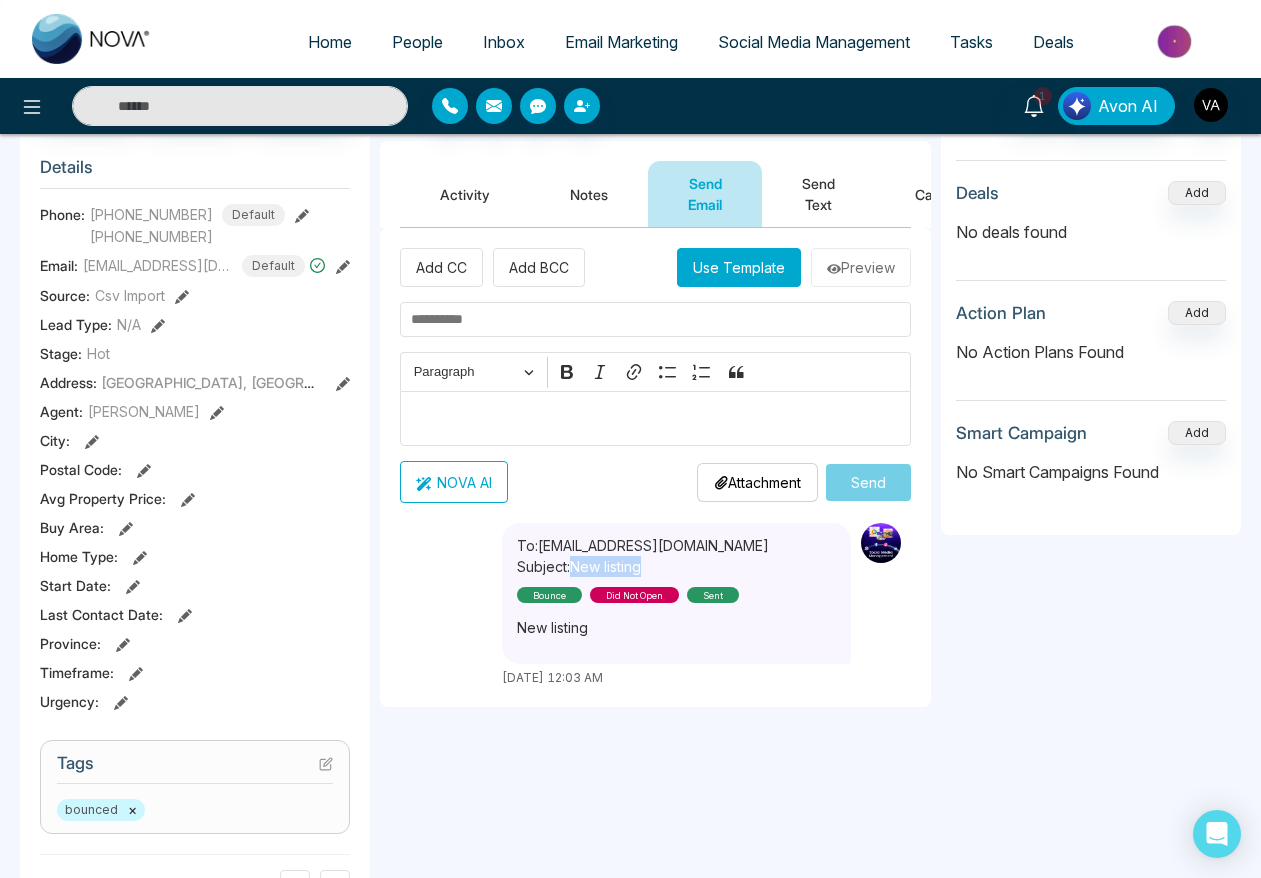 copy on "New listing" 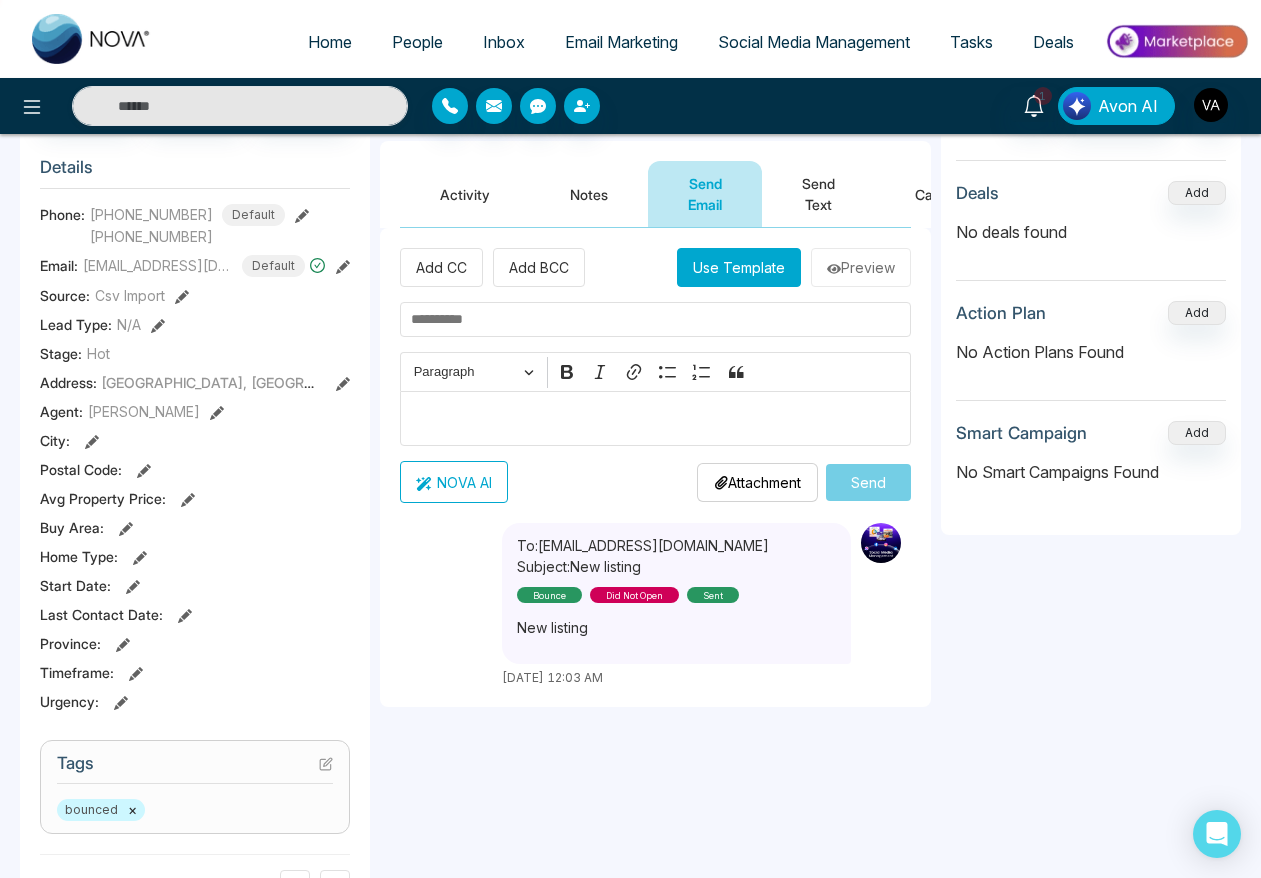 click at bounding box center [656, 419] 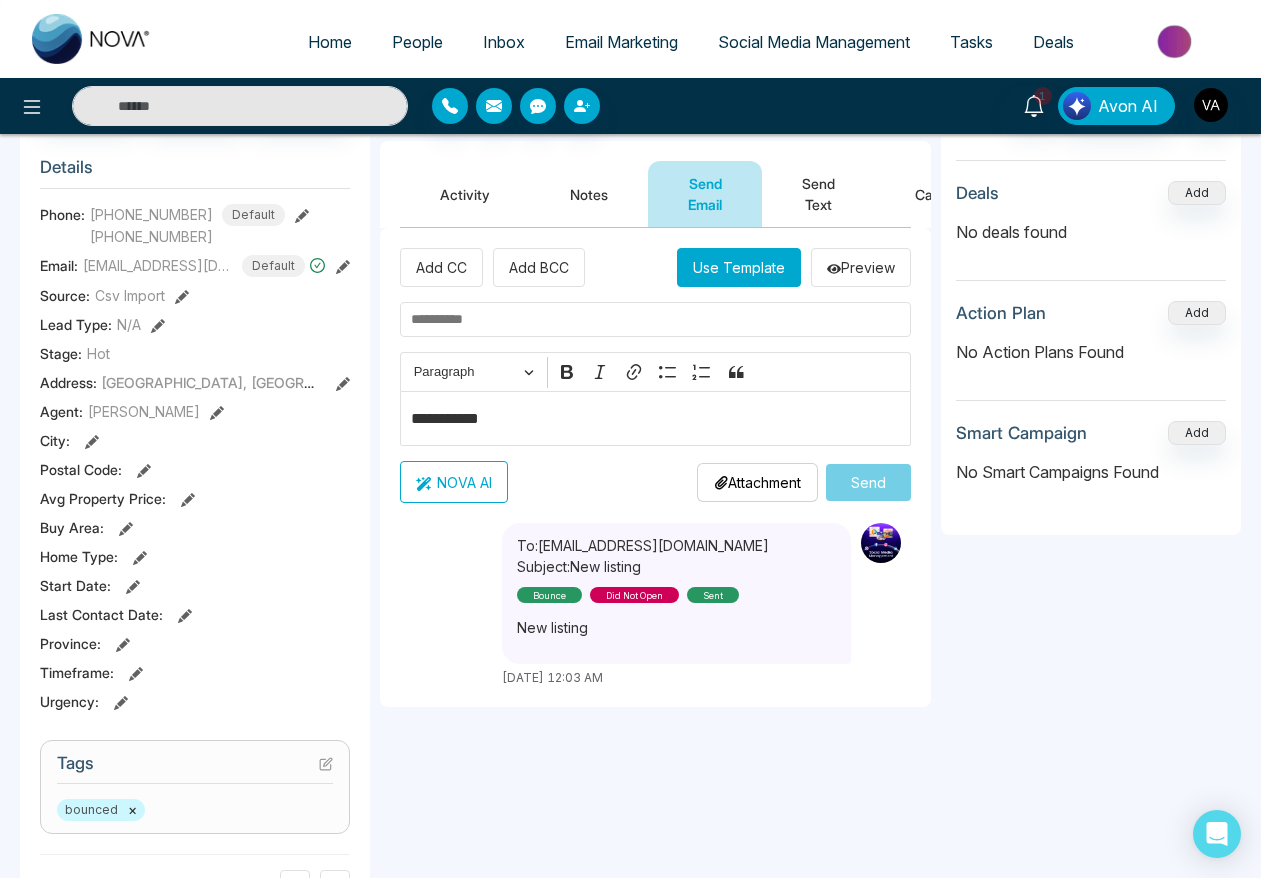 click at bounding box center [655, 319] 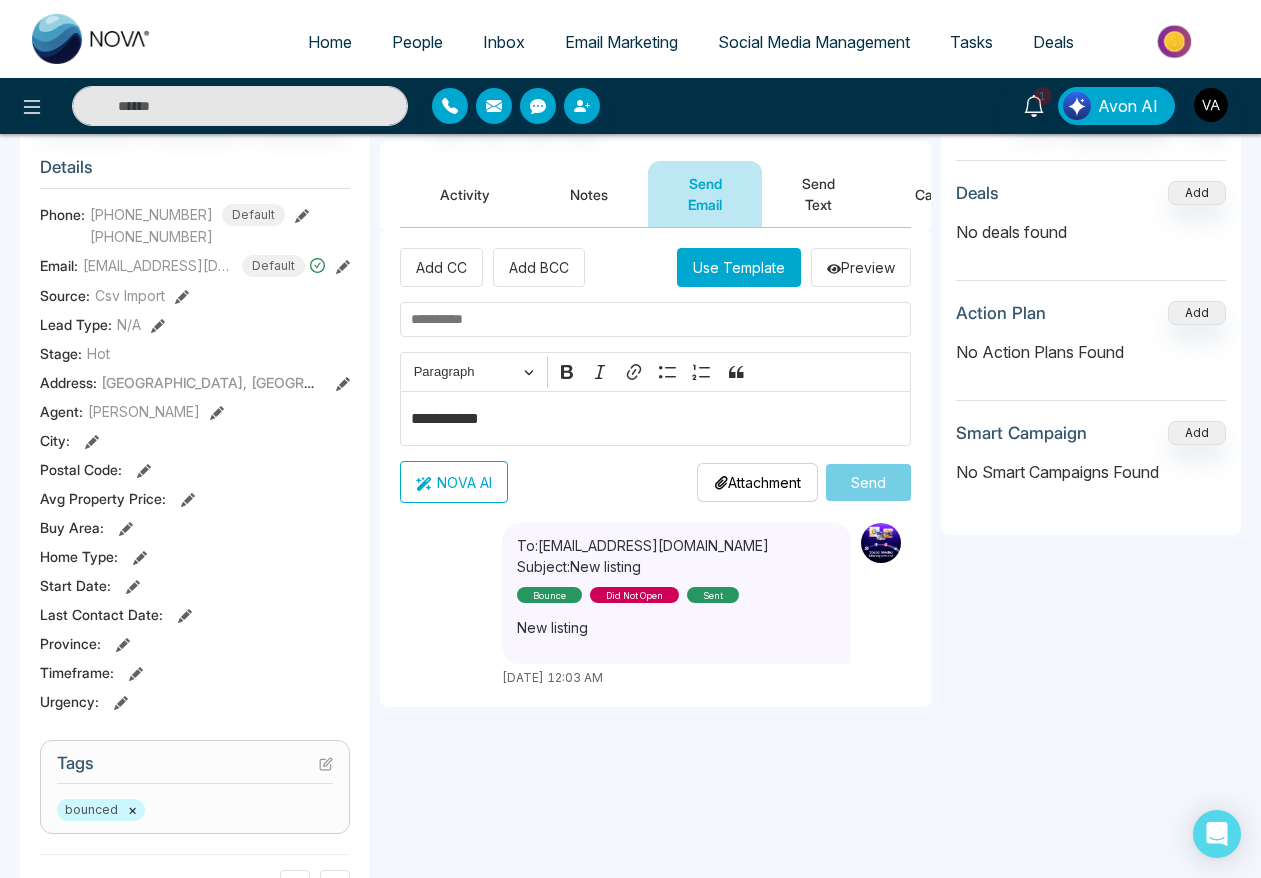 paste on "**********" 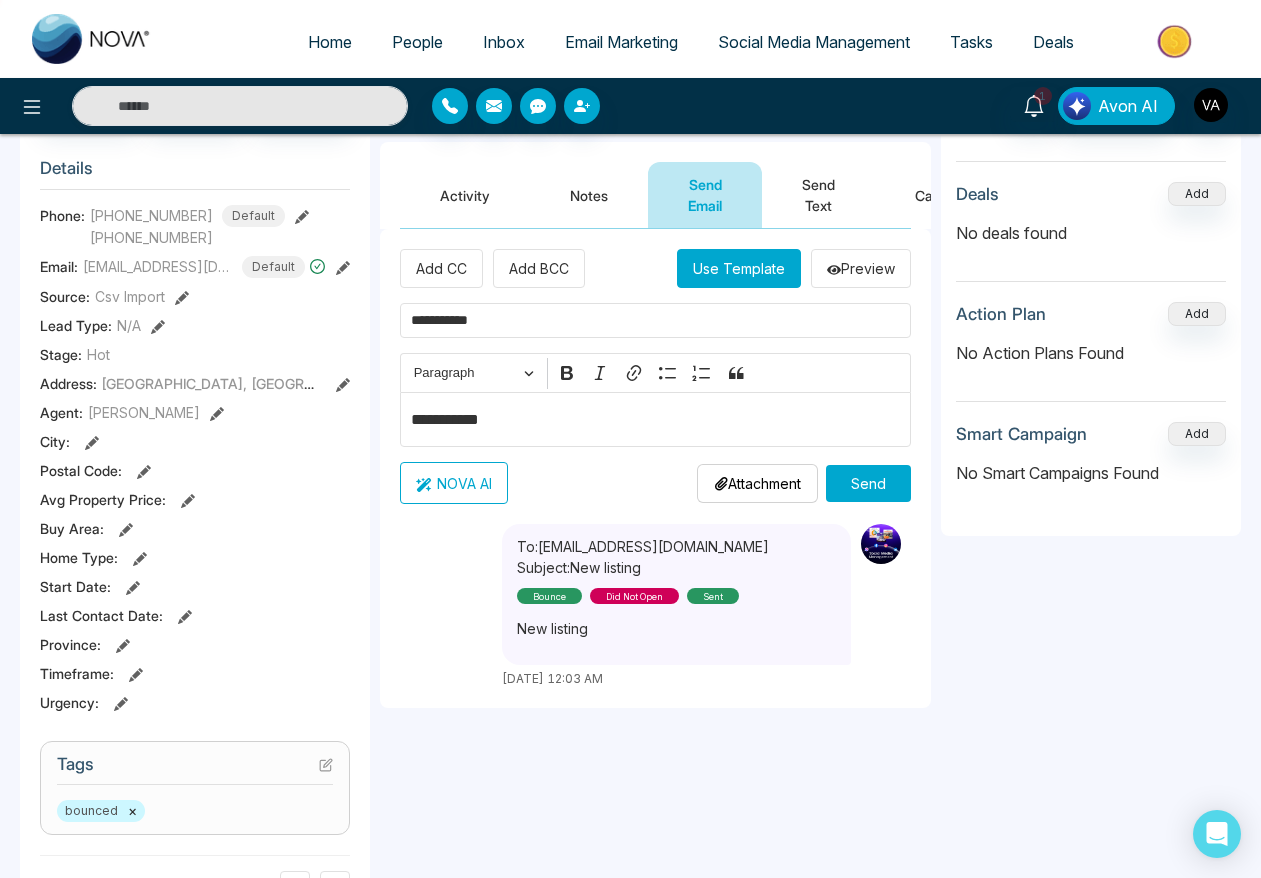 scroll, scrollTop: 244, scrollLeft: 0, axis: vertical 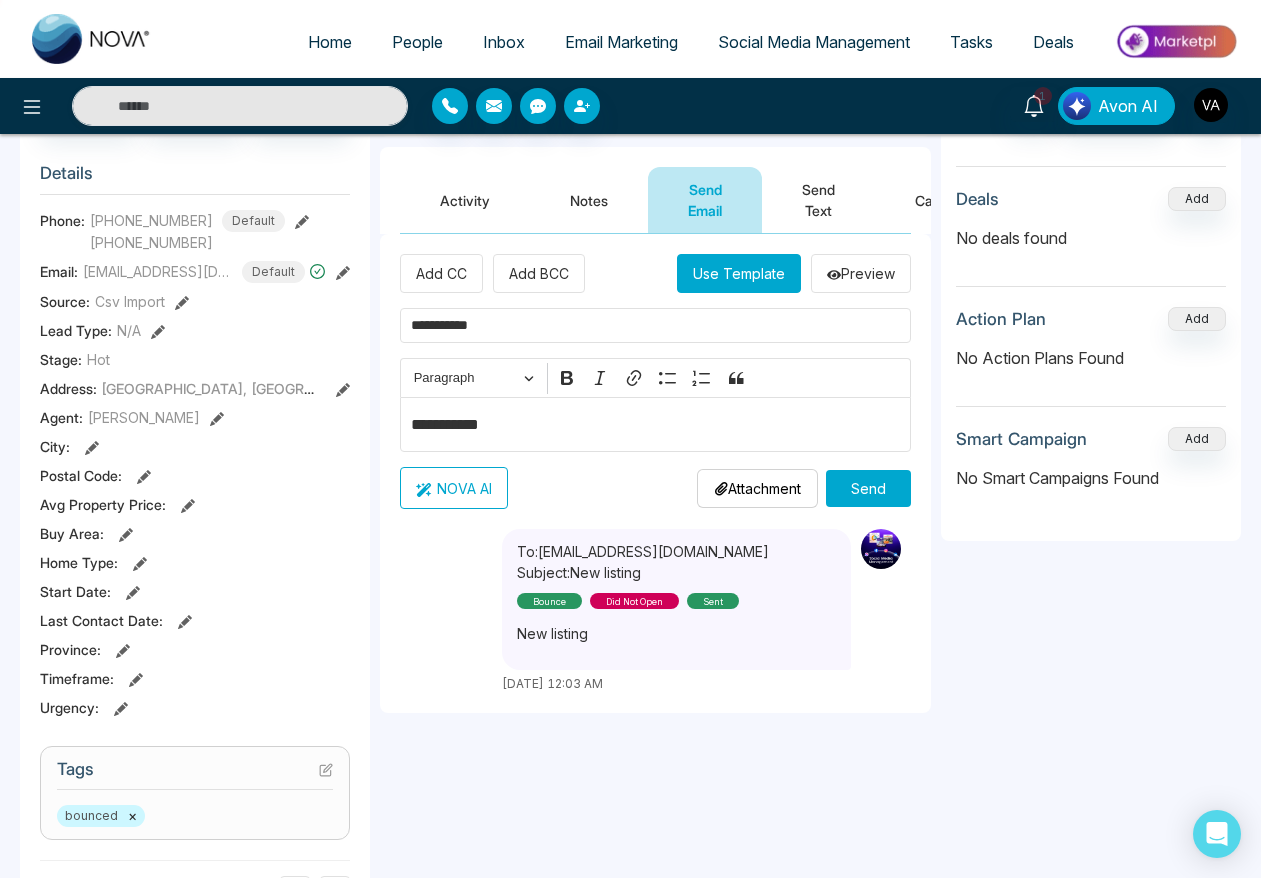 type on "**********" 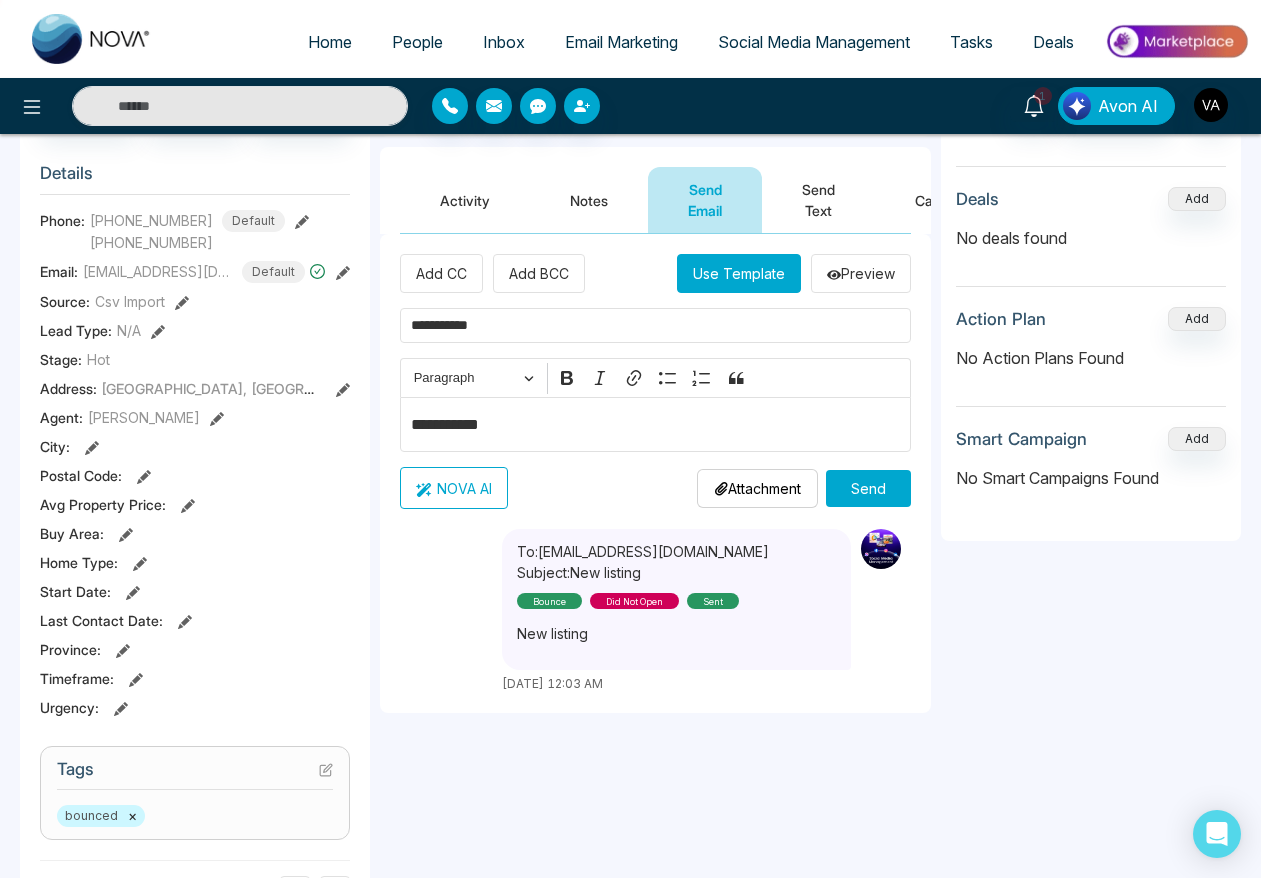click on "Attachment" at bounding box center [757, 488] 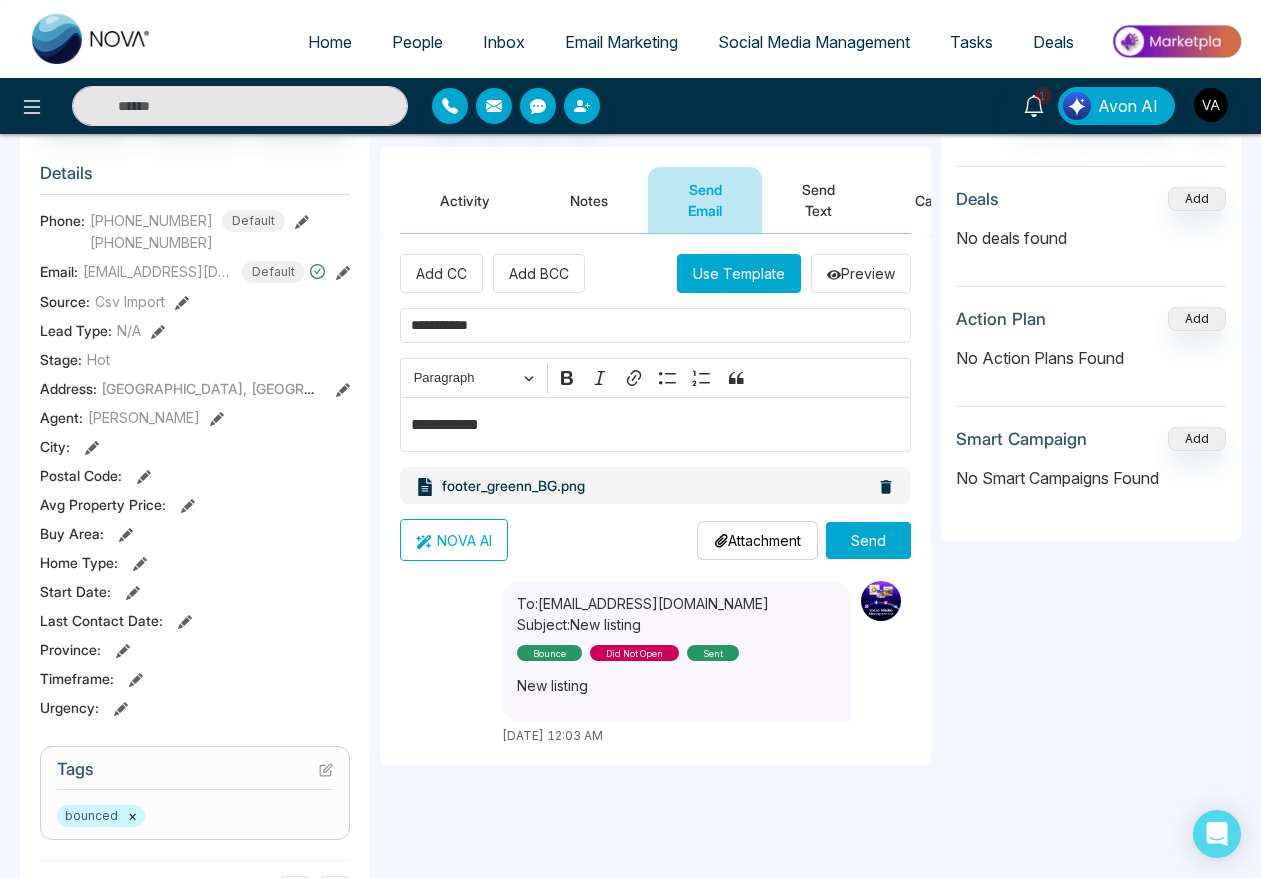 click on "Send" at bounding box center (868, 540) 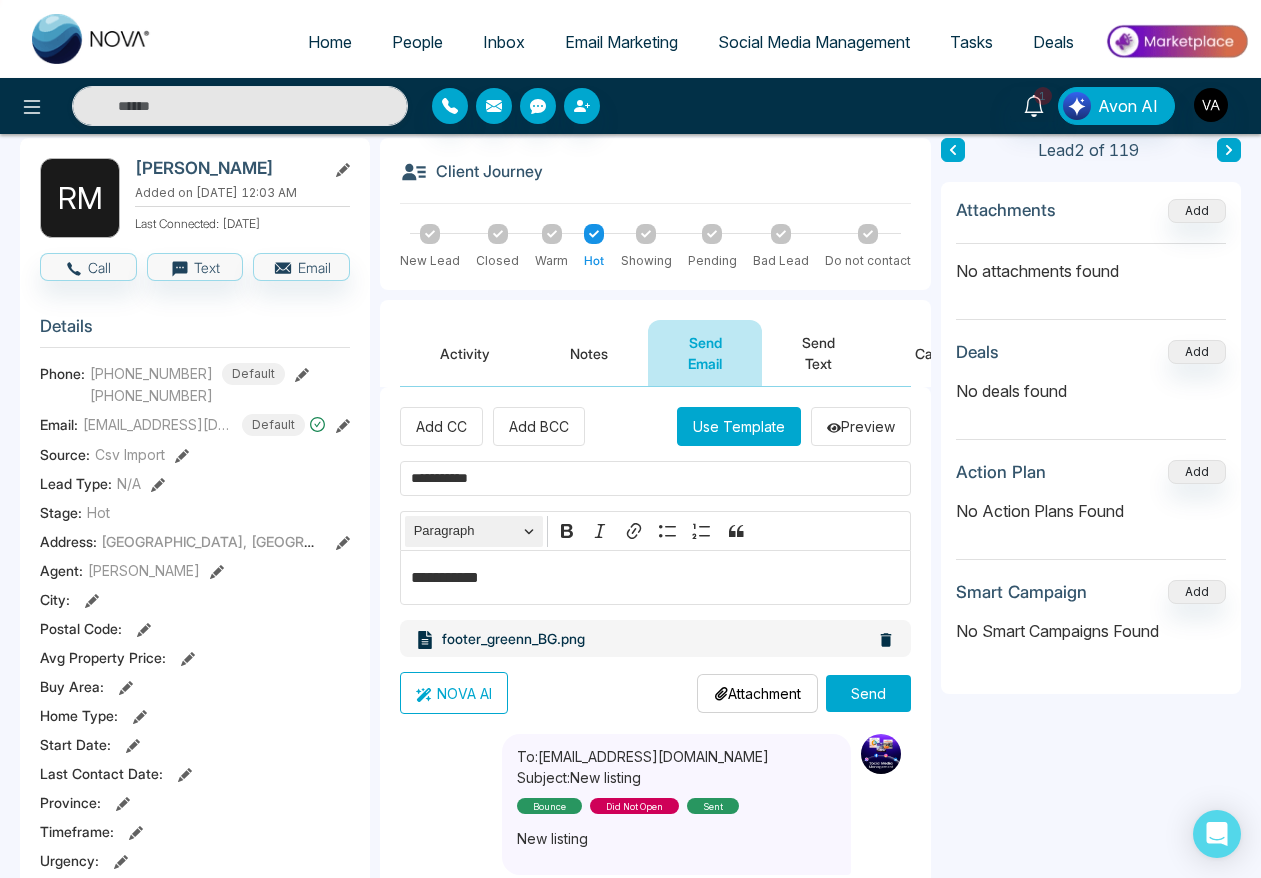 scroll, scrollTop: 87, scrollLeft: 0, axis: vertical 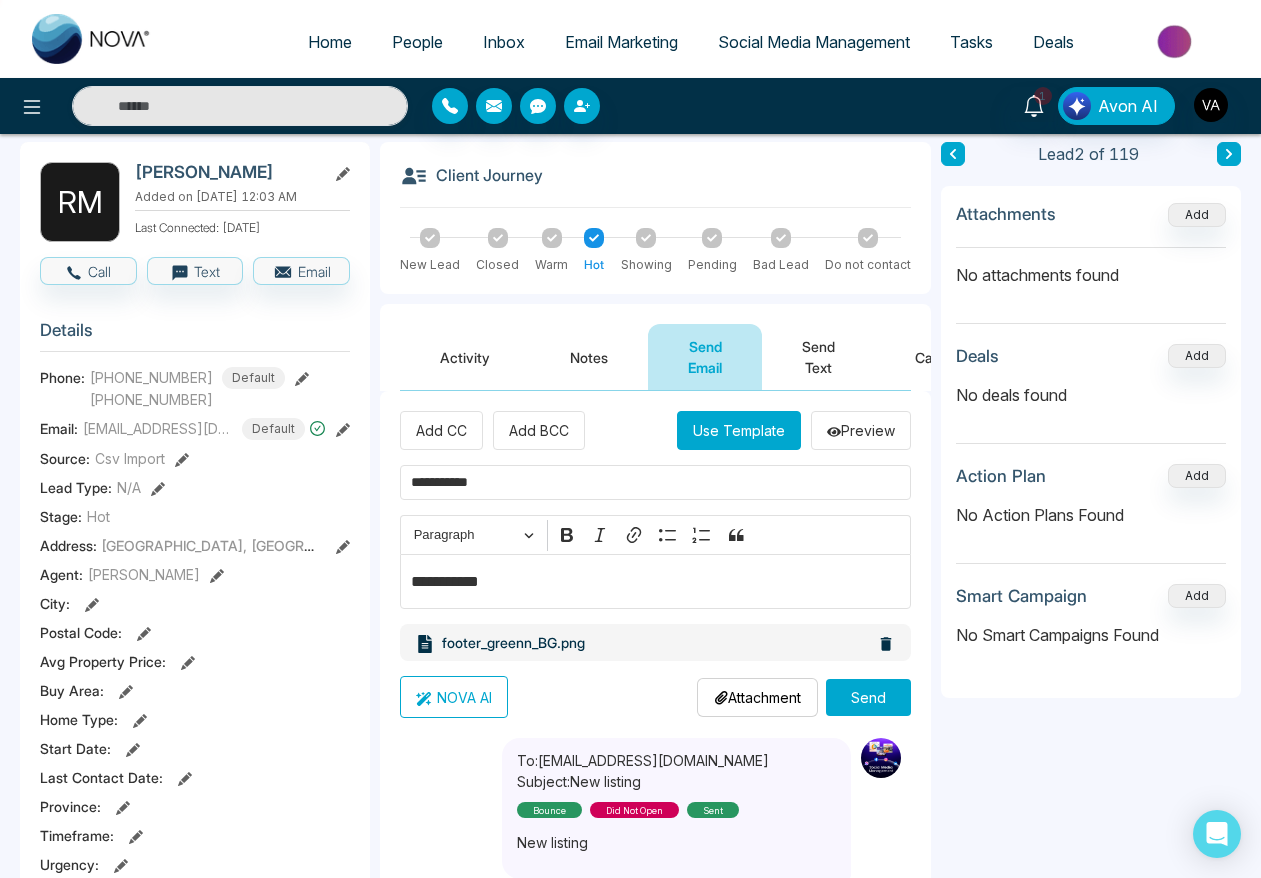 click 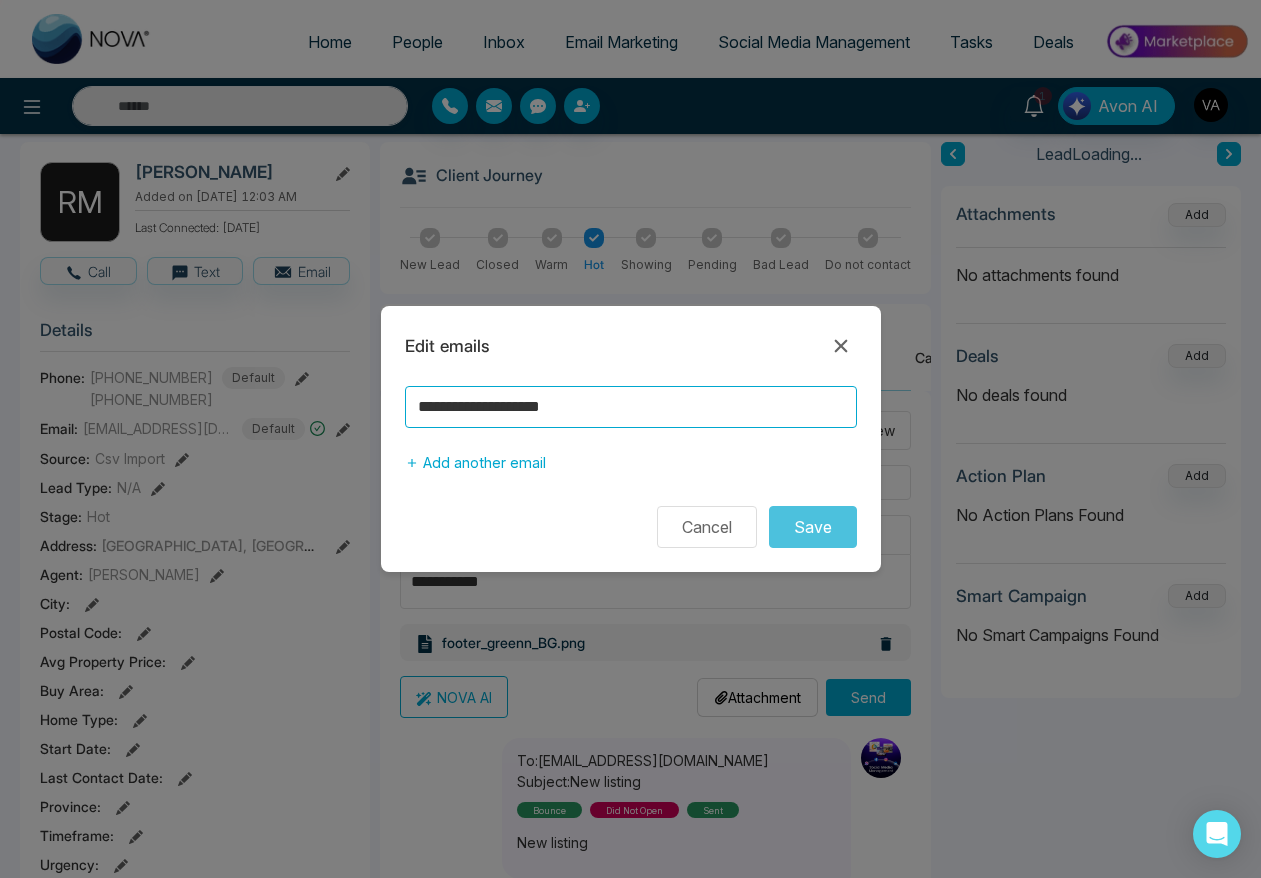 click on "**********" at bounding box center [631, 407] 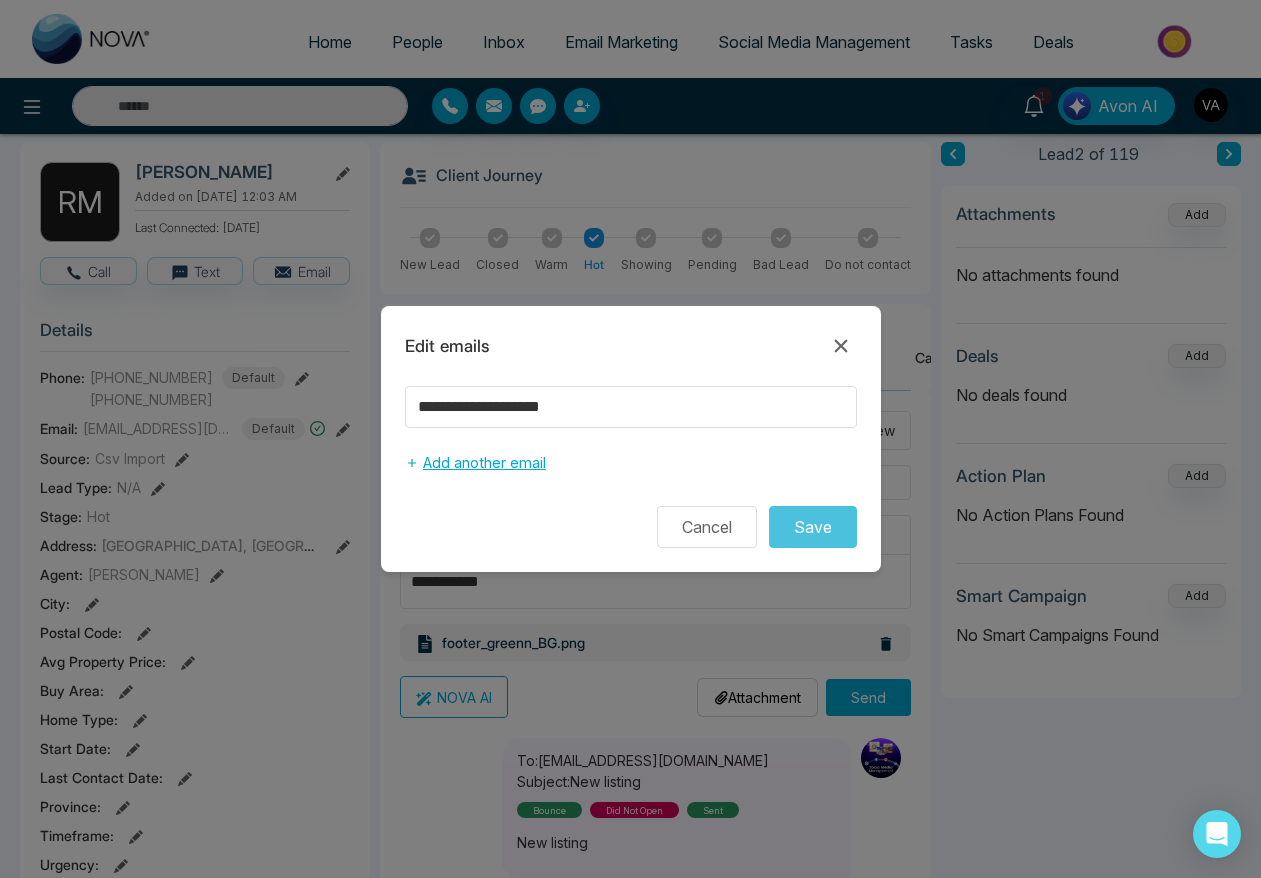 click on "Add another email" at bounding box center (475, 463) 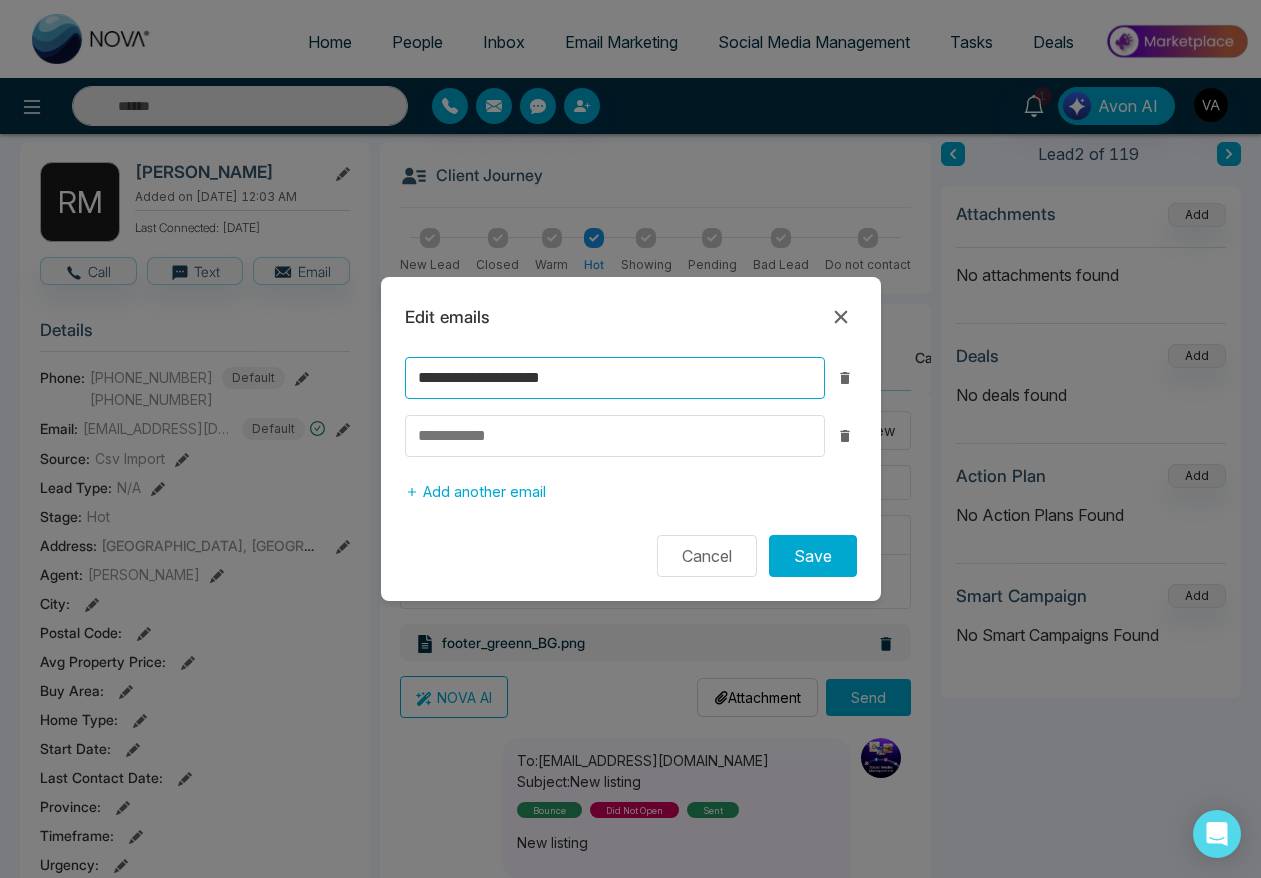 click on "**********" at bounding box center (615, 378) 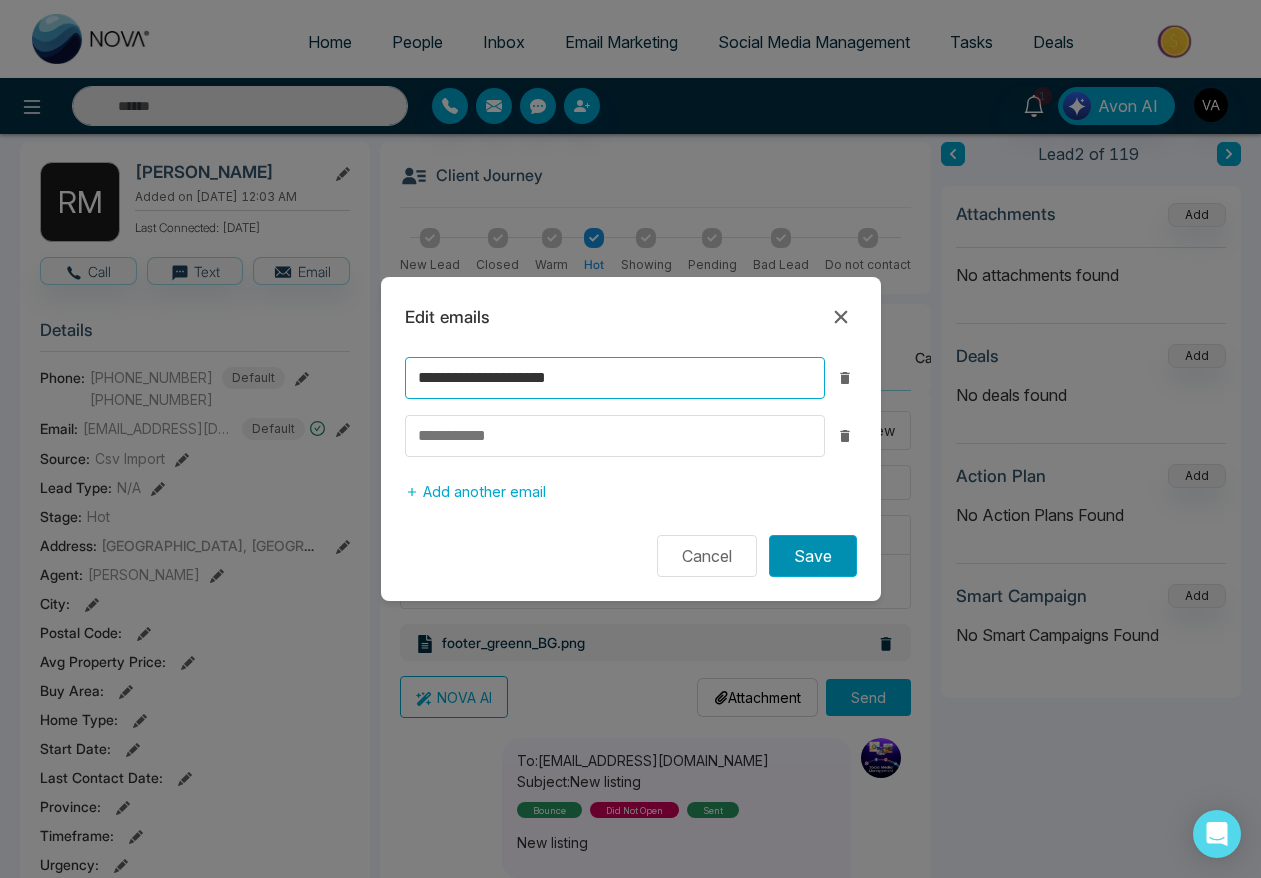 type on "**********" 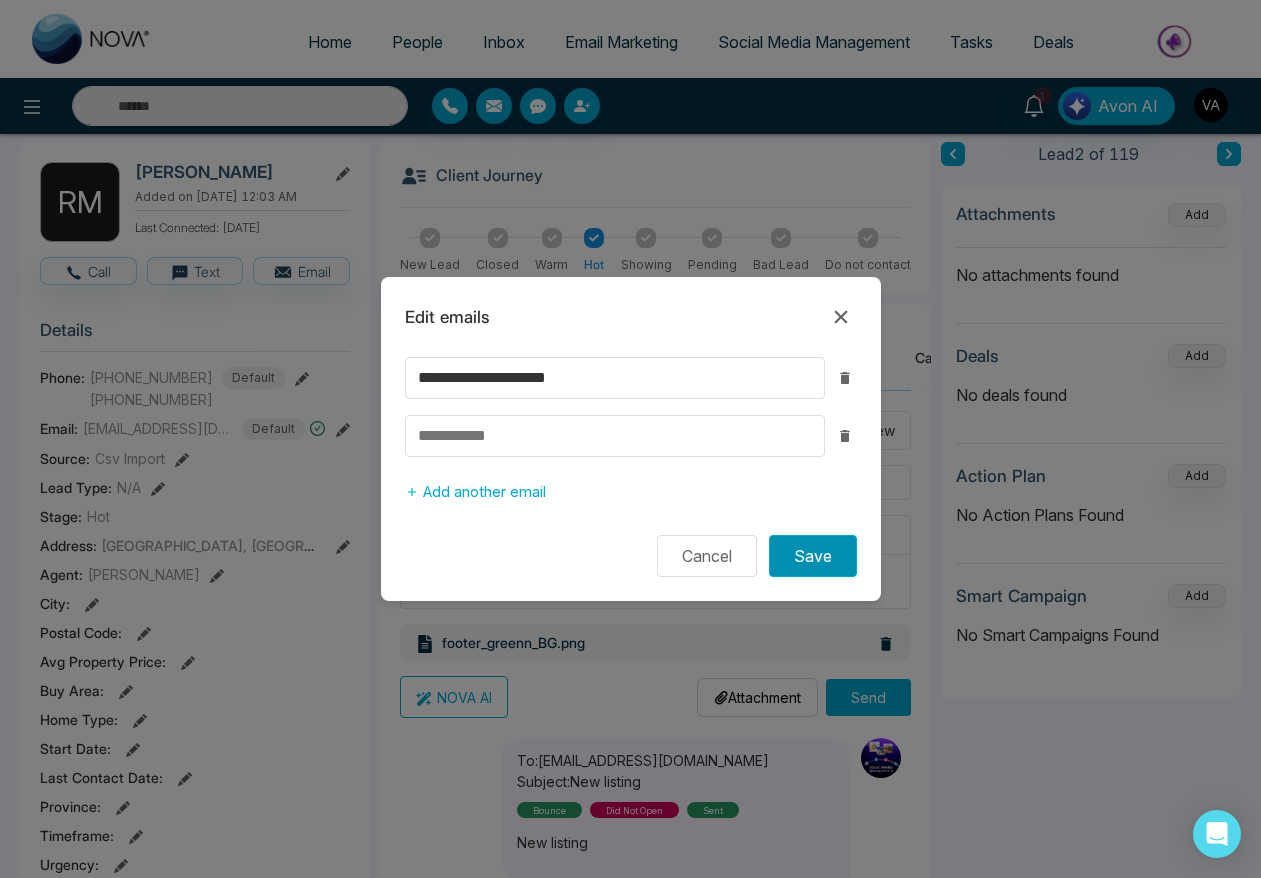 click on "Save" at bounding box center [813, 556] 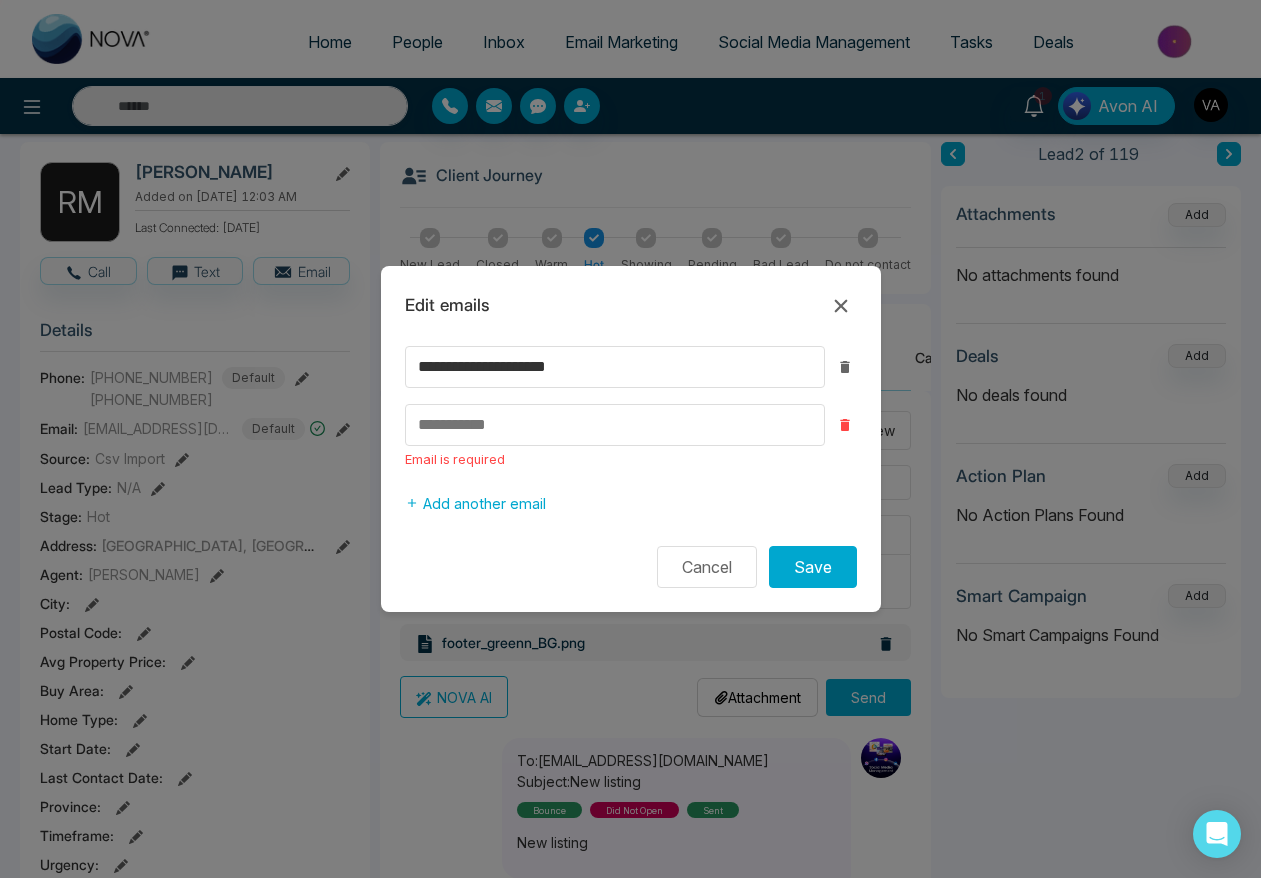 click 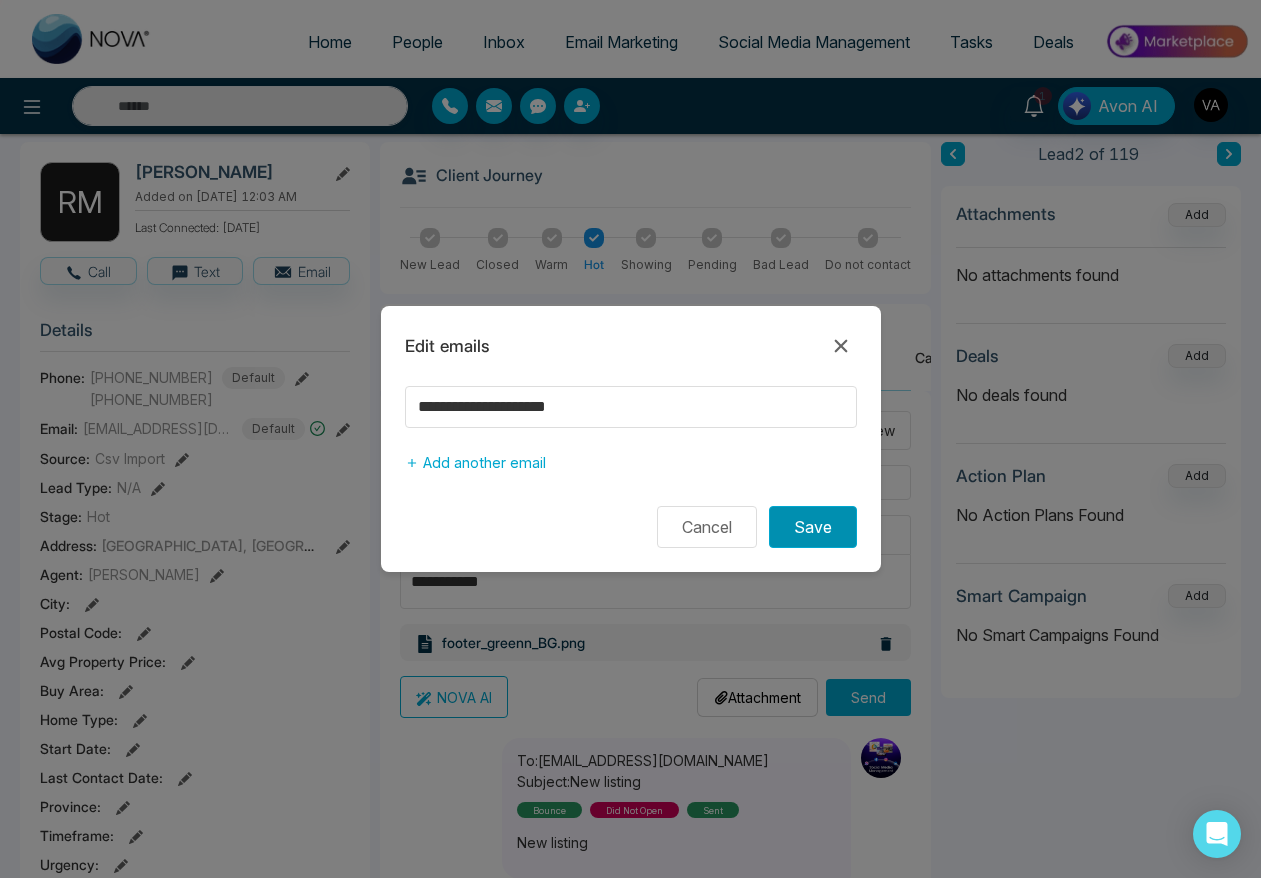 click on "Save" at bounding box center [813, 527] 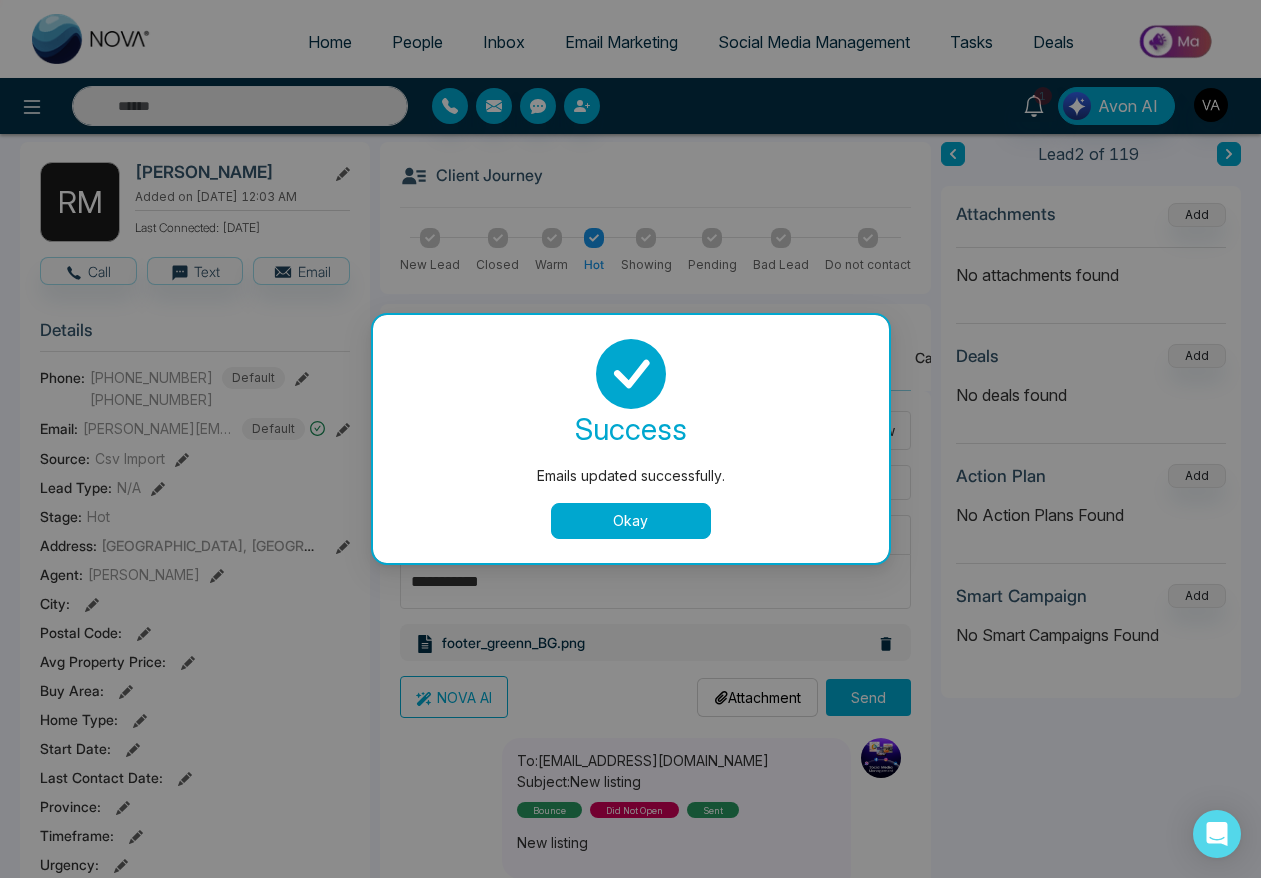 click on "Okay" at bounding box center [631, 521] 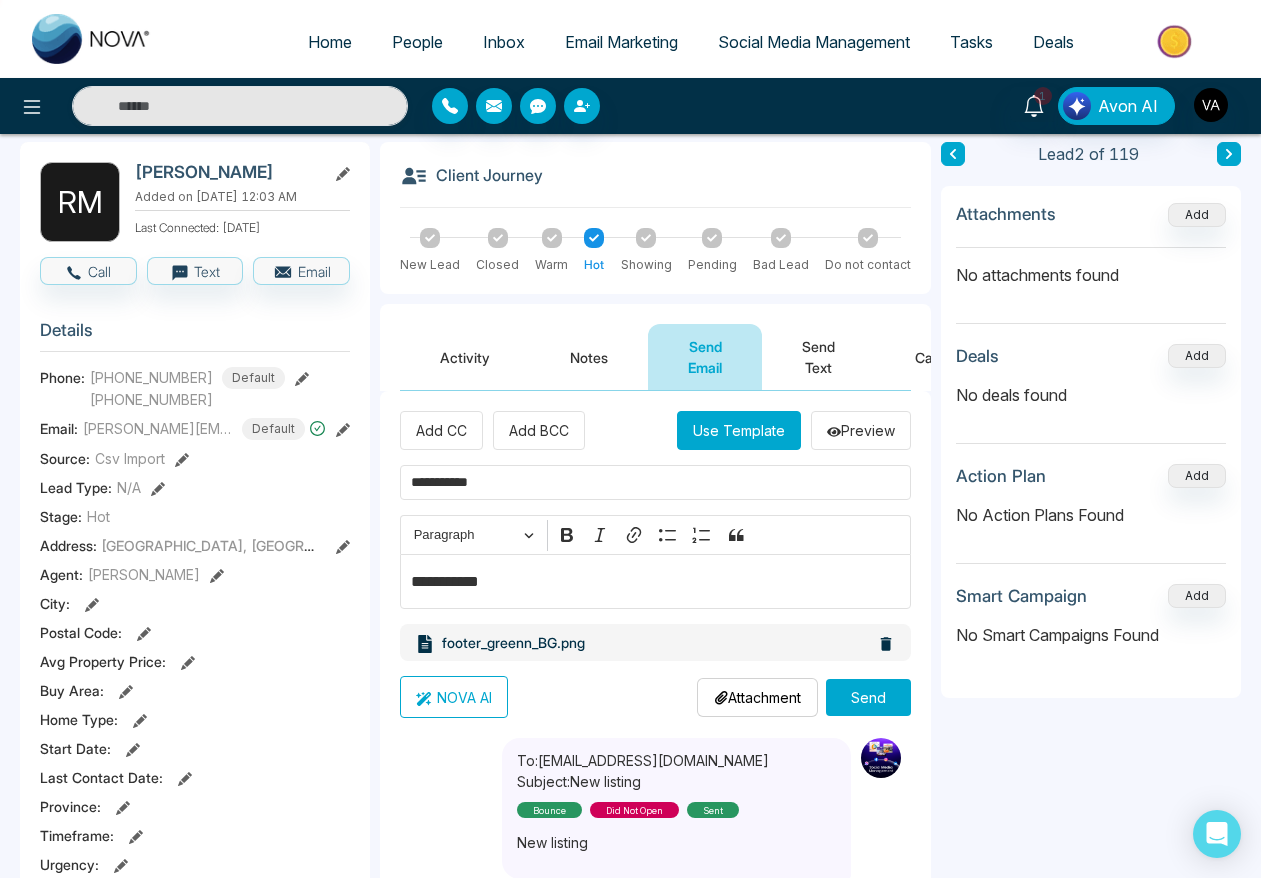 click on "Send" at bounding box center [868, 697] 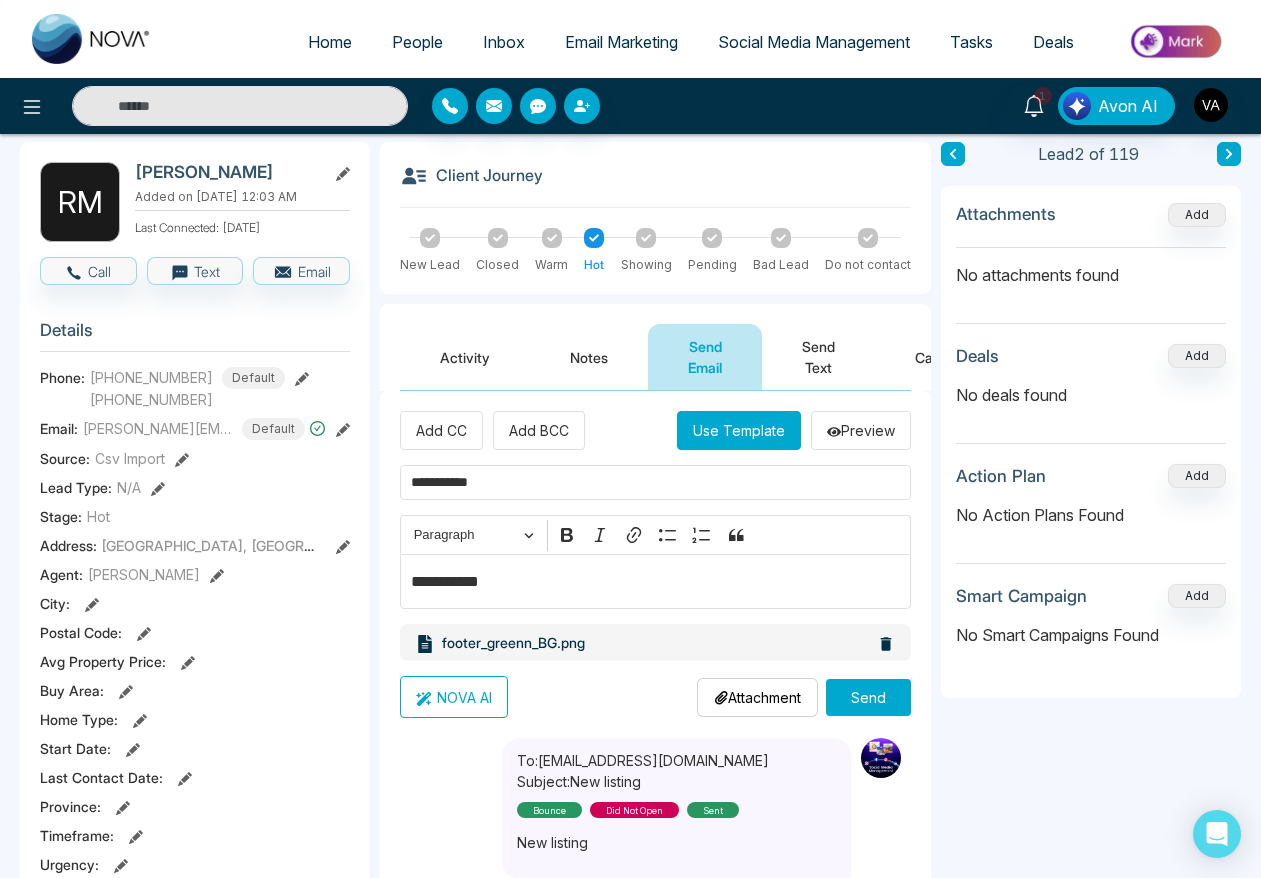 click 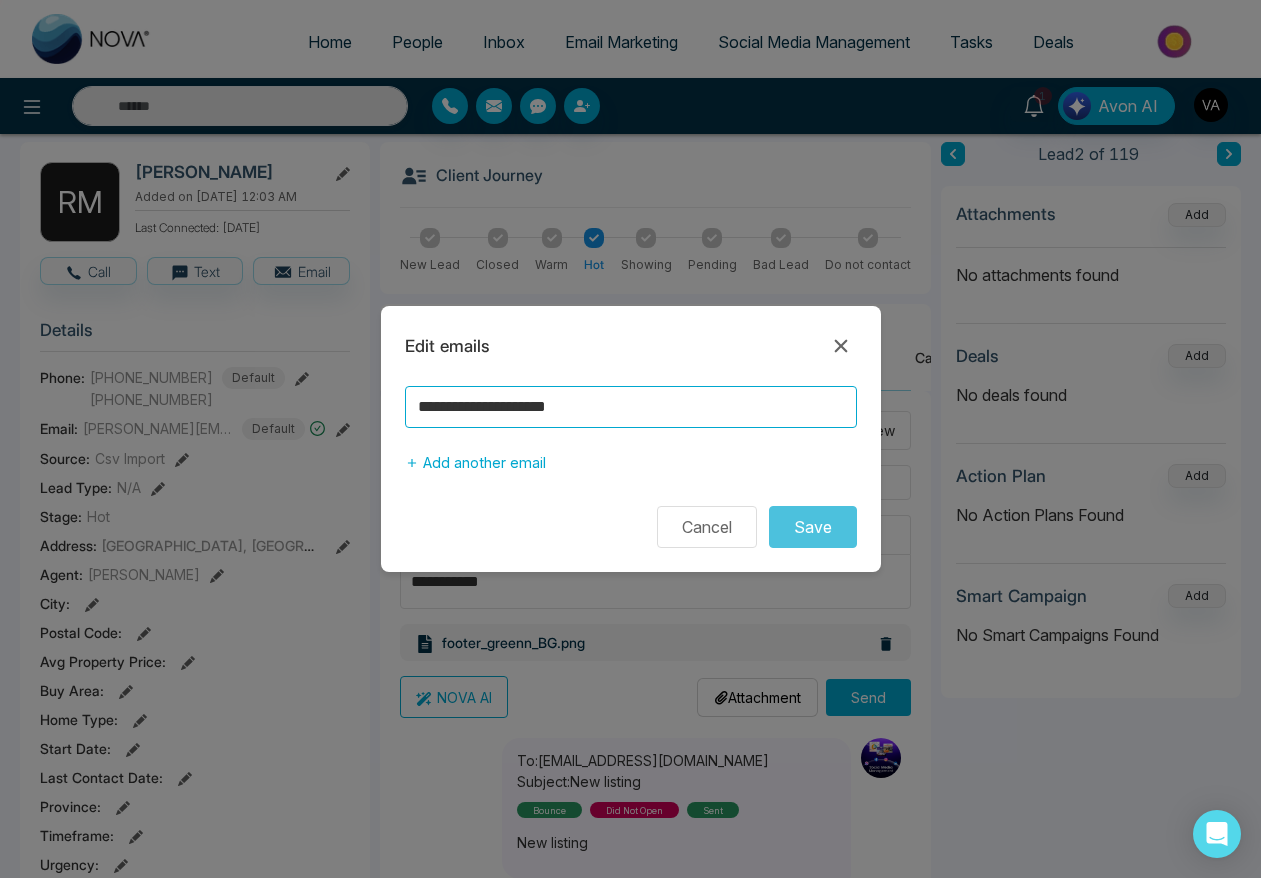 click on "**********" at bounding box center [631, 407] 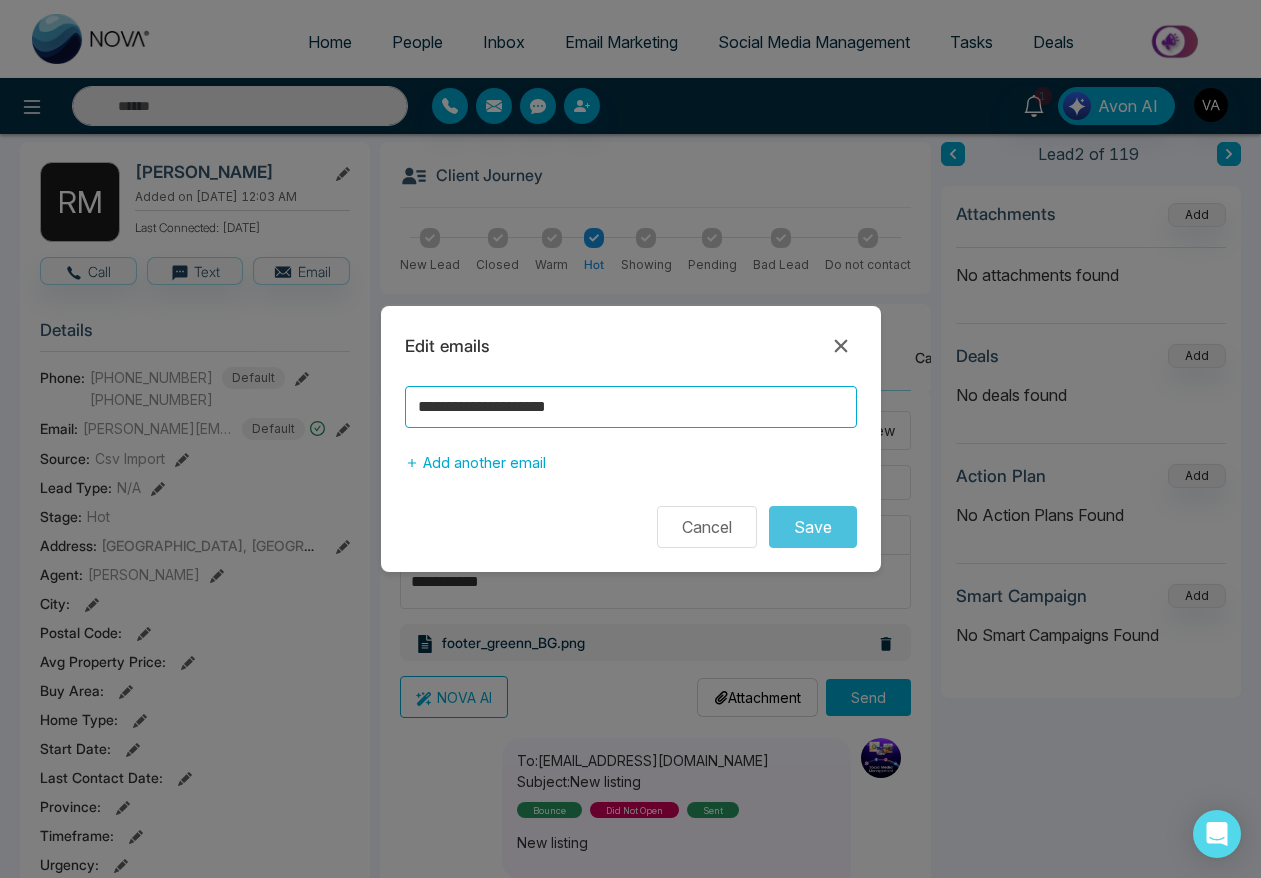 click on "**********" at bounding box center (631, 407) 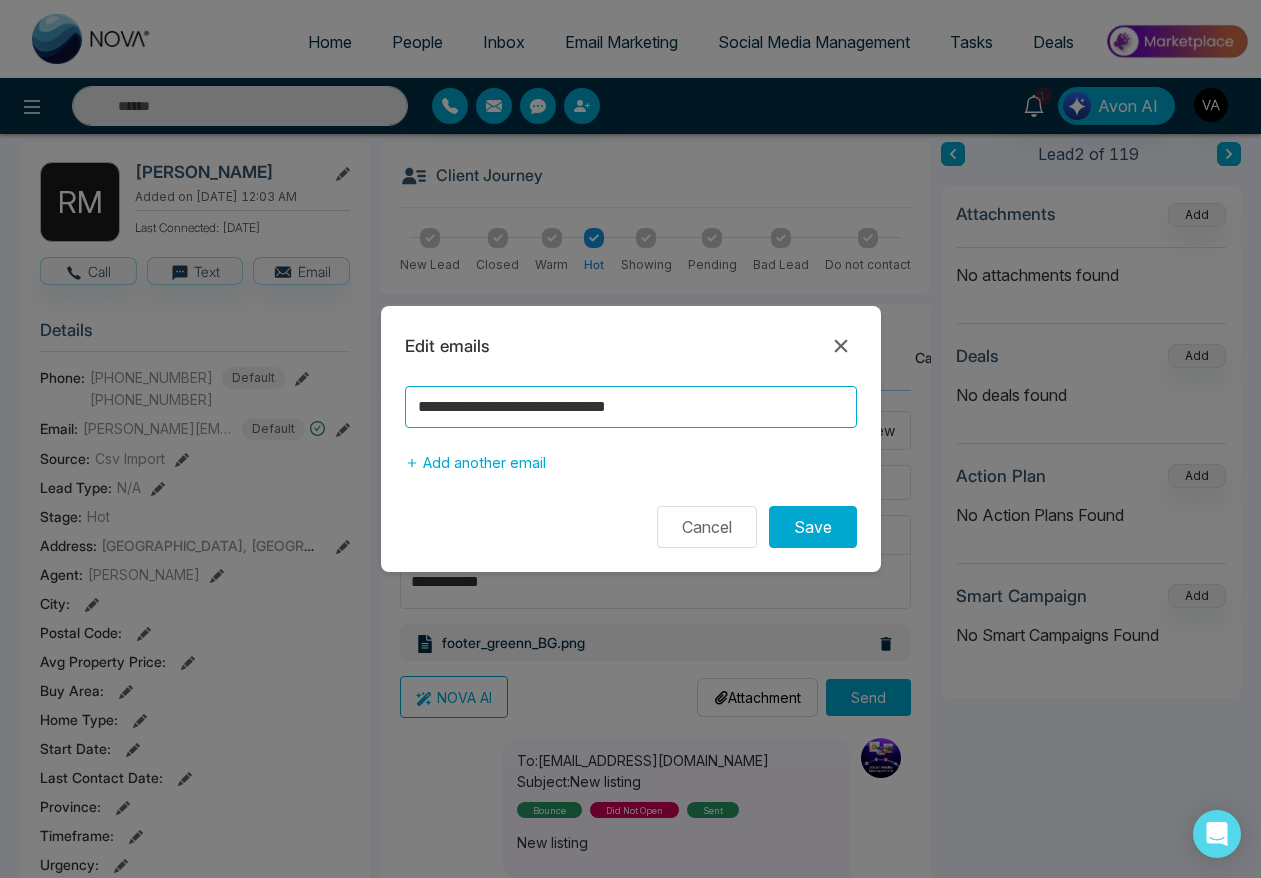 click on "**********" at bounding box center [631, 407] 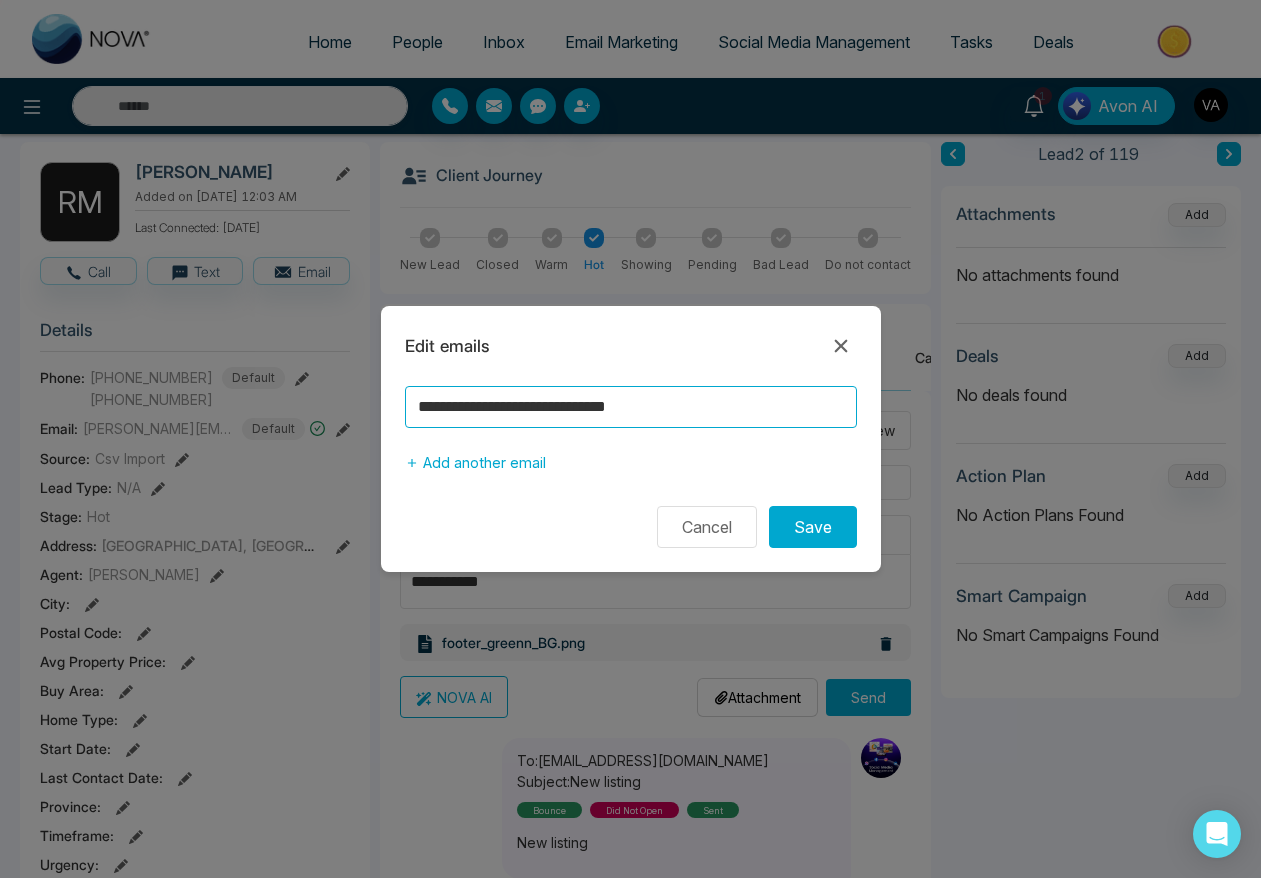 click on "**********" at bounding box center (631, 407) 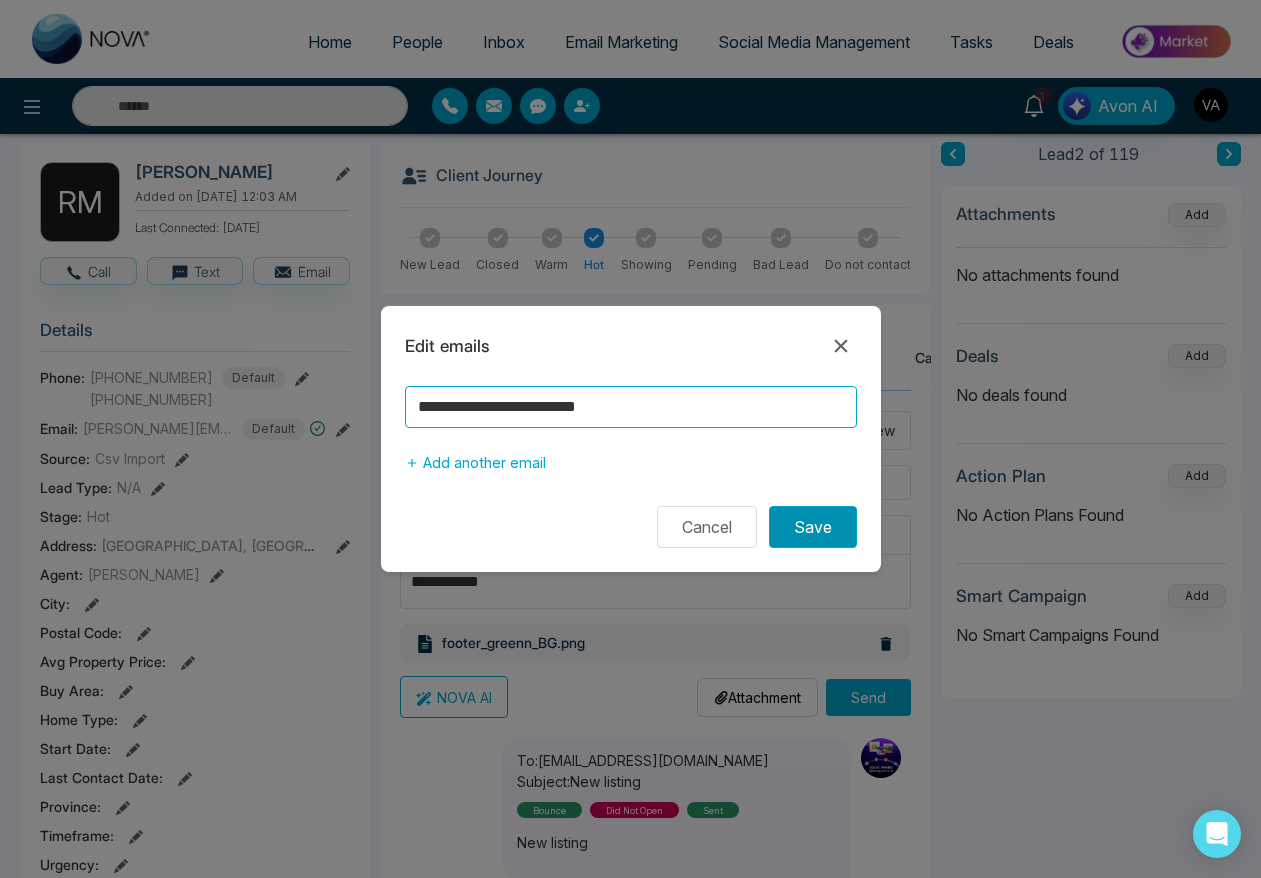 type on "**********" 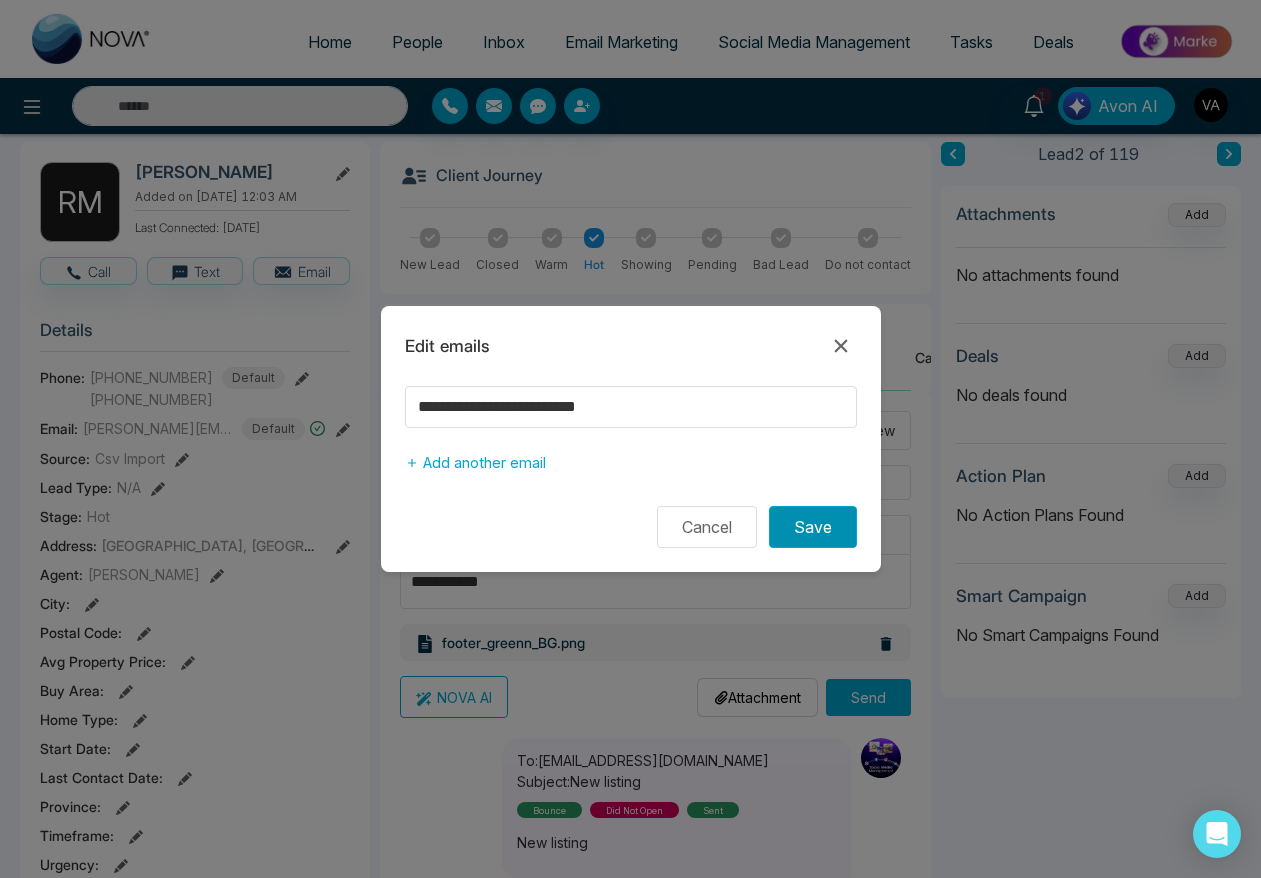 click on "Save" at bounding box center [813, 527] 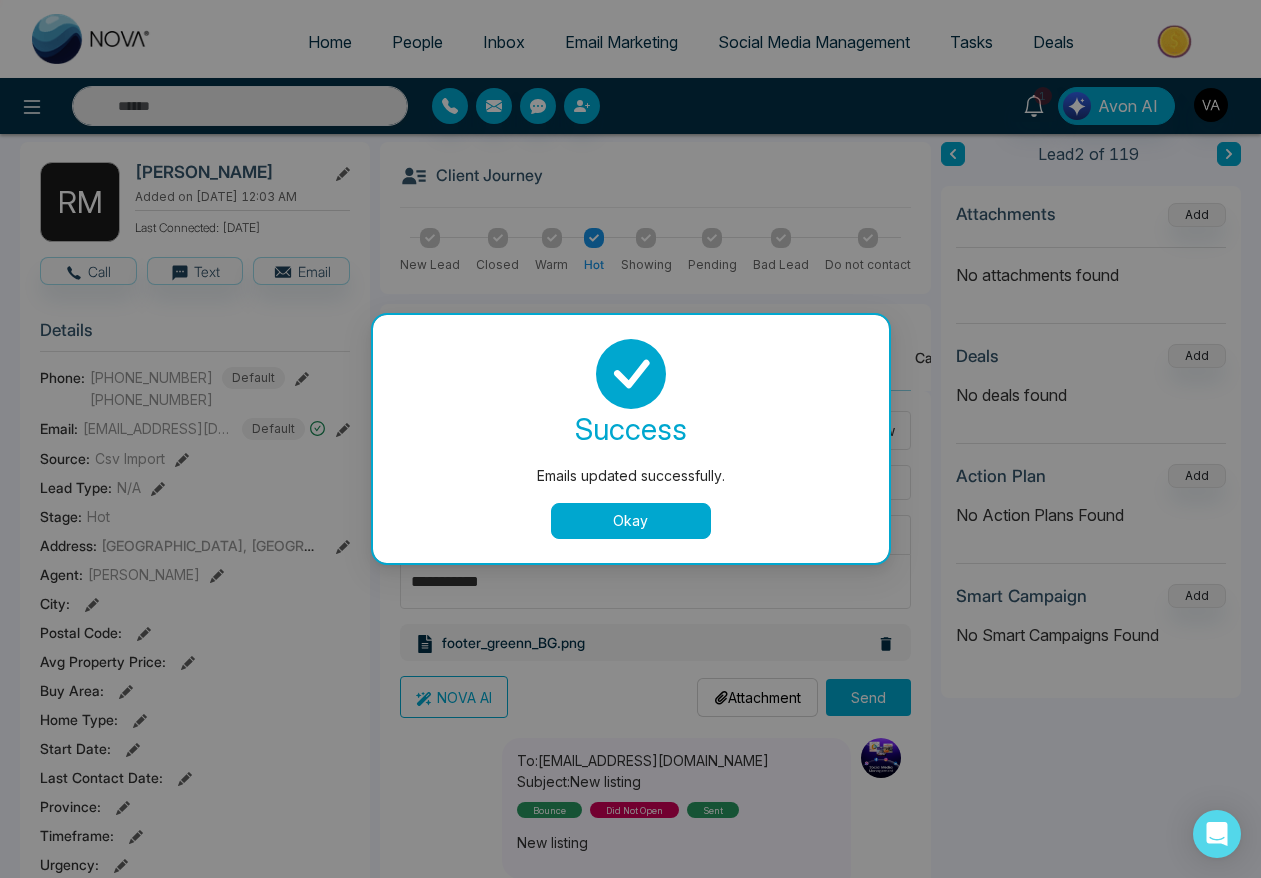 click on "Okay" at bounding box center [631, 521] 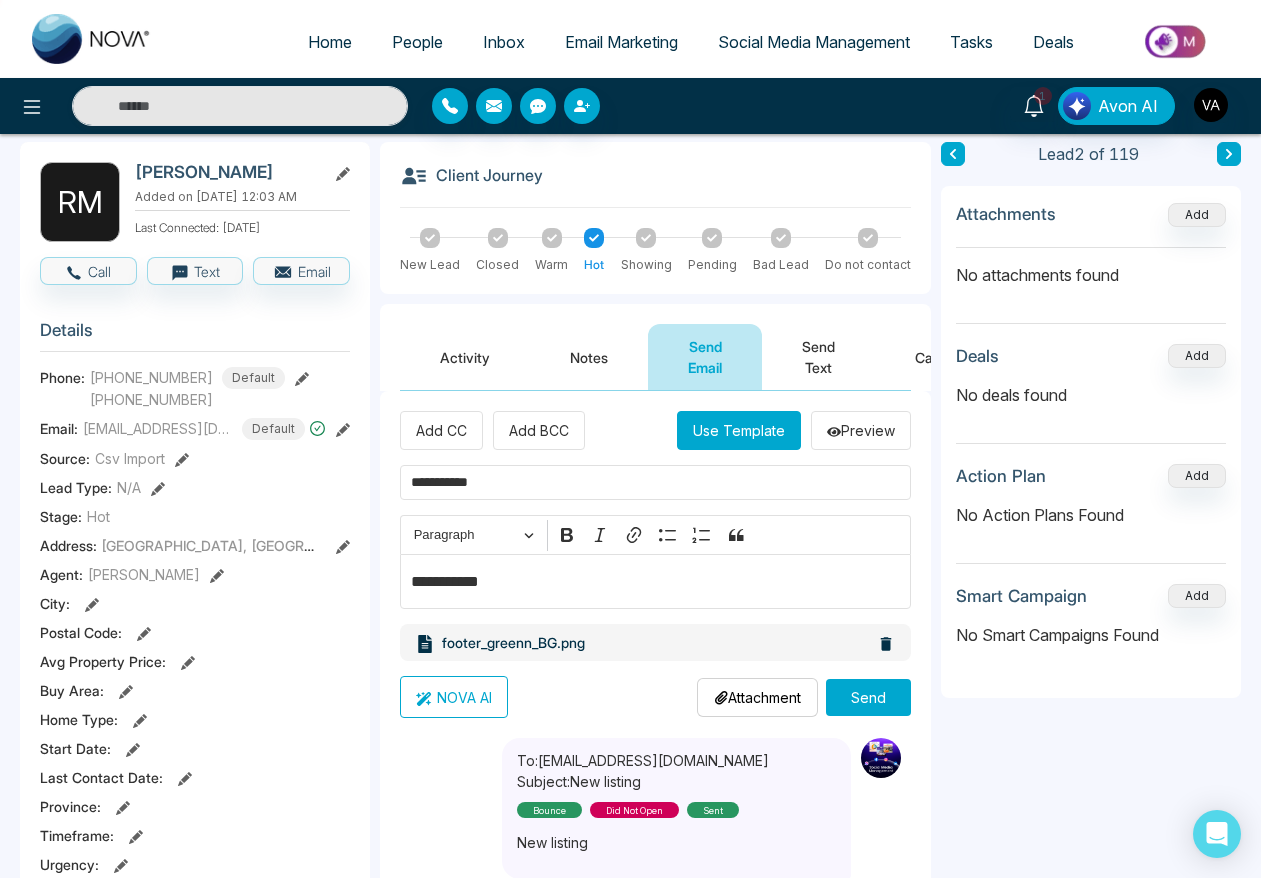 click on "Send" at bounding box center [868, 697] 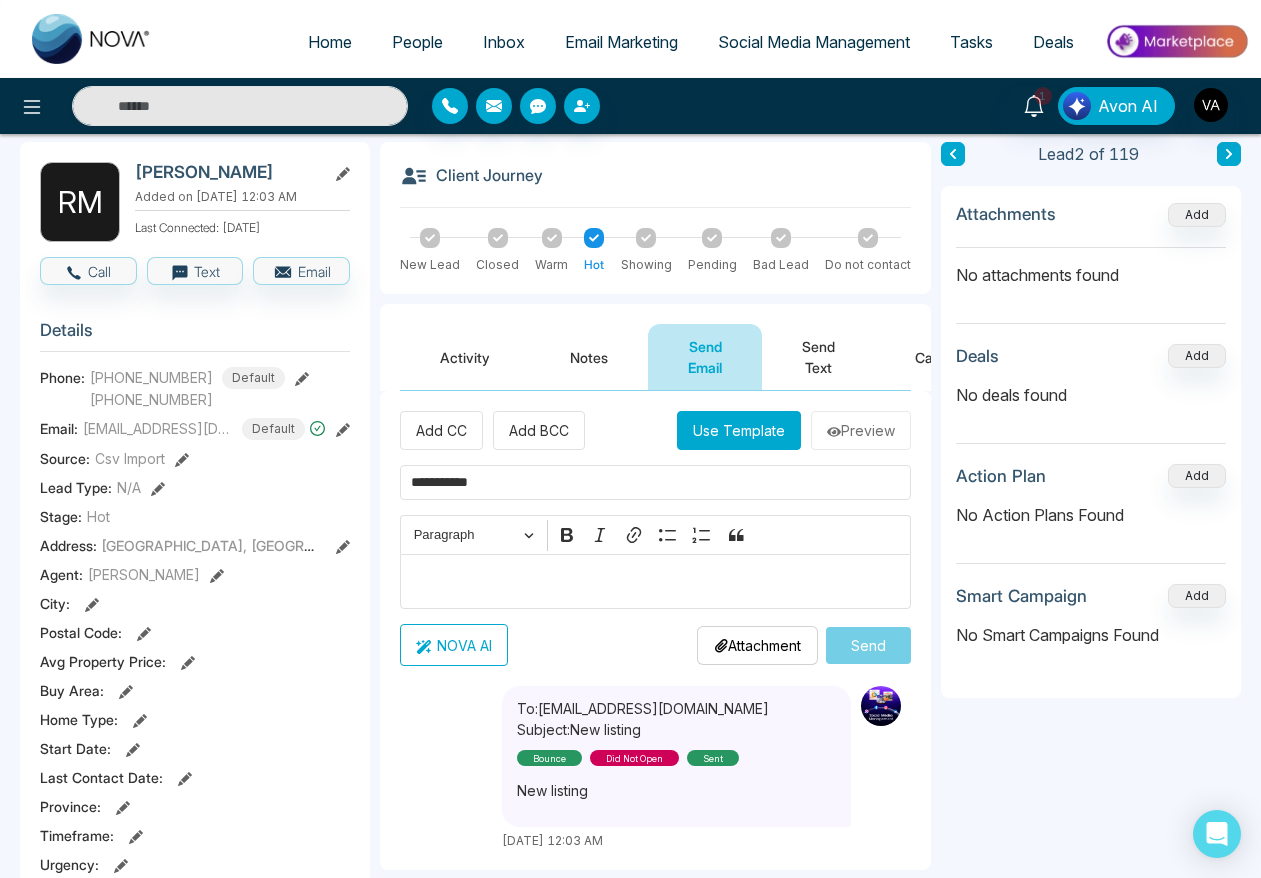type 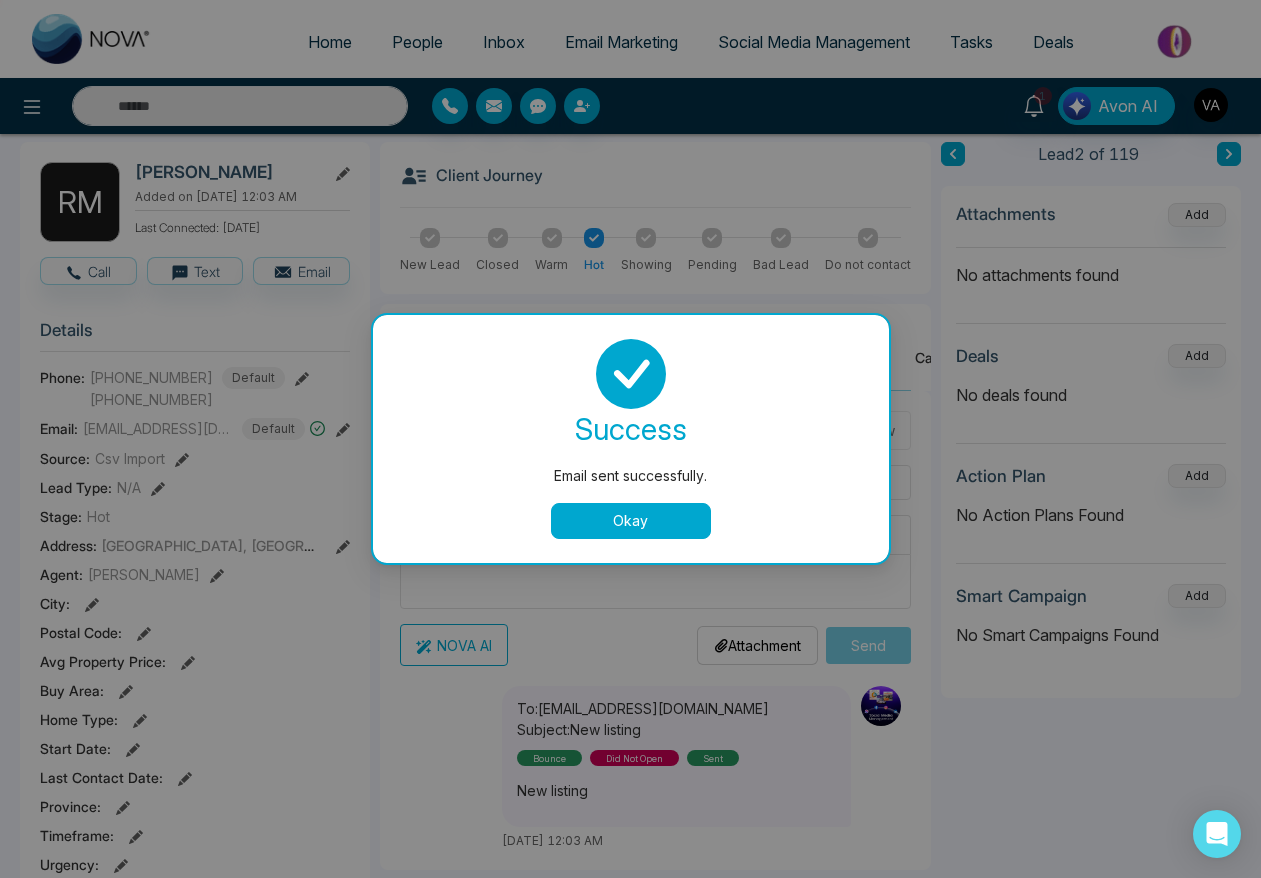 click on "Okay" at bounding box center [631, 521] 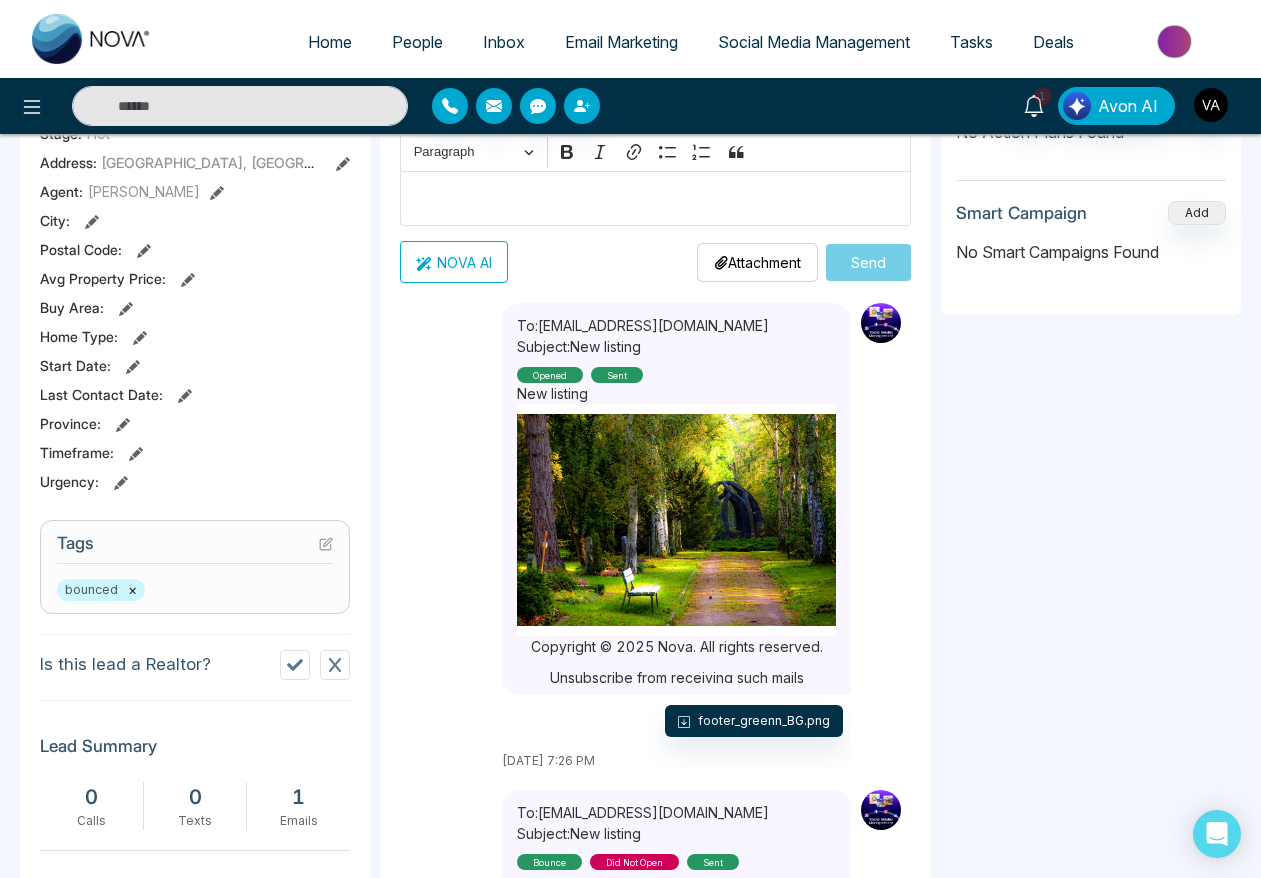 scroll, scrollTop: 469, scrollLeft: 0, axis: vertical 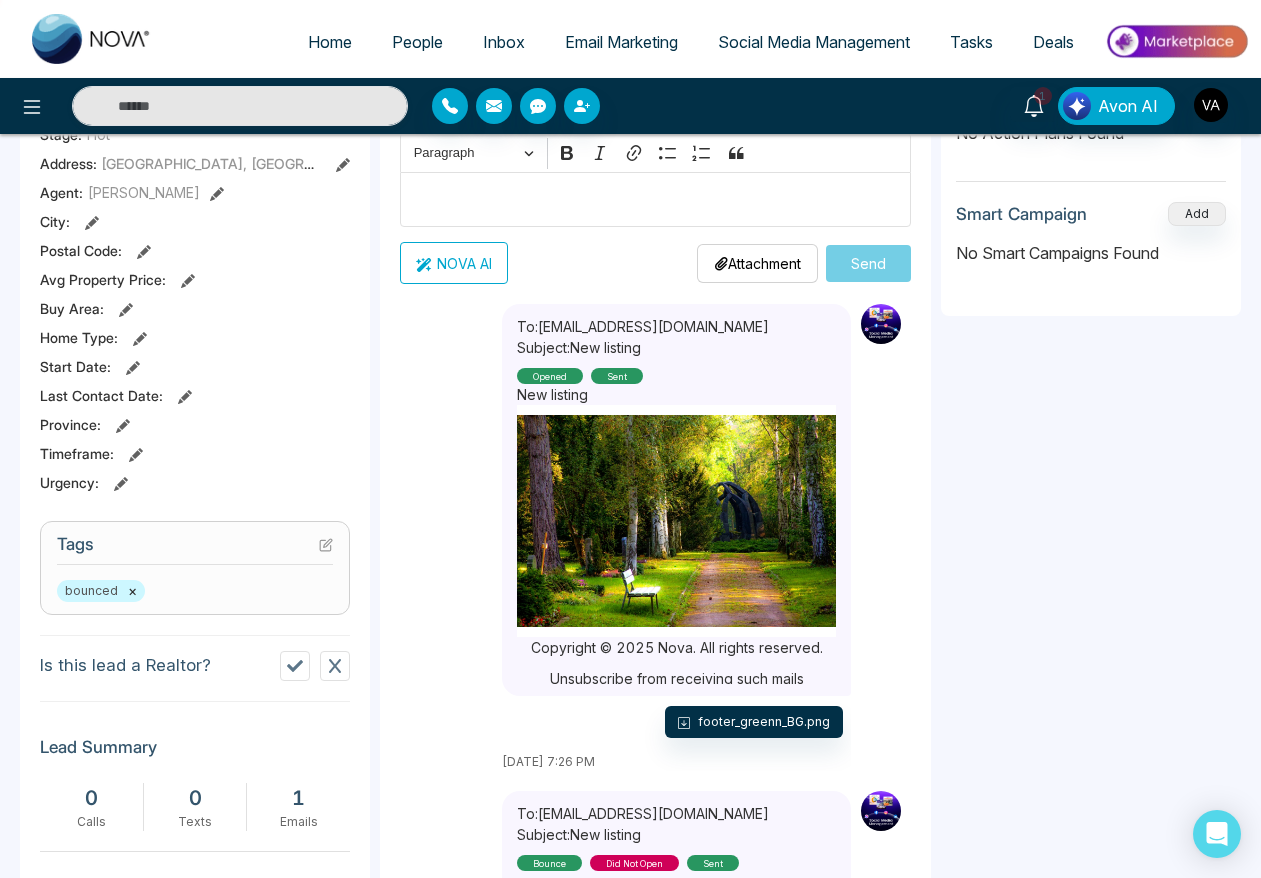 click on "Tasks" at bounding box center (971, 42) 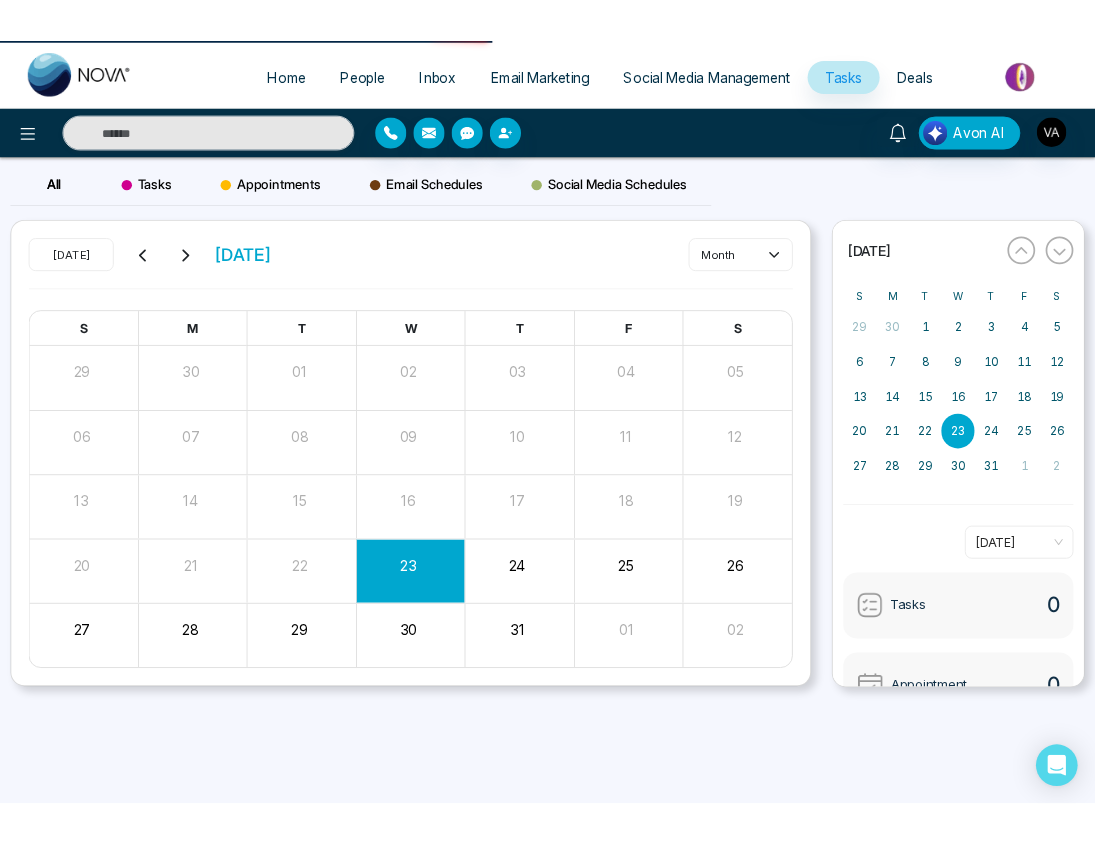 scroll, scrollTop: 0, scrollLeft: 0, axis: both 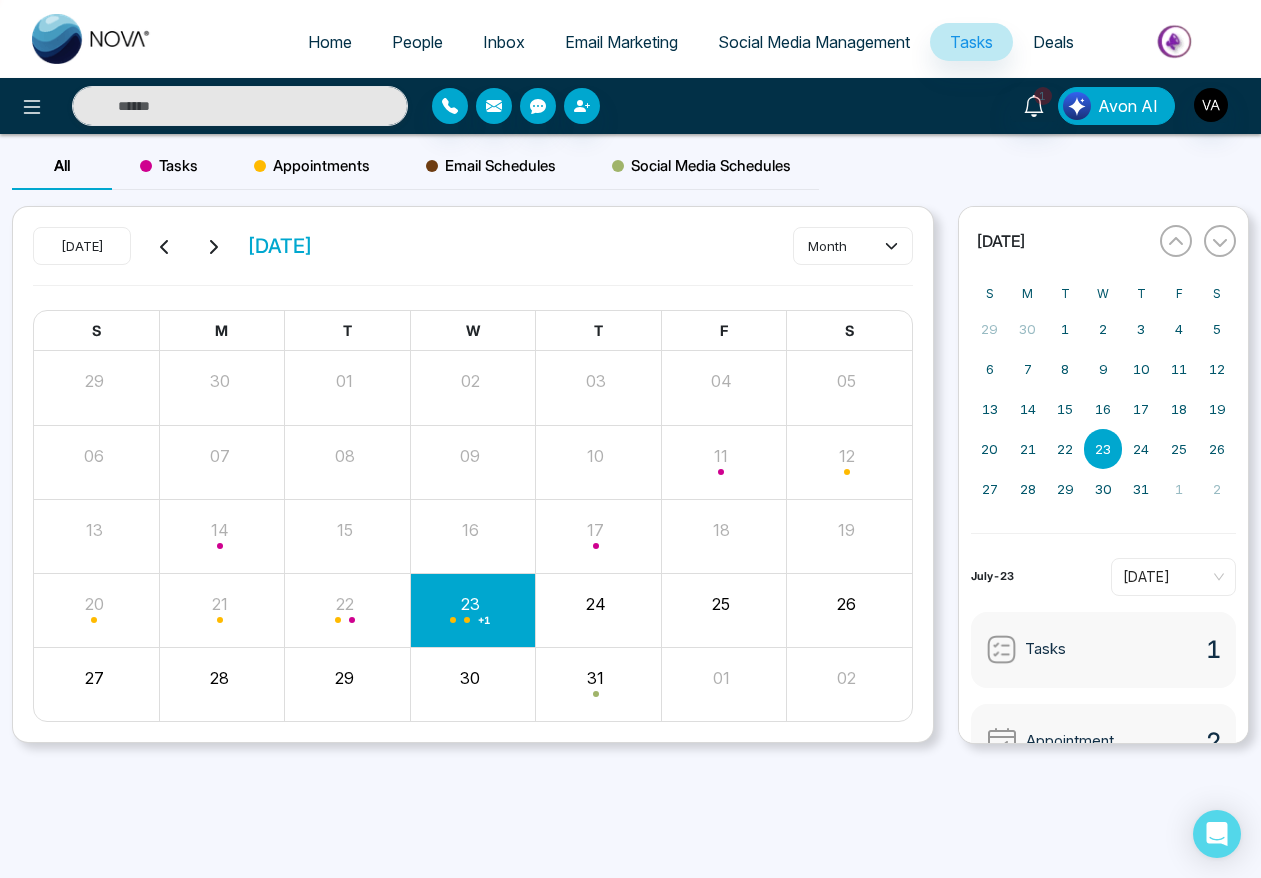 click on "Avon AI" at bounding box center (1128, 106) 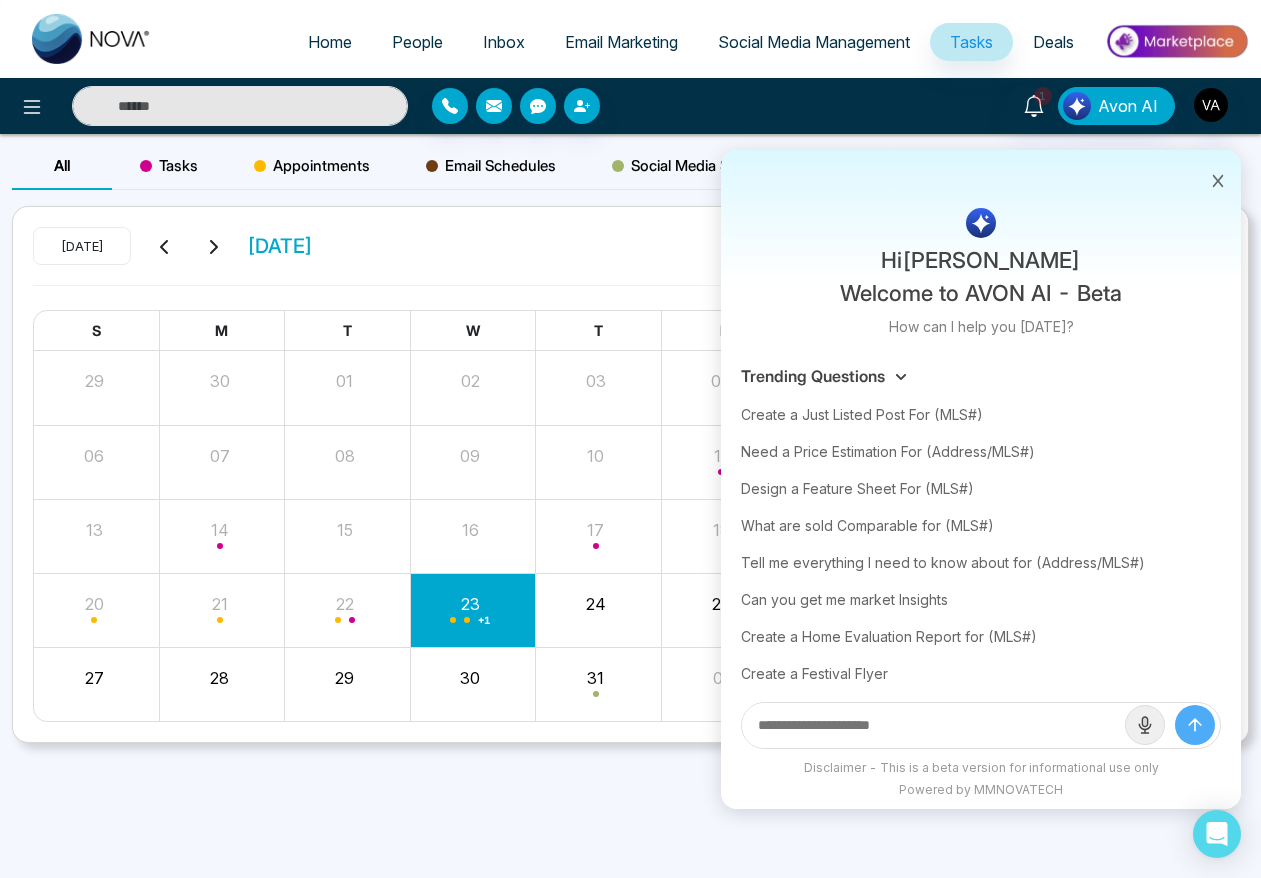 click on "All Tasks Appointments Email Schedules Social Media Schedules" at bounding box center (415, 174) 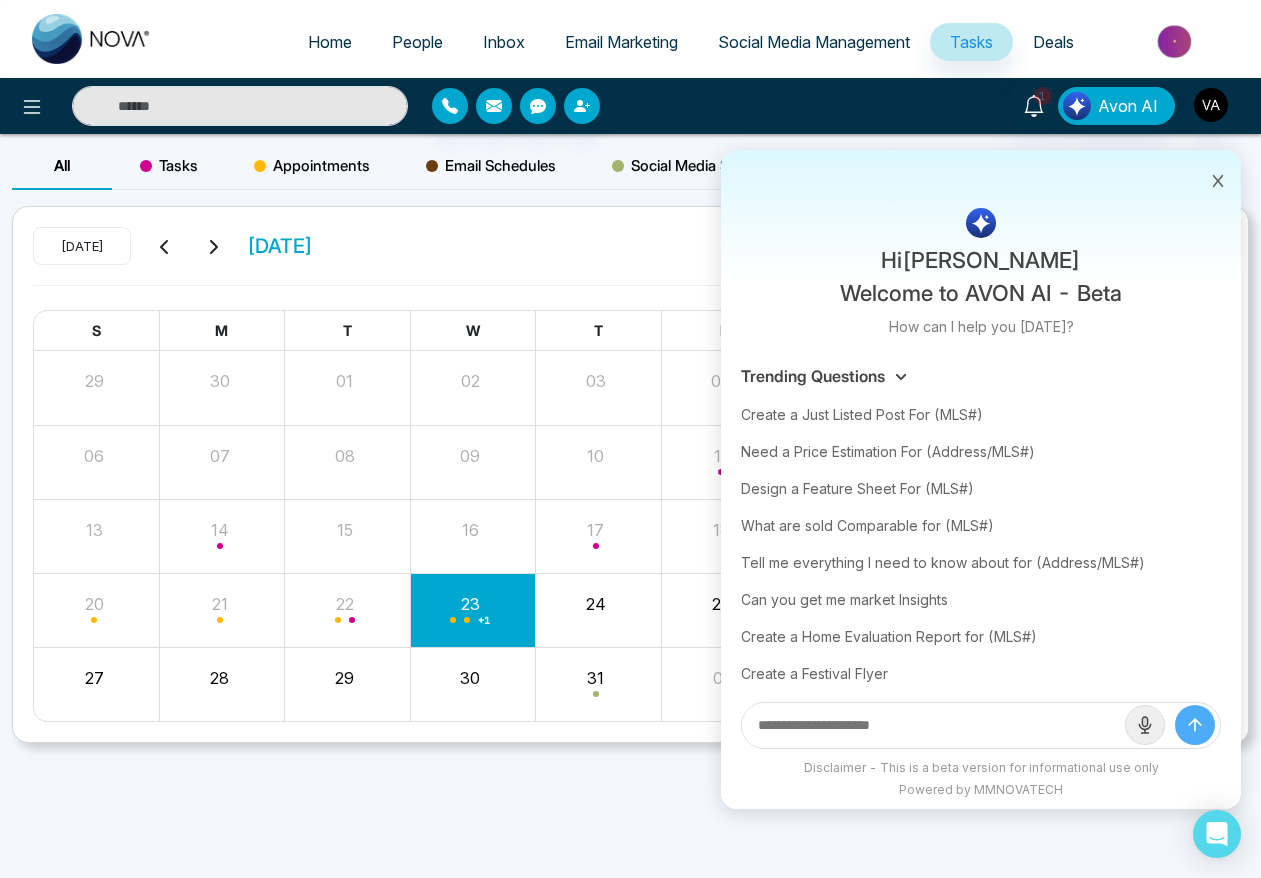 click at bounding box center [467, 620] 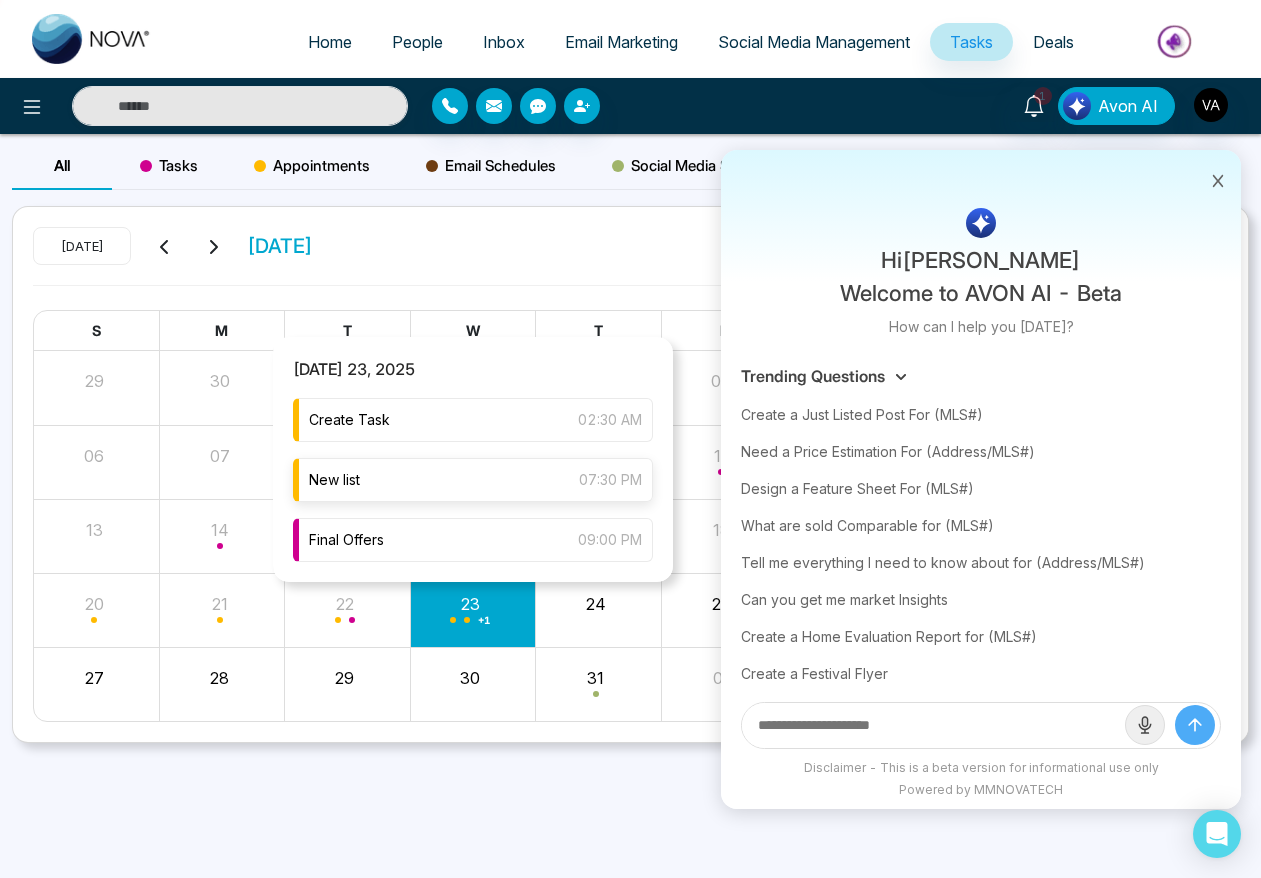 click on "New list 07:30 PM" at bounding box center (473, 480) 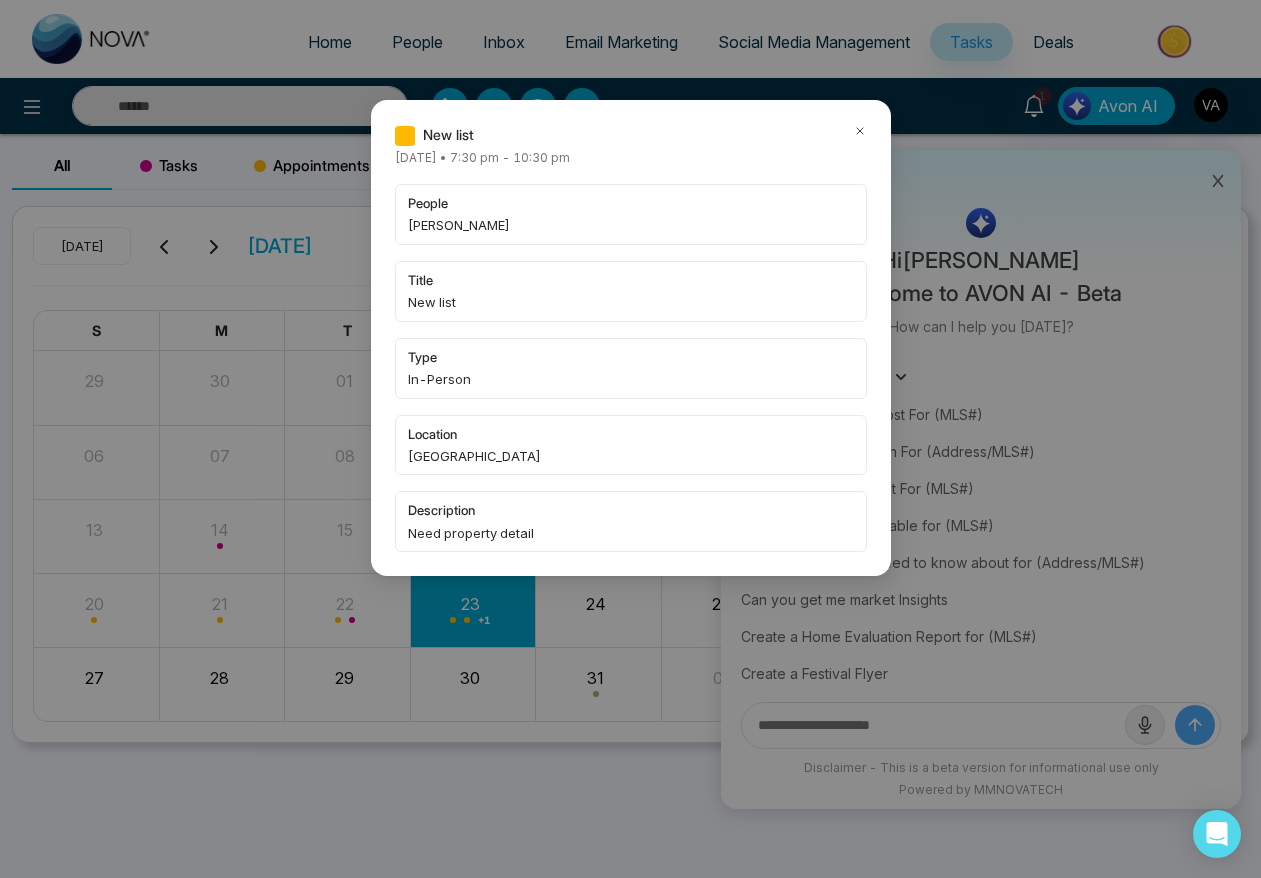 click 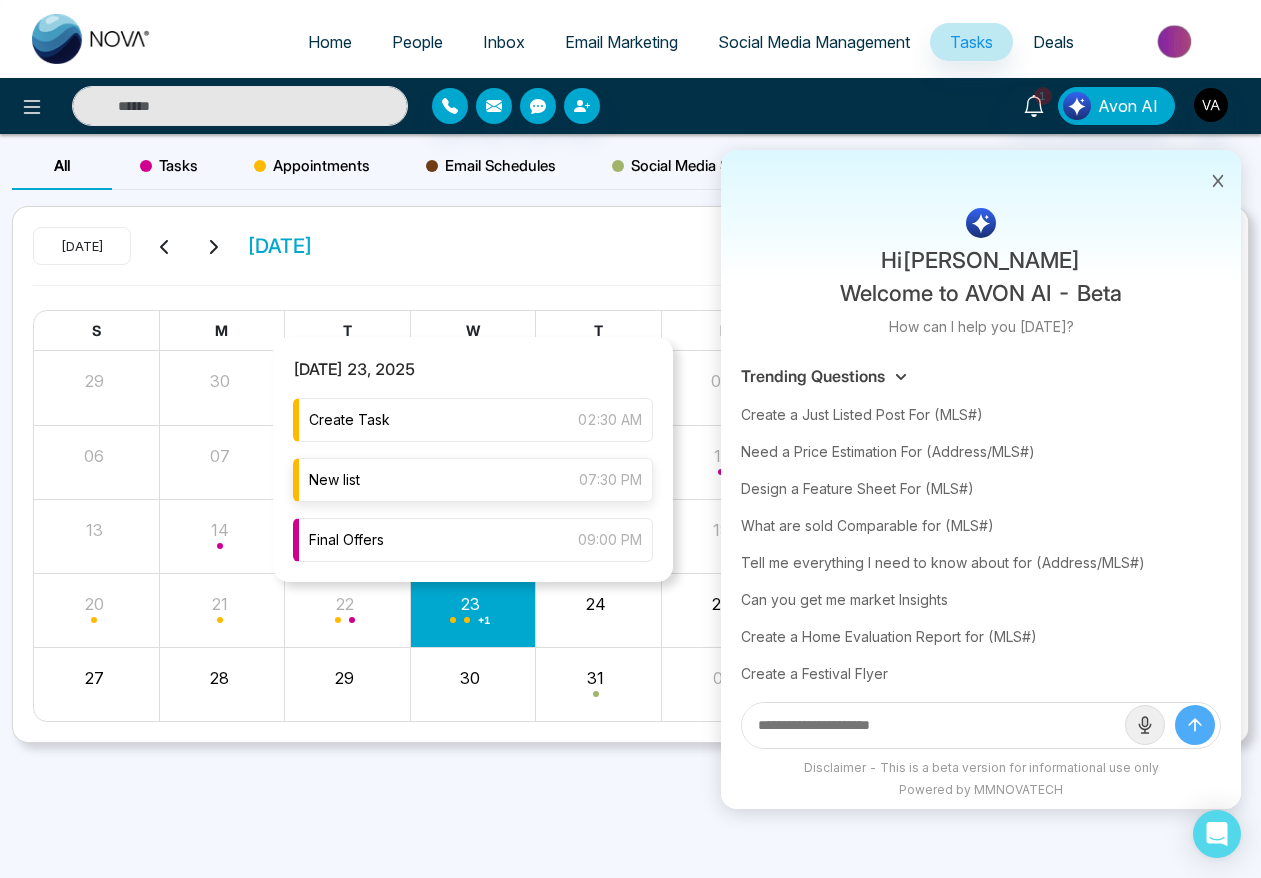 click on "New list 07:30 PM" at bounding box center (473, 480) 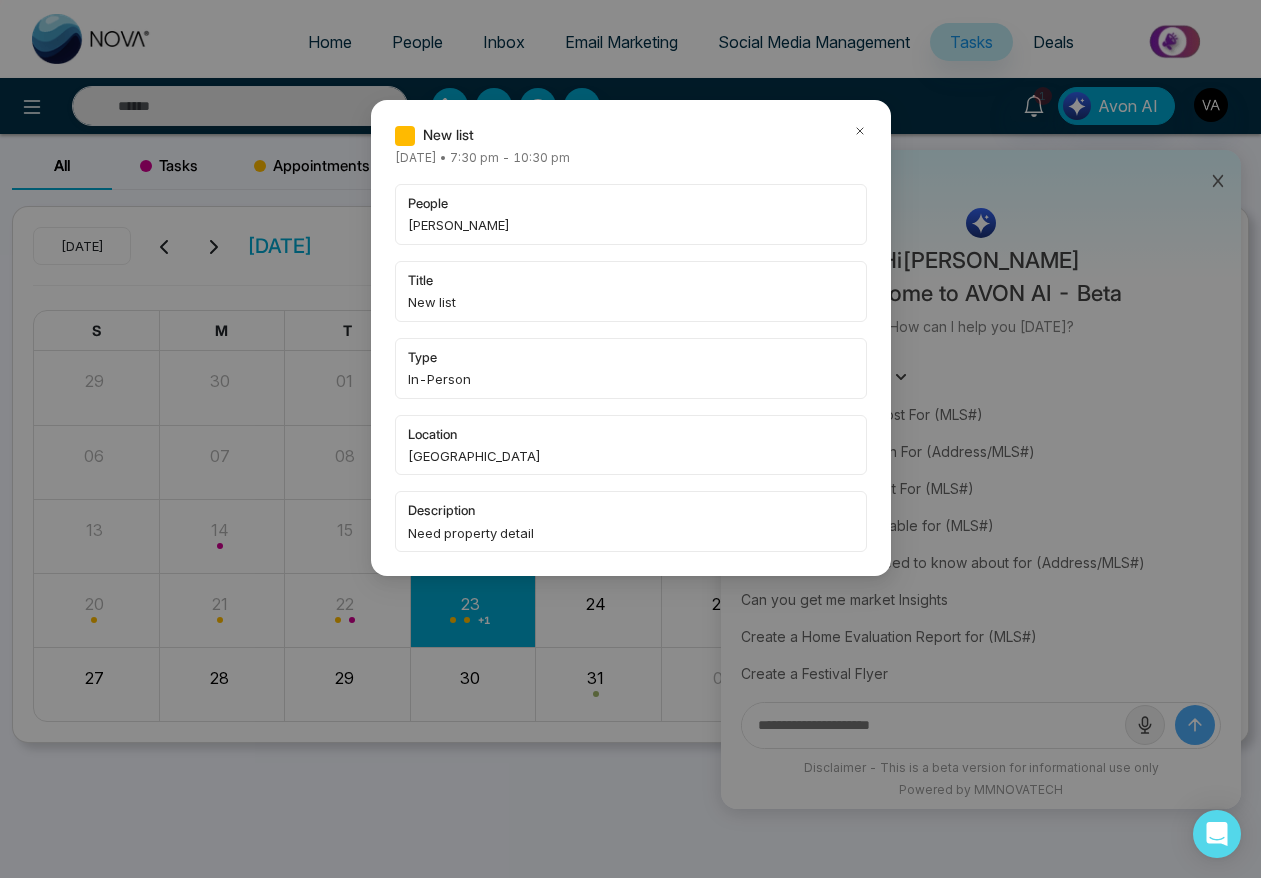 click on "New list" at bounding box center (631, 135) 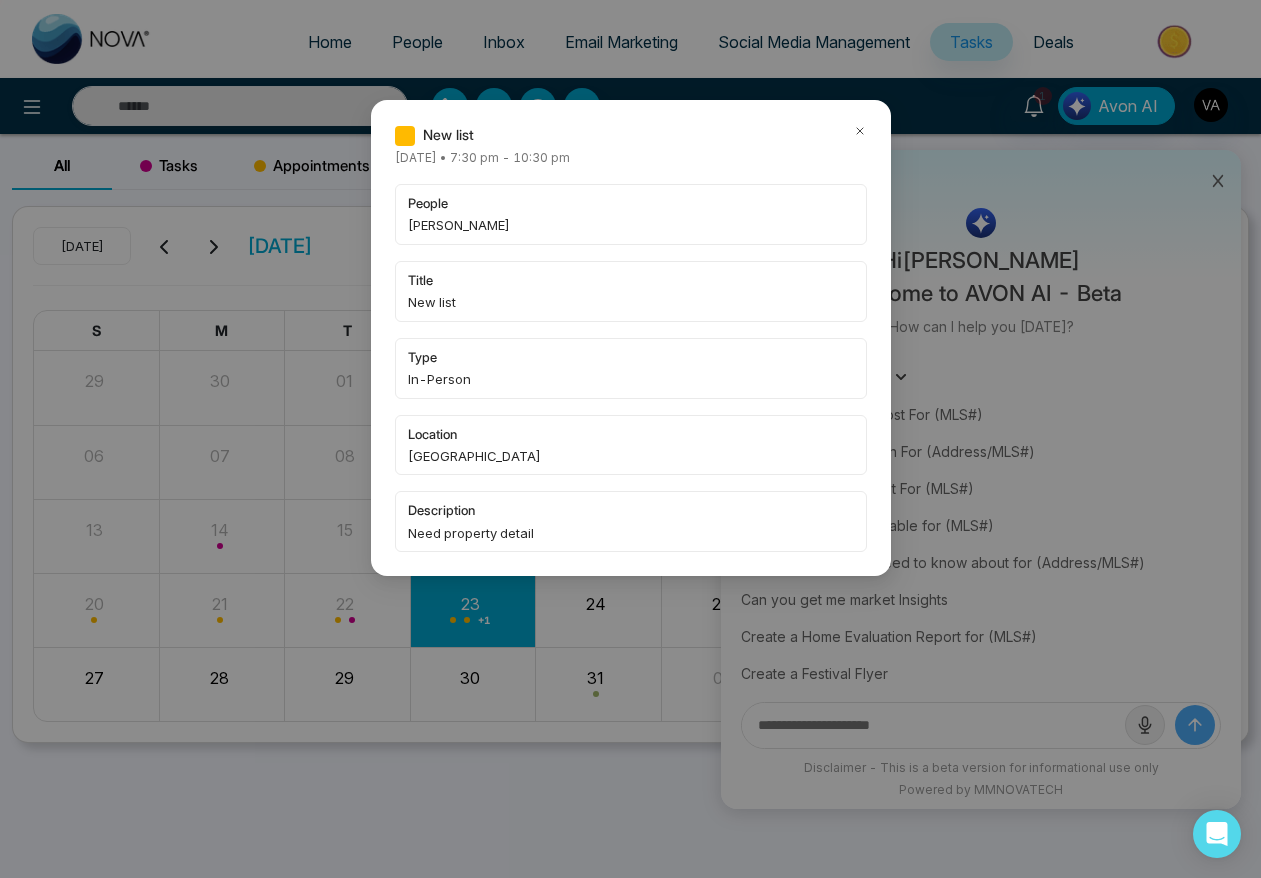click on "New list" at bounding box center [631, 135] 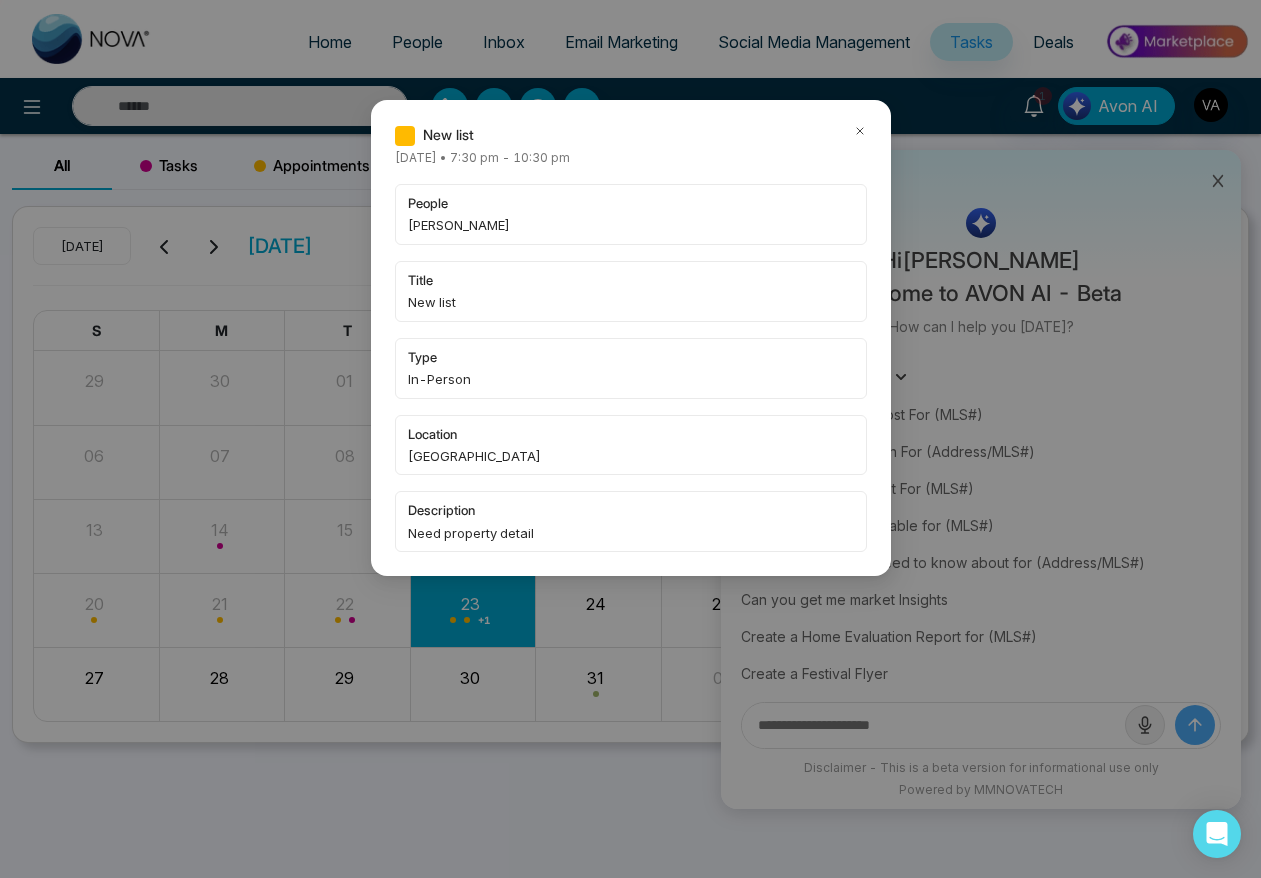 click 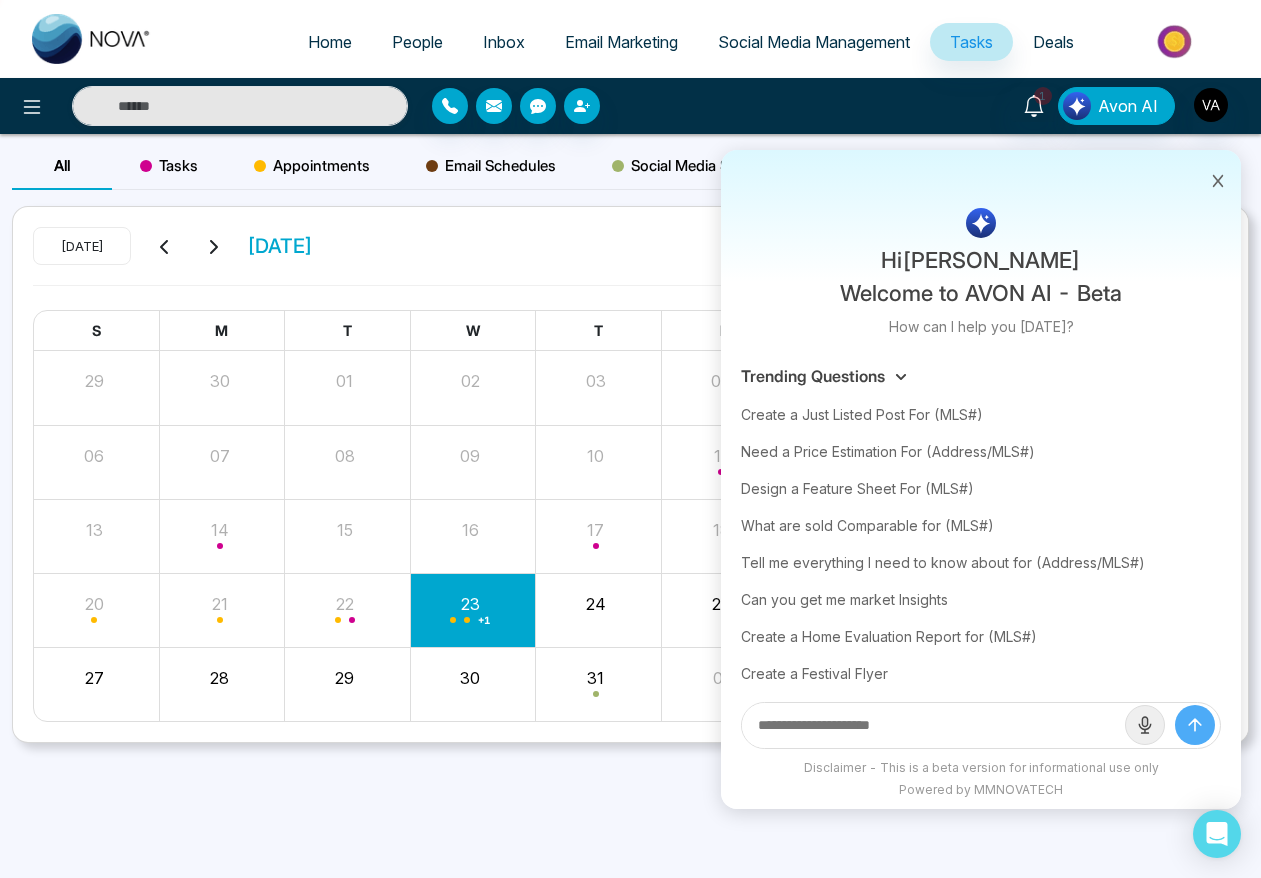 click at bounding box center (1218, 179) 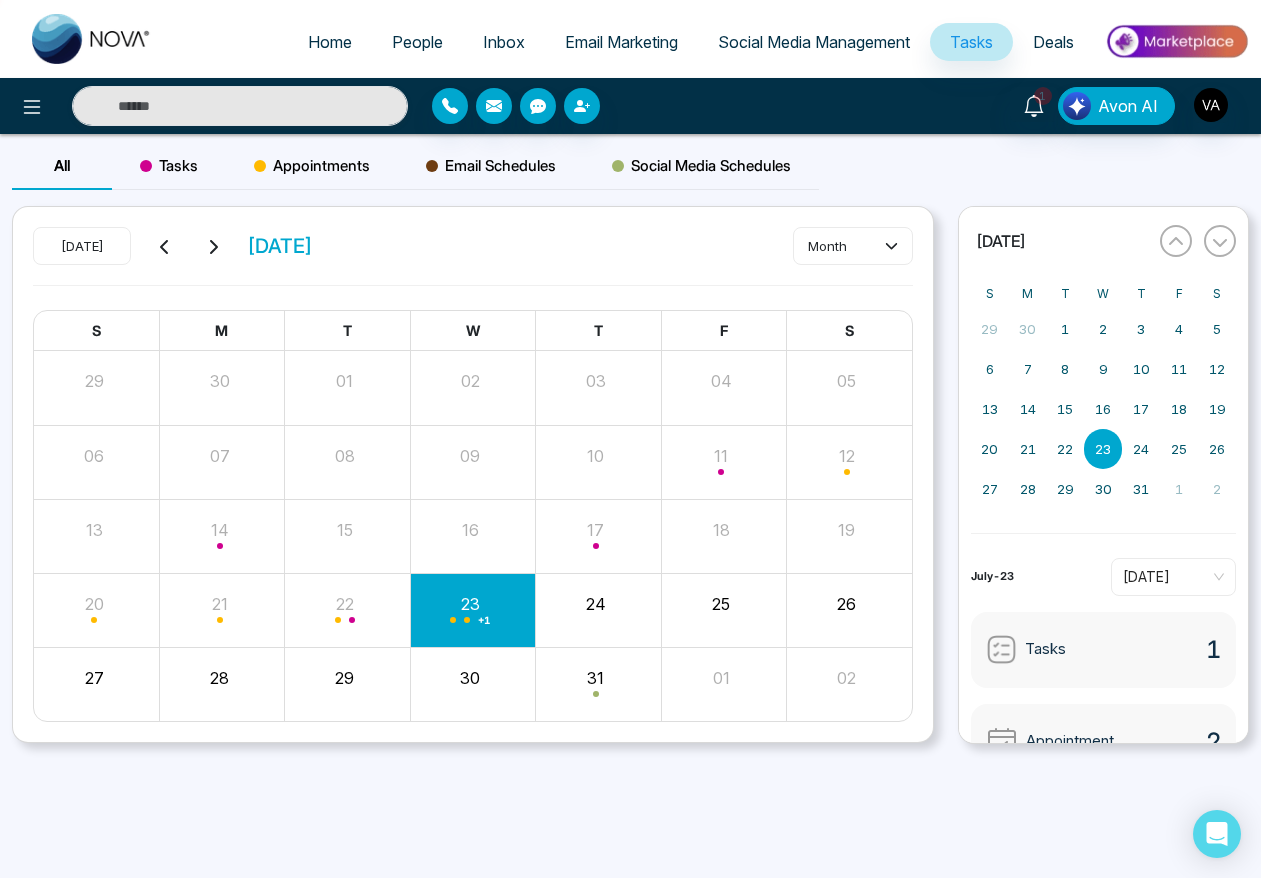 click on "Appointments" at bounding box center (312, 166) 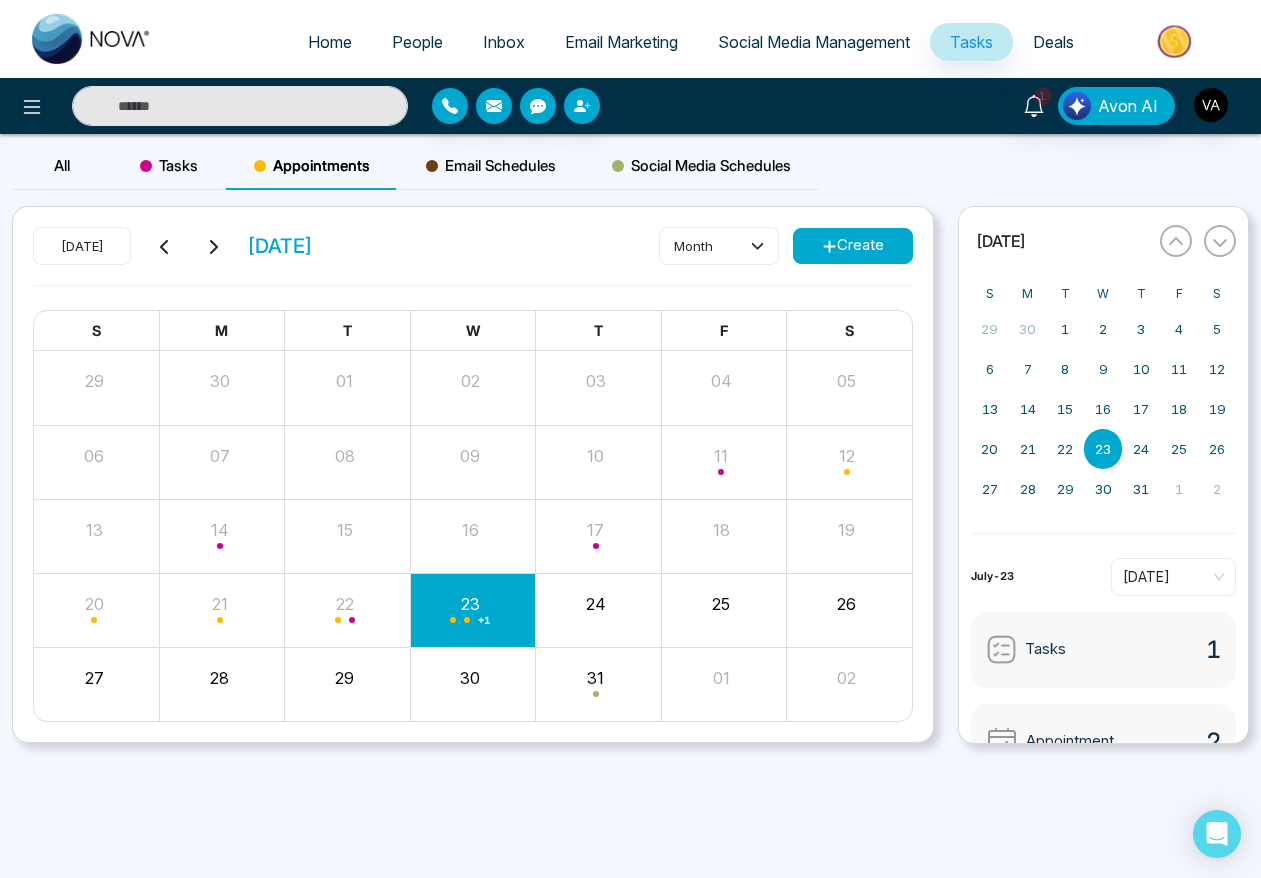 click 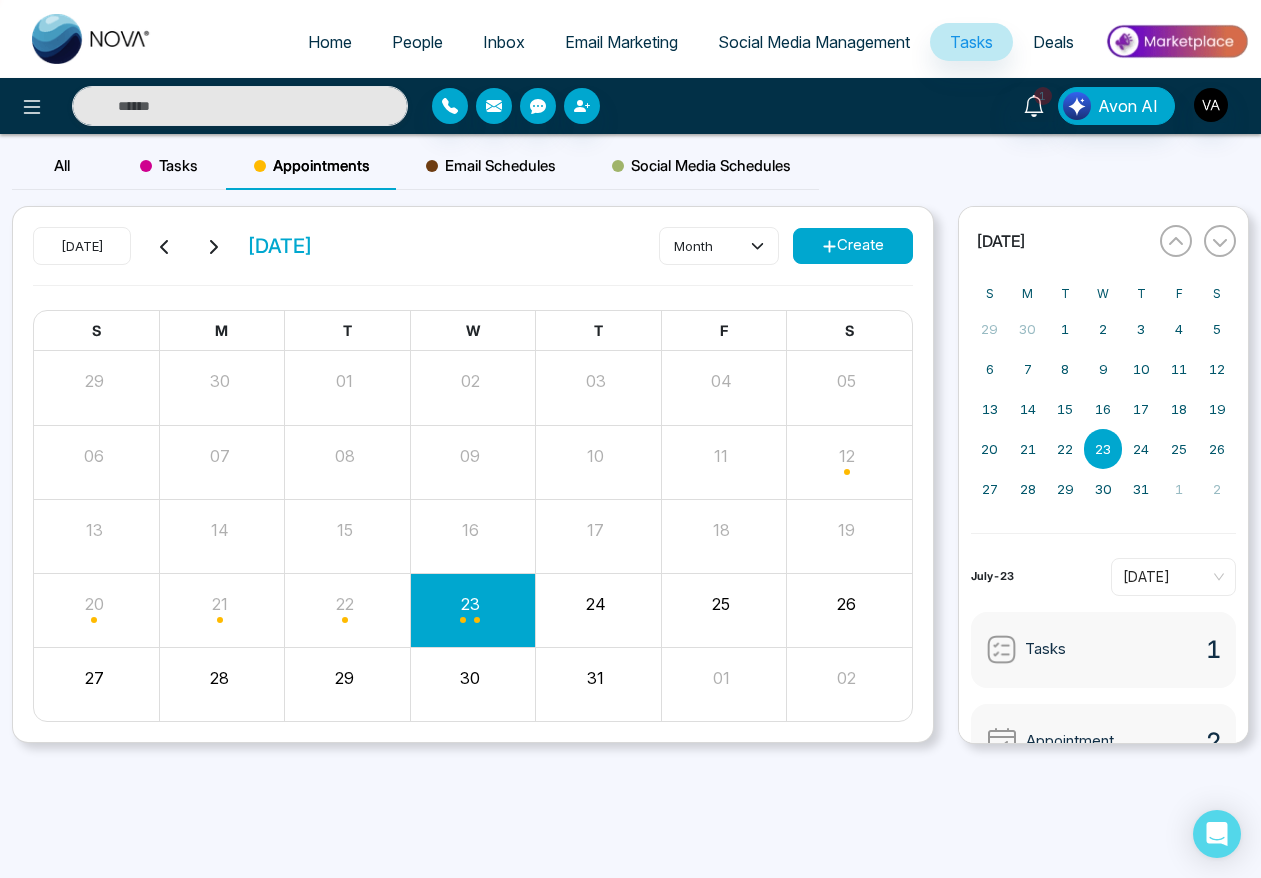 click on "Create" at bounding box center [853, 246] 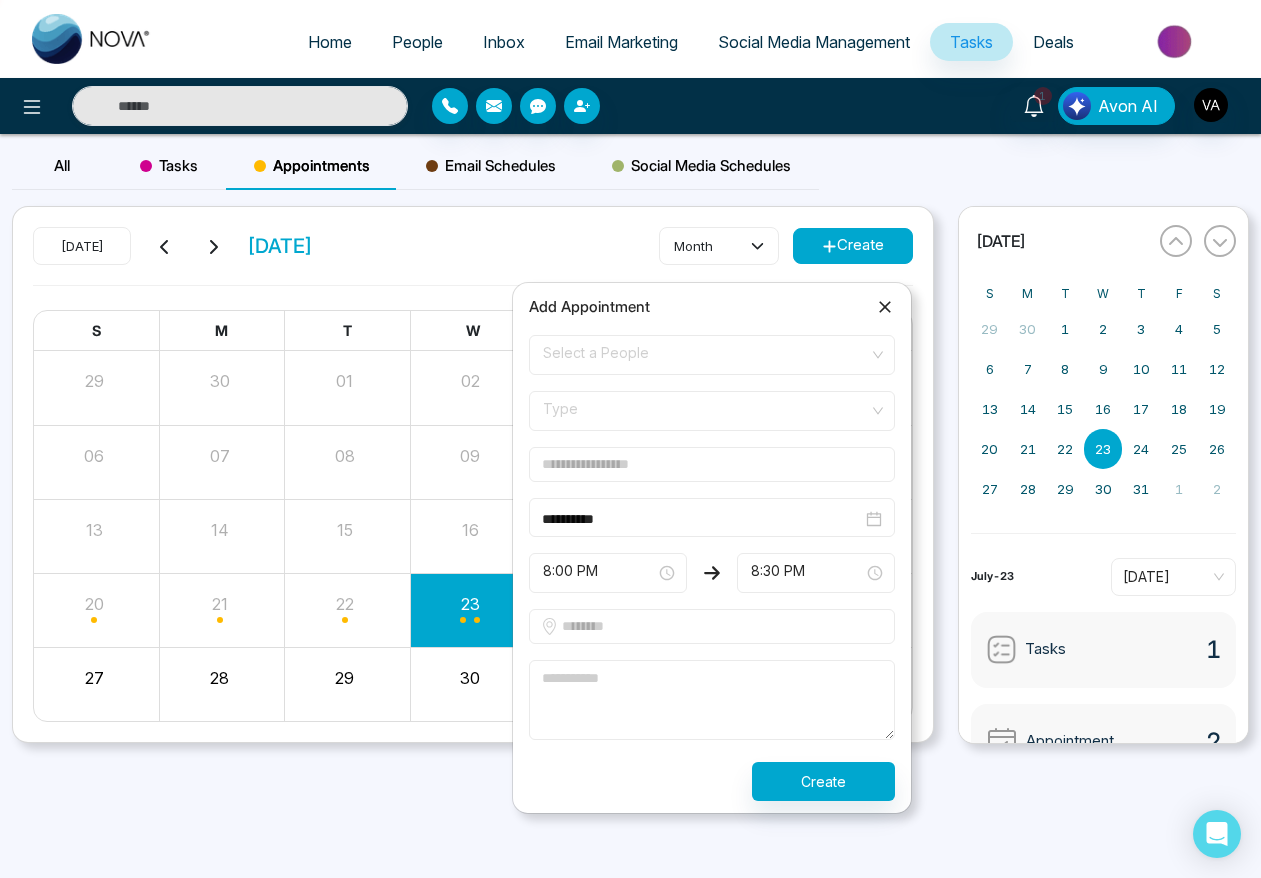 click on "**********" at bounding box center [712, 548] 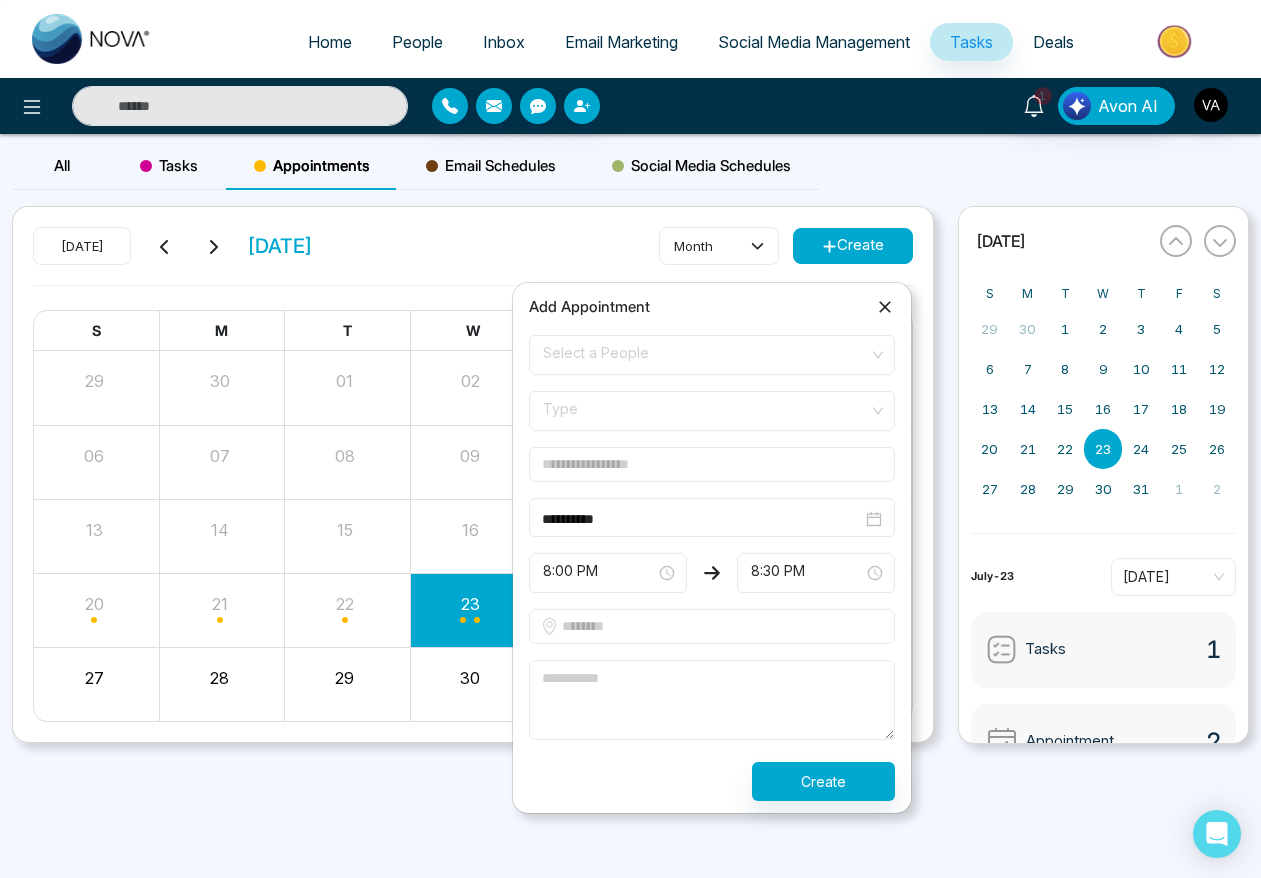 click on "Select a People" at bounding box center [712, 355] 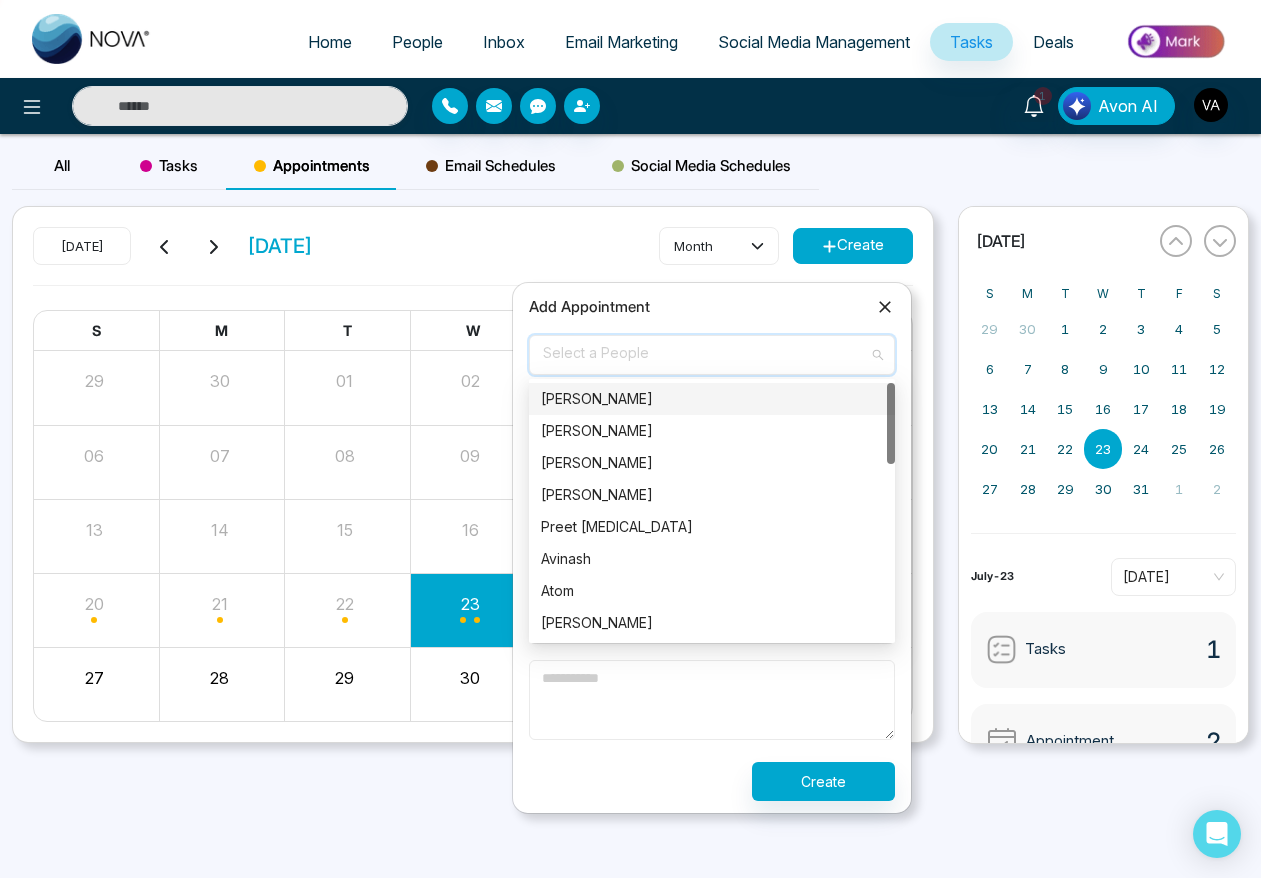 click on "[PERSON_NAME]" at bounding box center [712, 399] 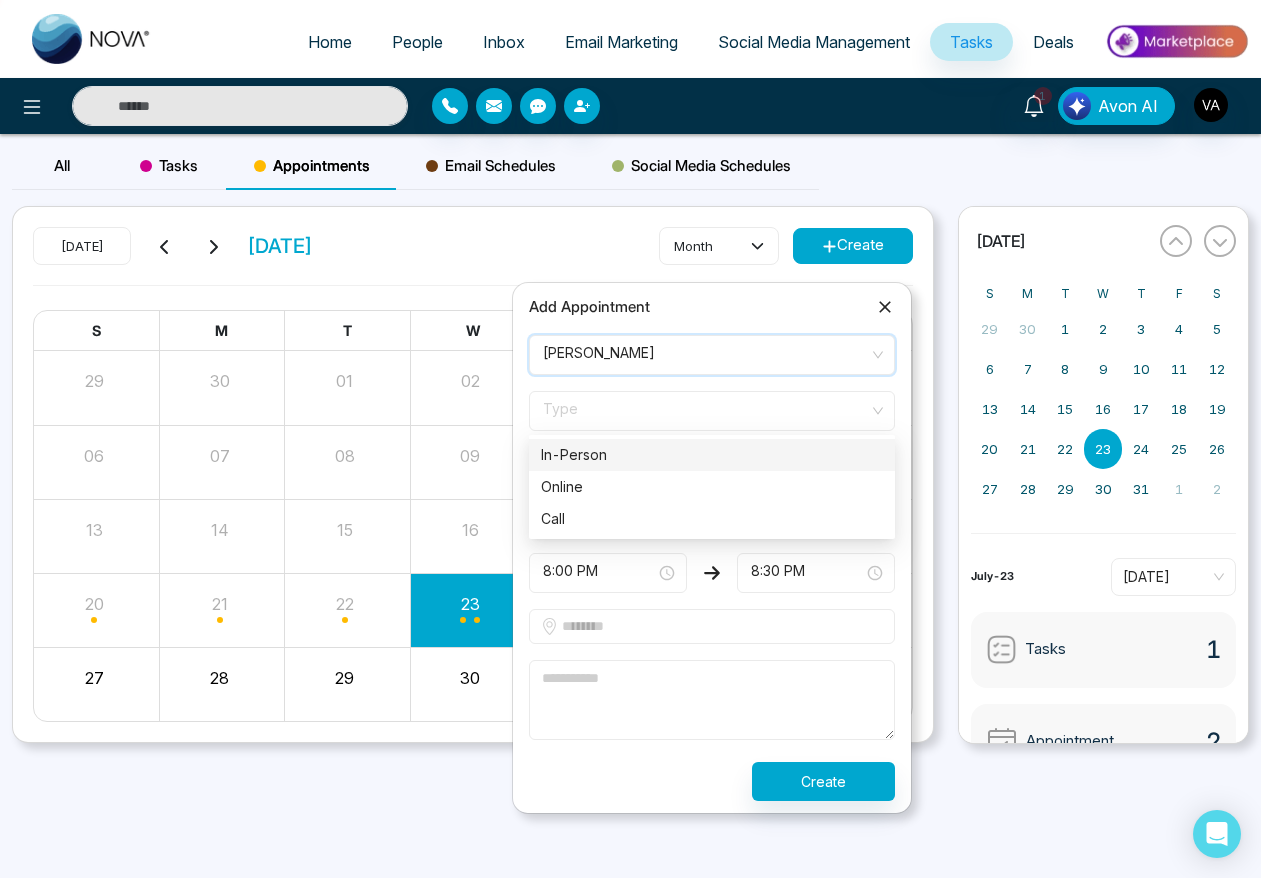 click on "Type" at bounding box center [712, 411] 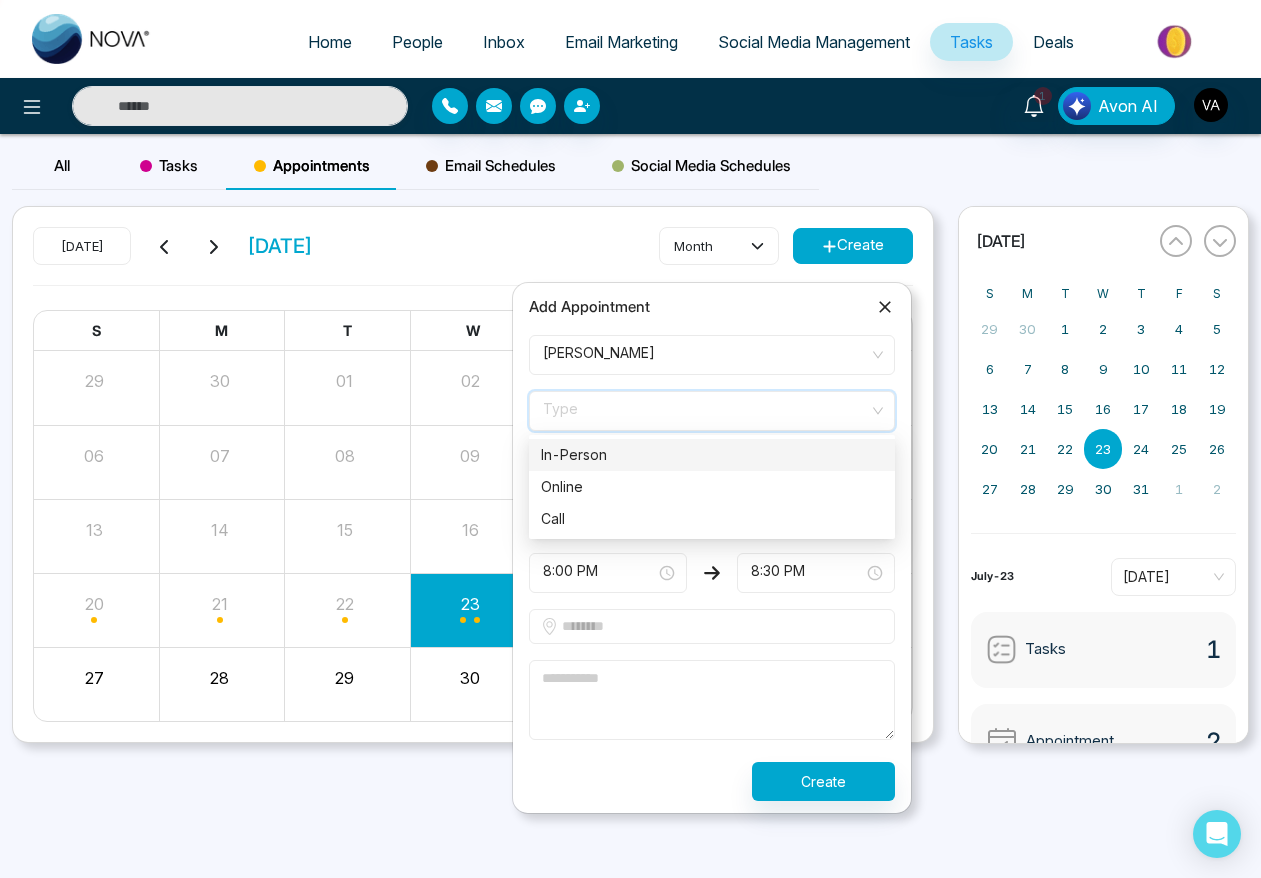 click on "In-Person" at bounding box center [712, 455] 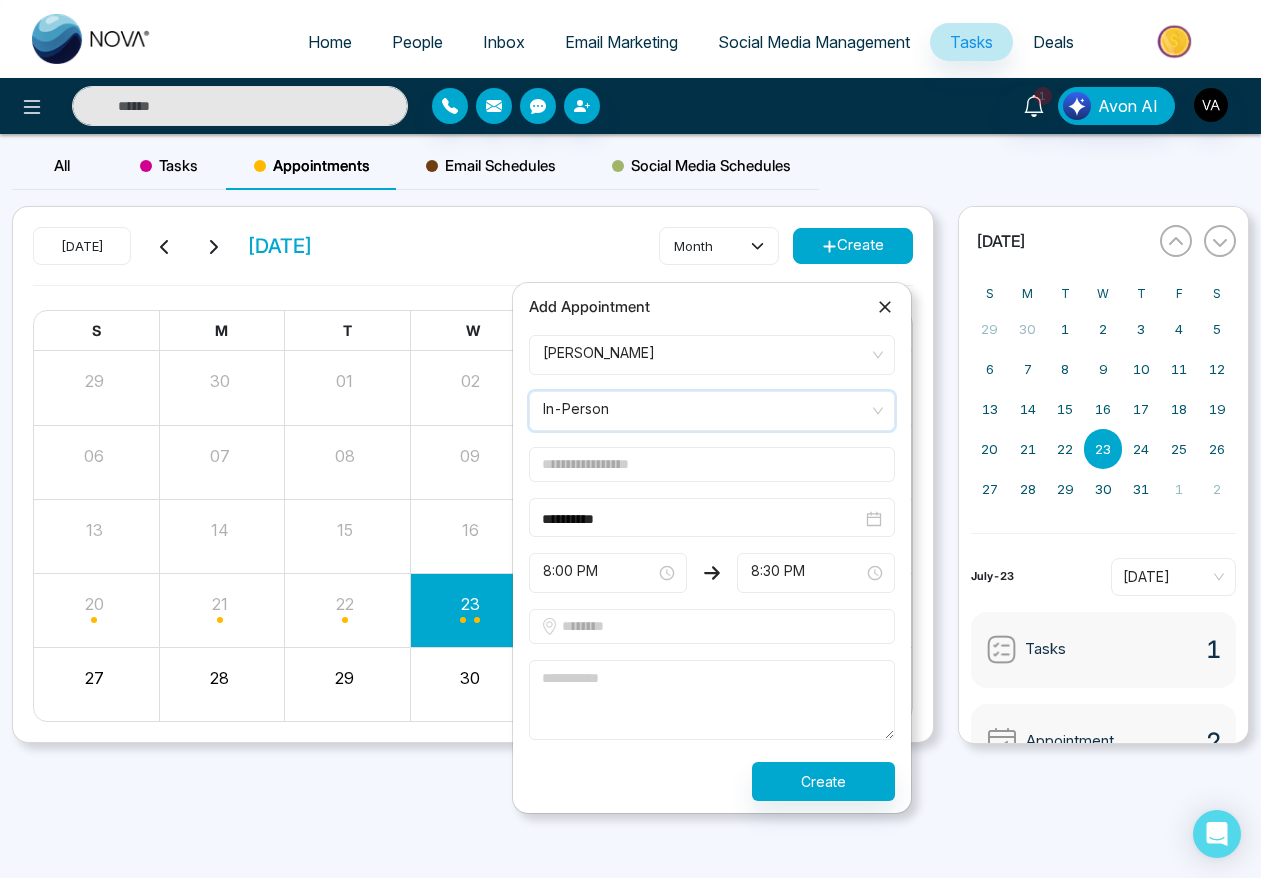 click at bounding box center [712, 464] 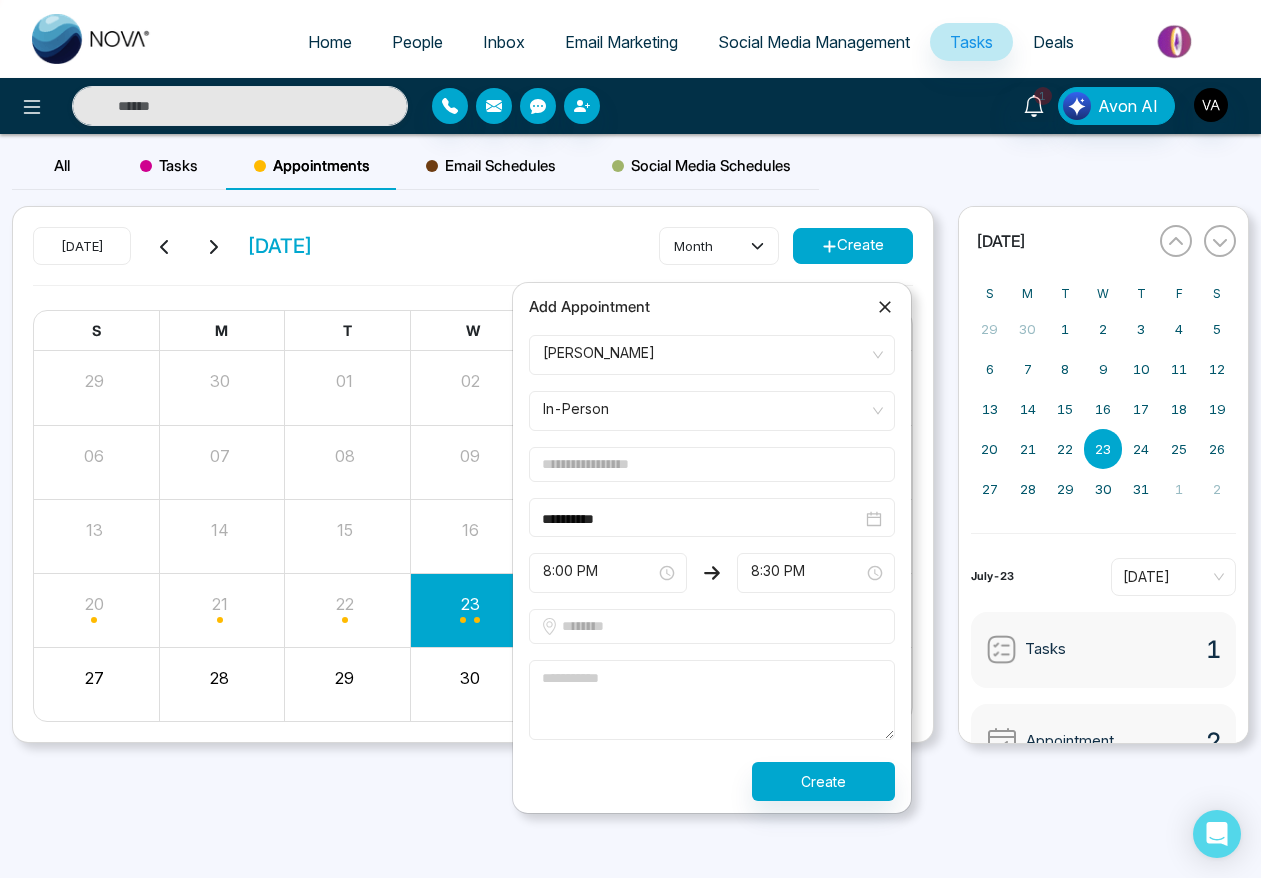 type on "********" 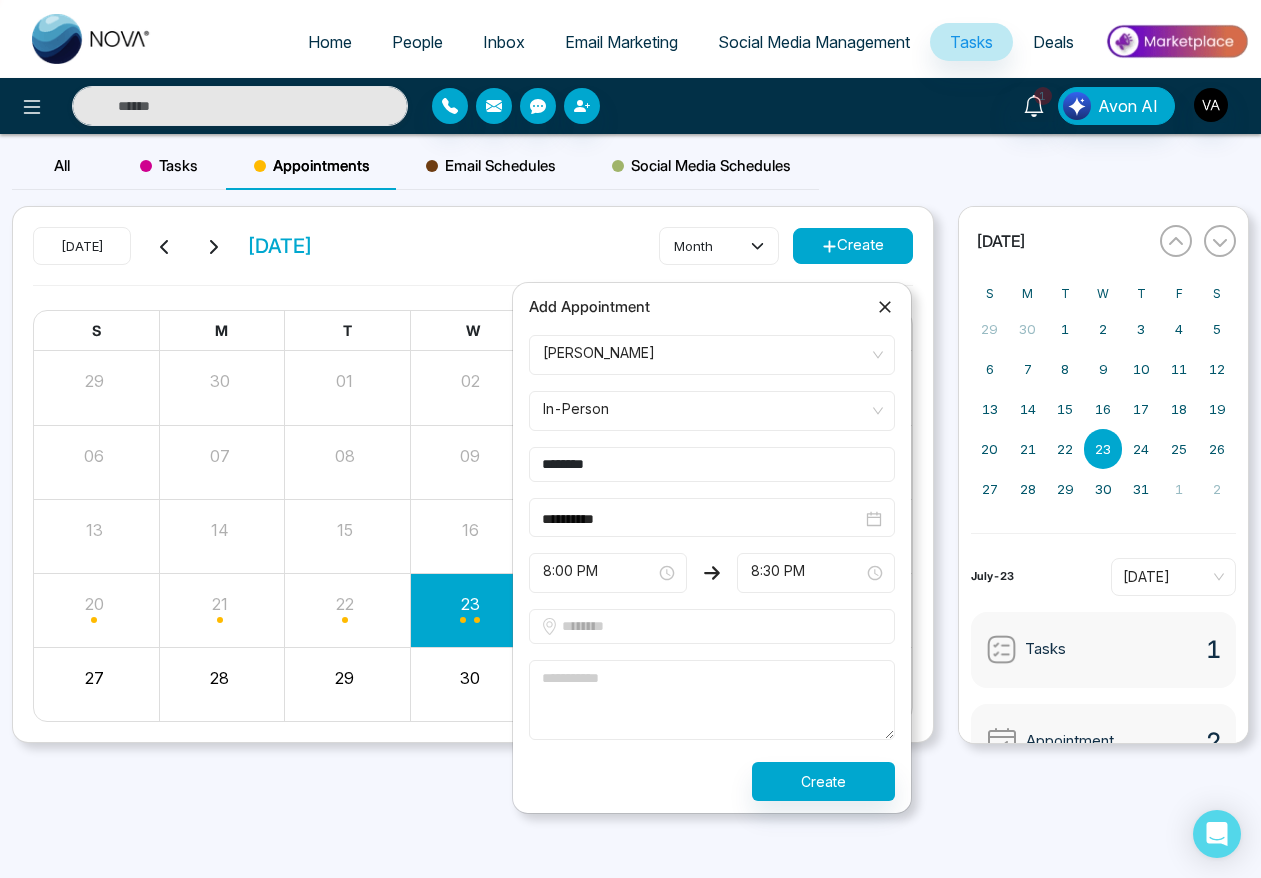 click at bounding box center [712, 626] 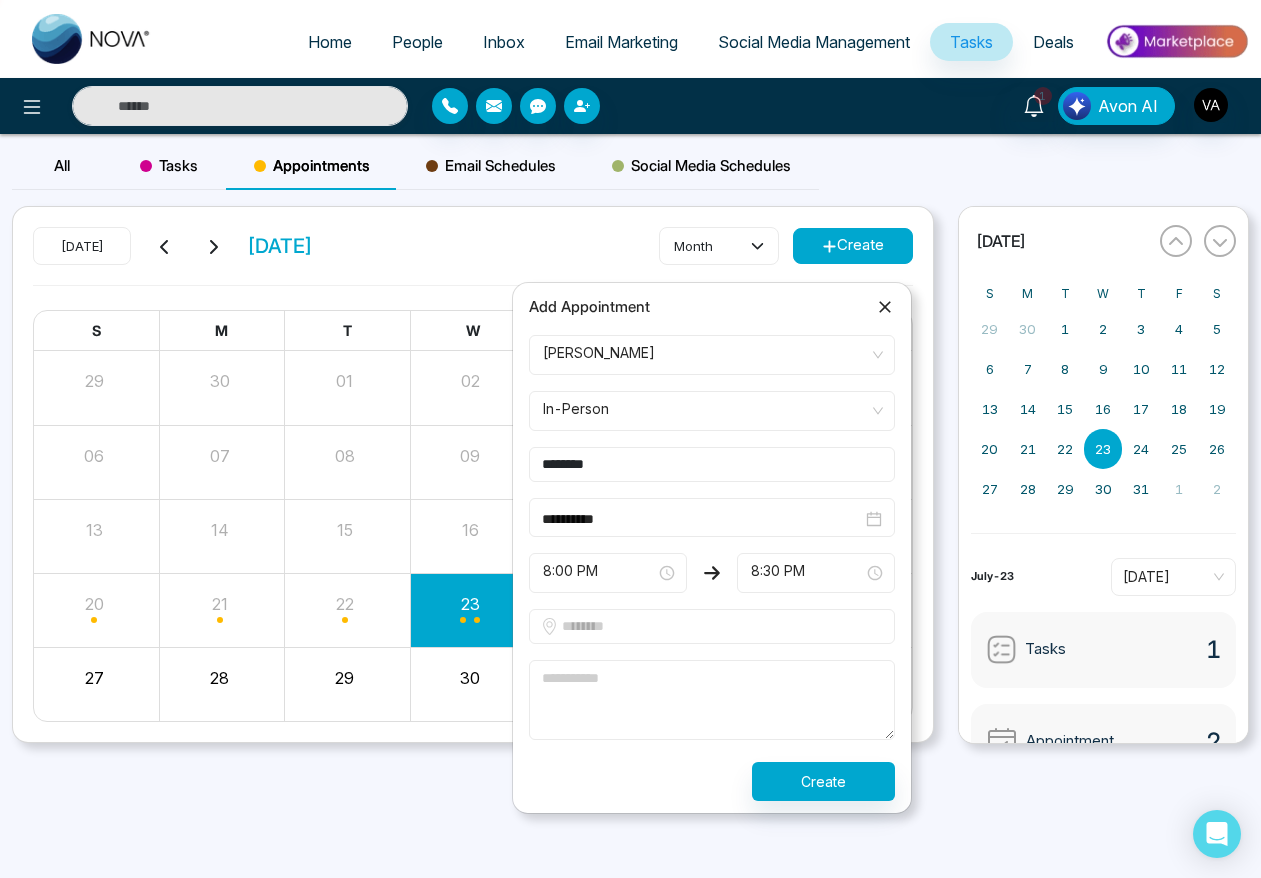 type on "*******" 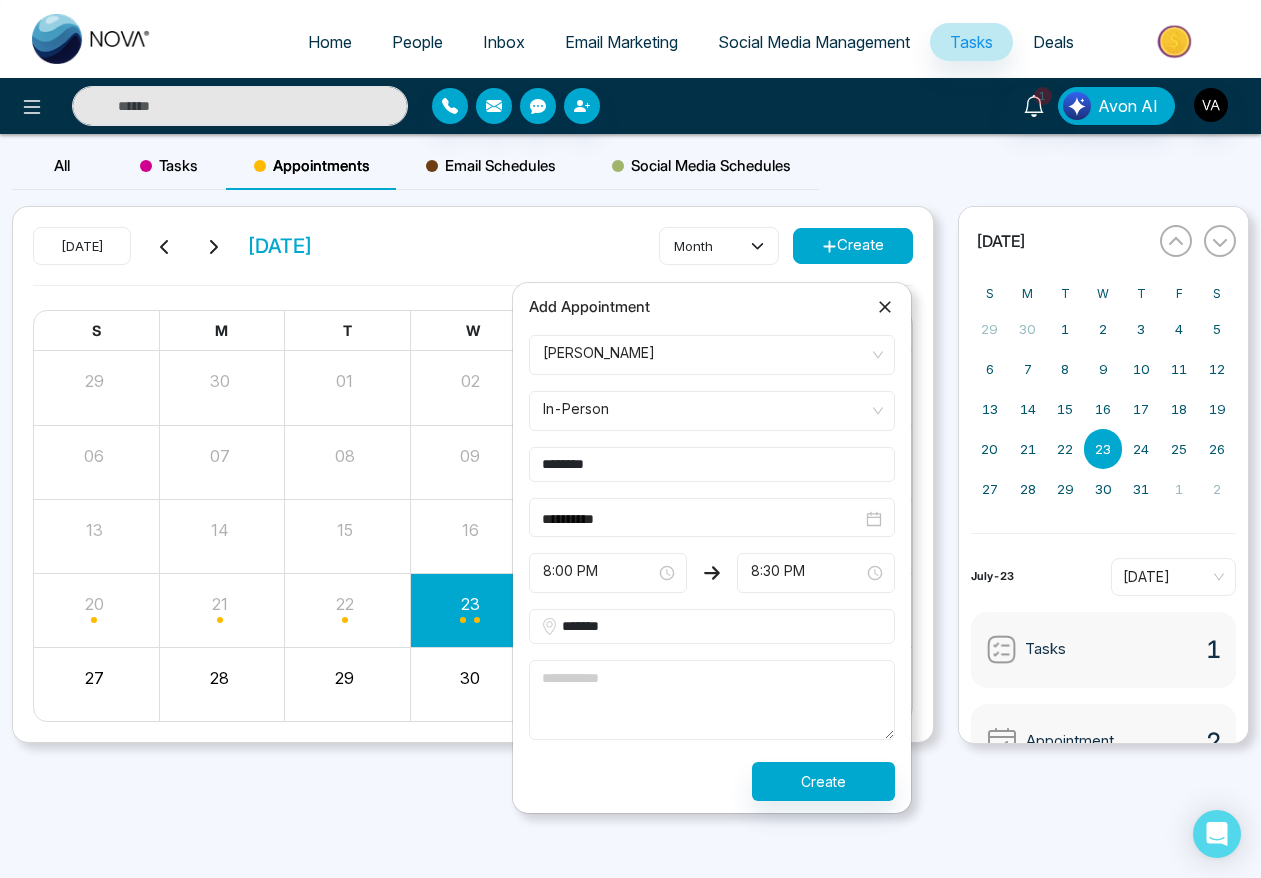 click at bounding box center (712, 700) 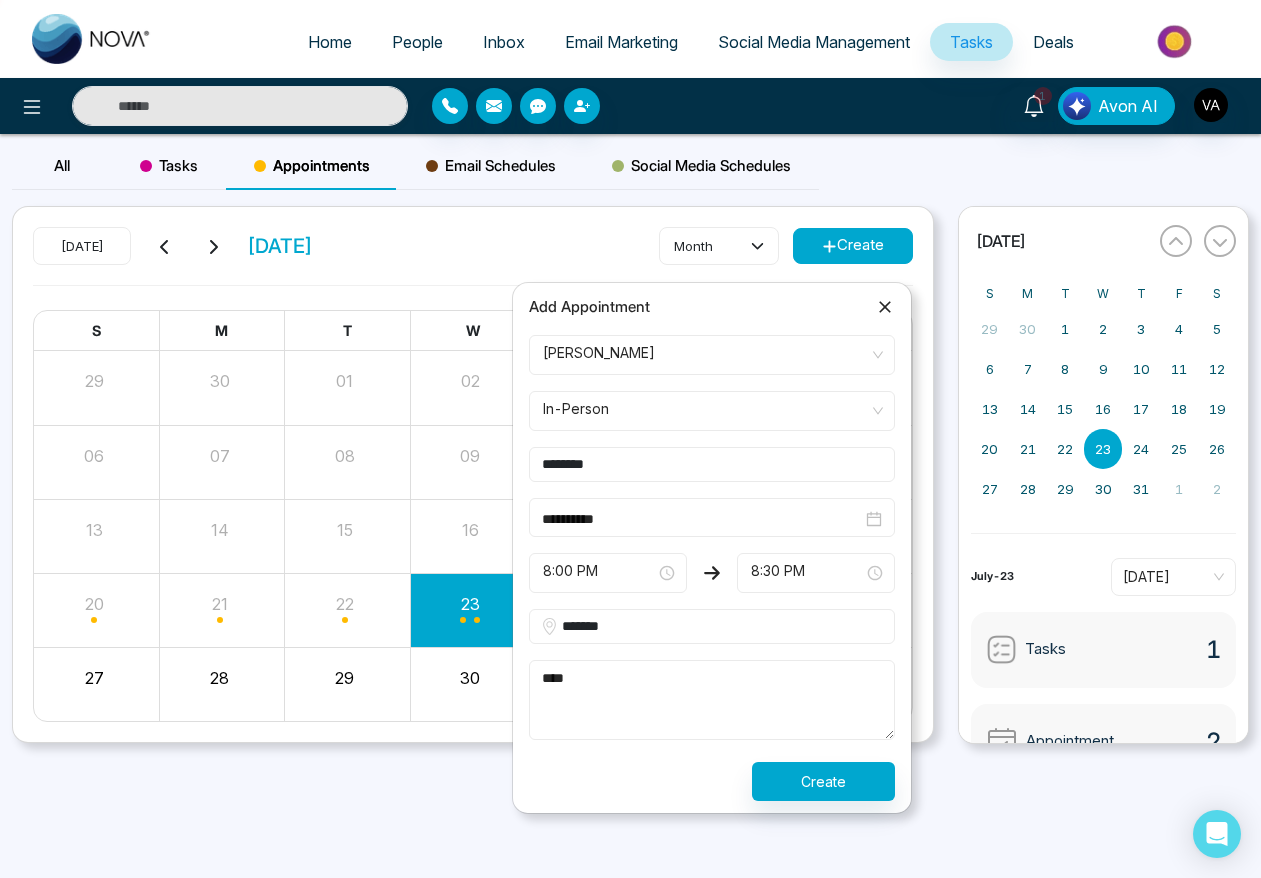 type on "****" 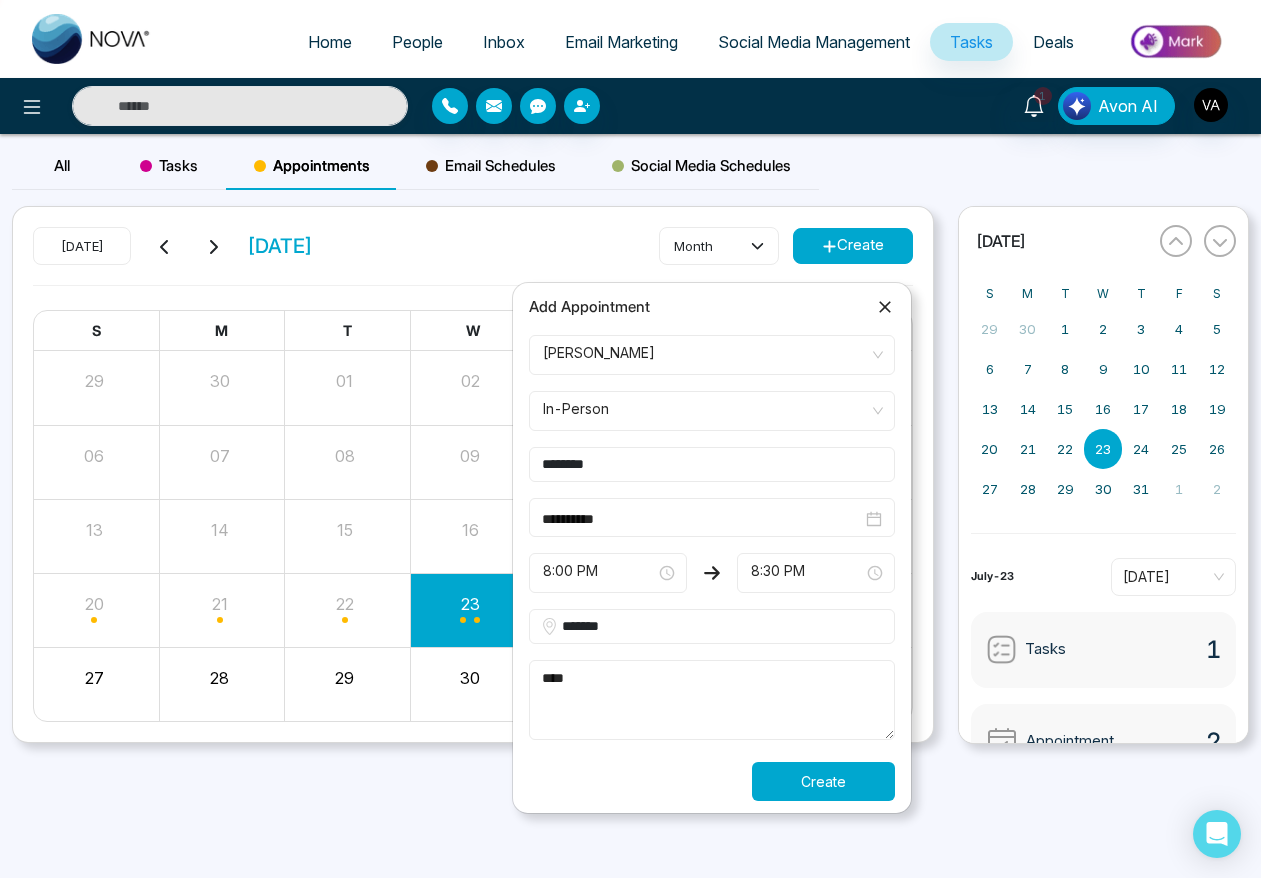 click on "Create" at bounding box center (823, 781) 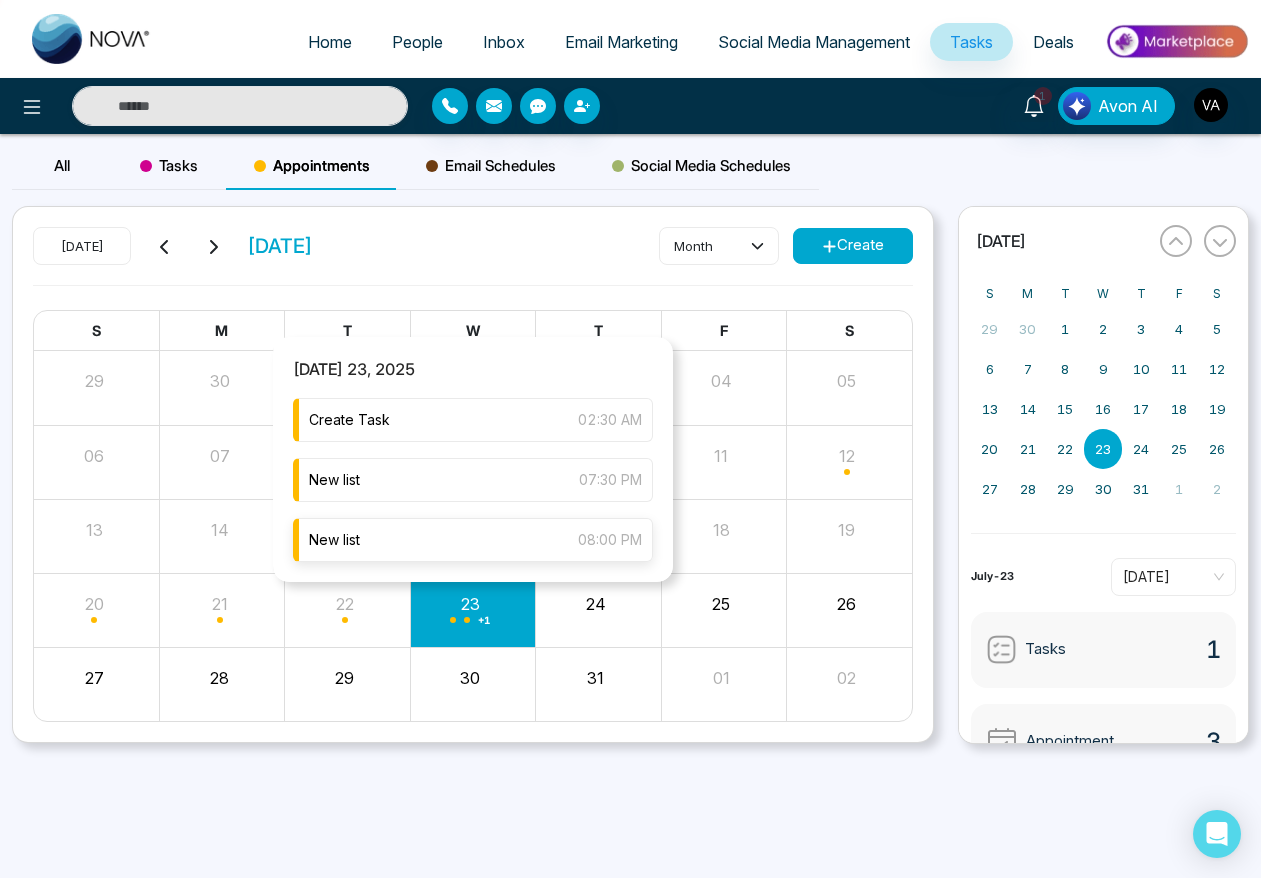 click on "New list 08:00 PM" at bounding box center [473, 540] 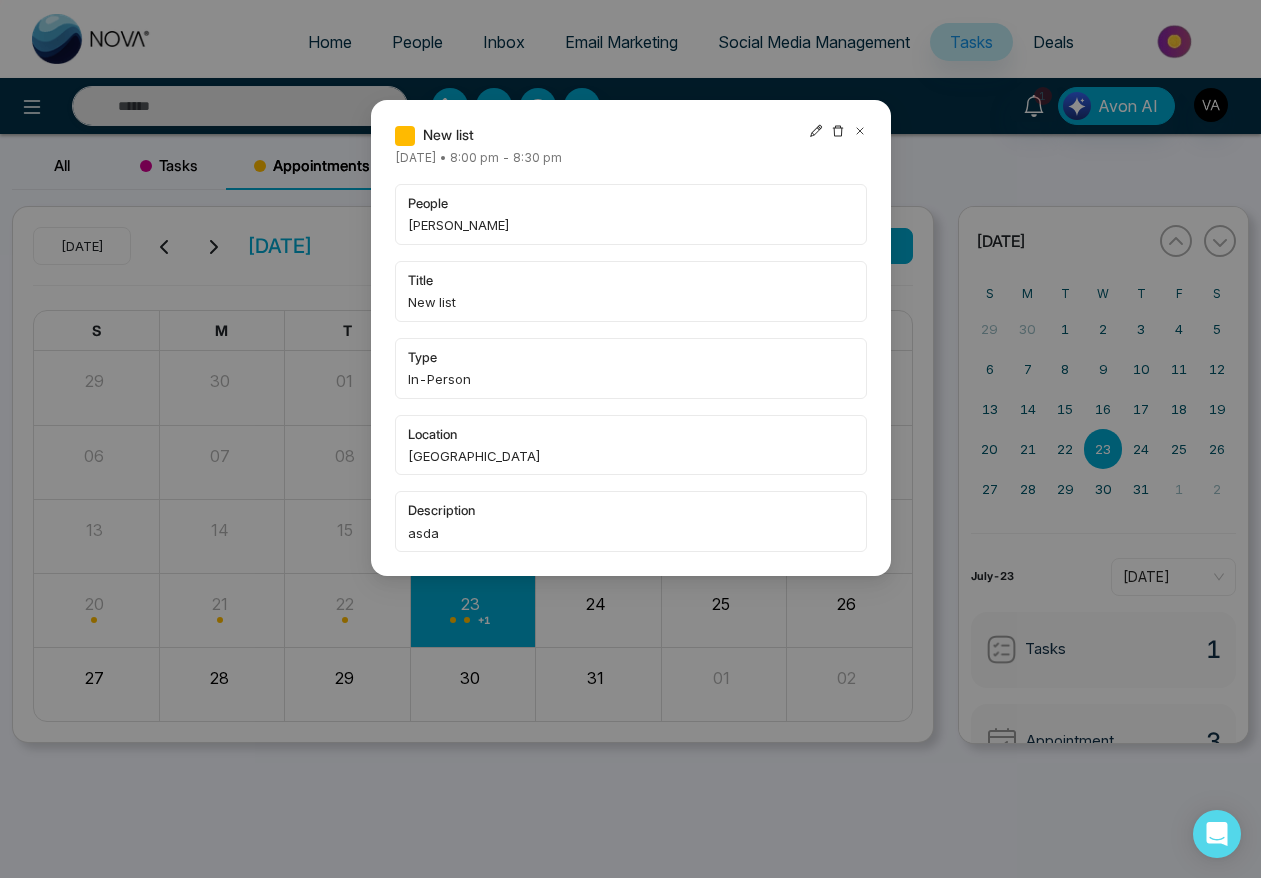 click 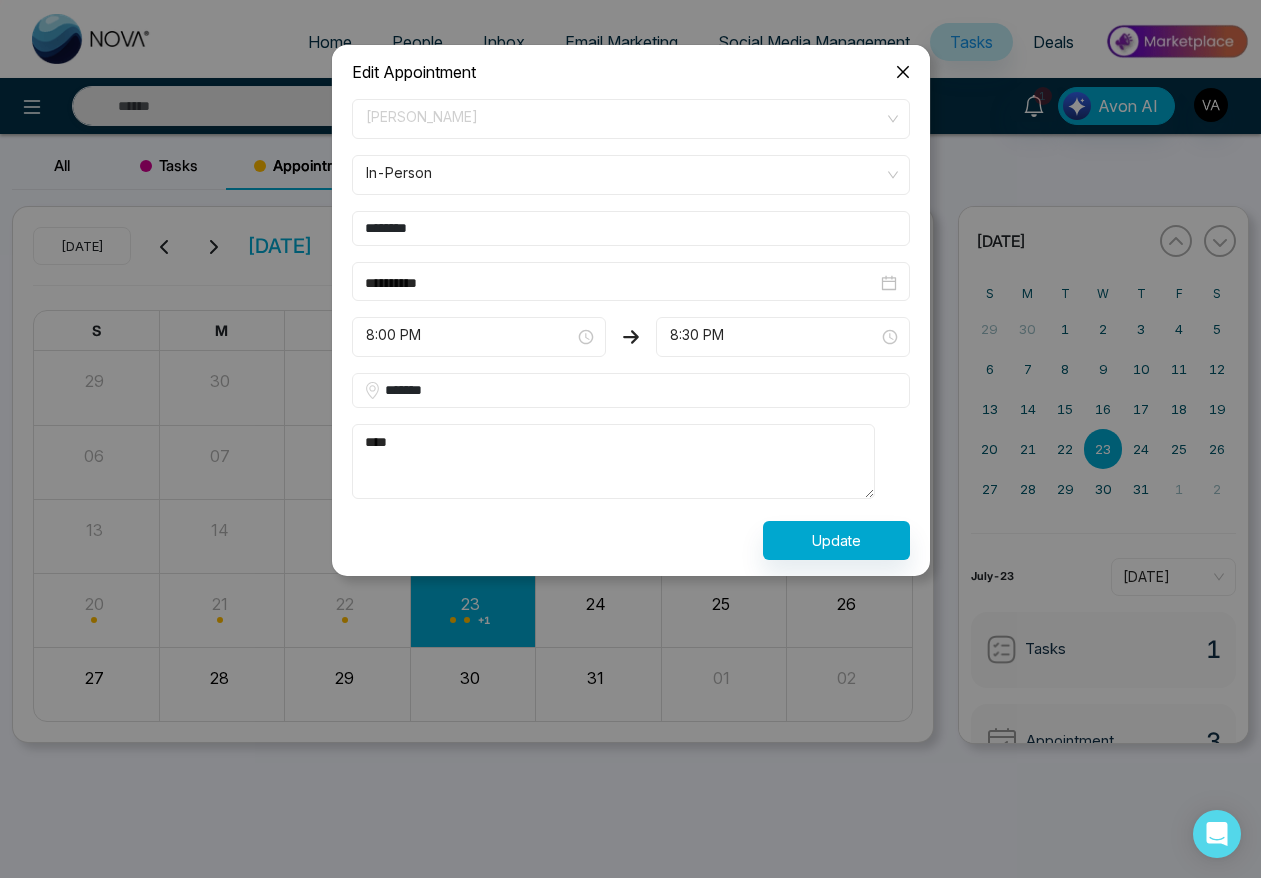 click on "8:30 PM" at bounding box center [783, 337] 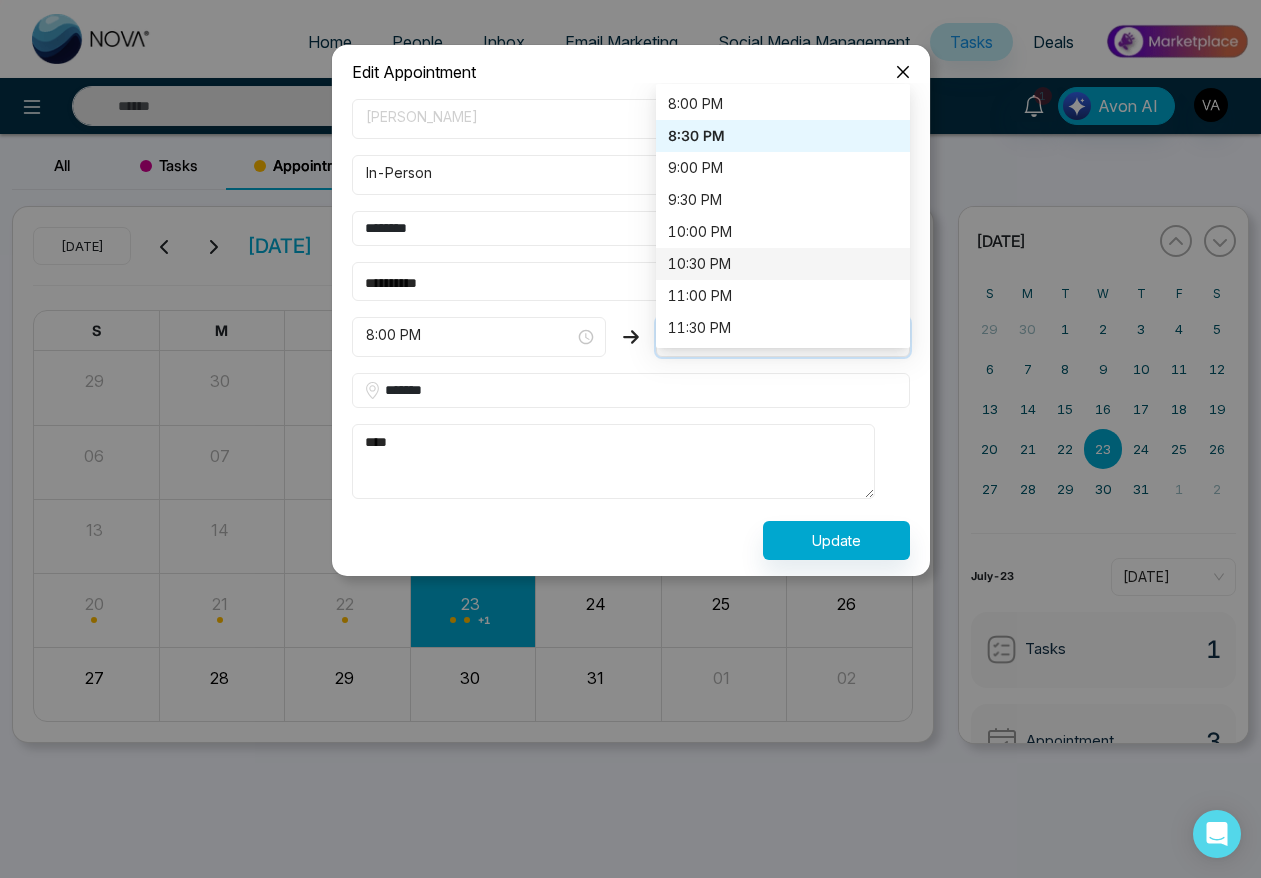 click on "10:30 PM" at bounding box center (783, 264) 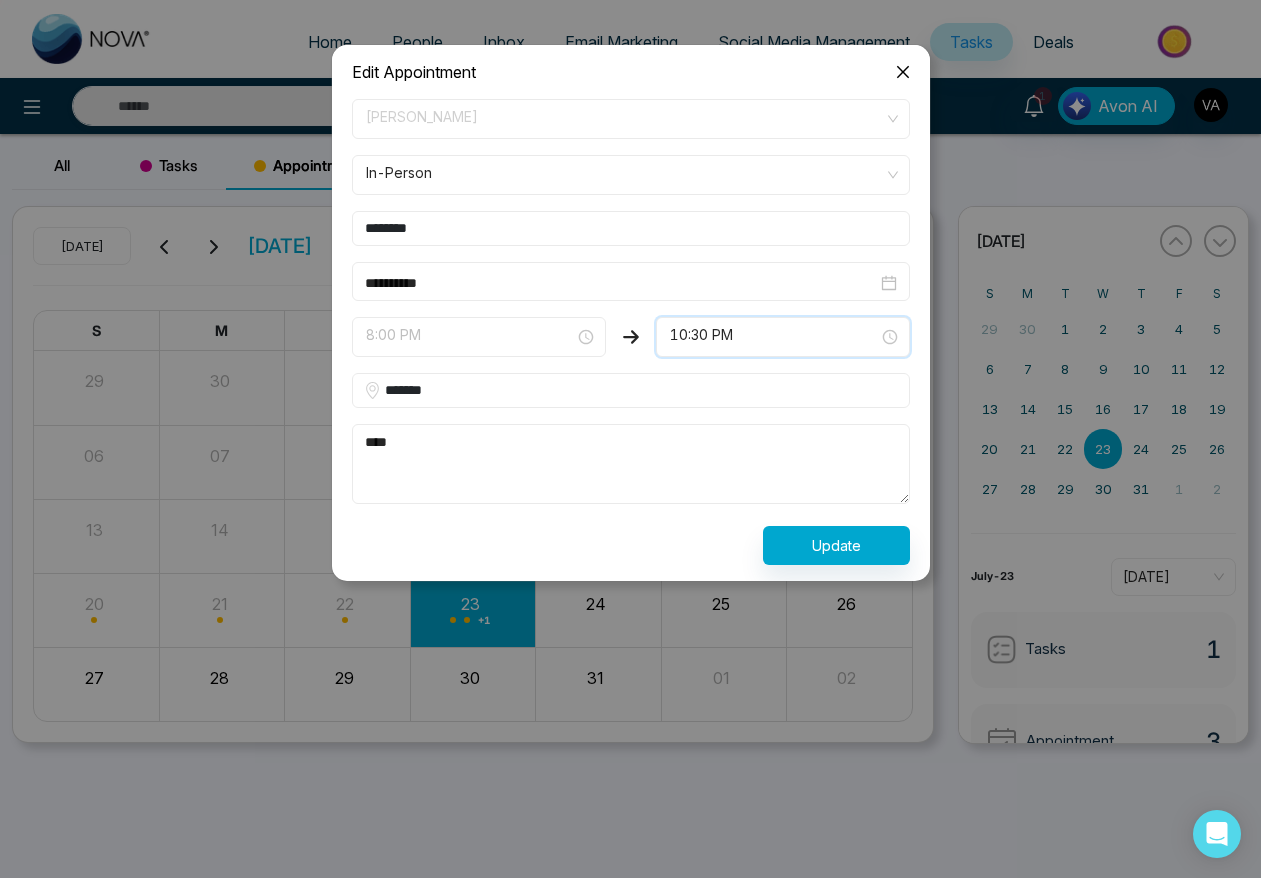 click on "8:00 PM" at bounding box center [479, 337] 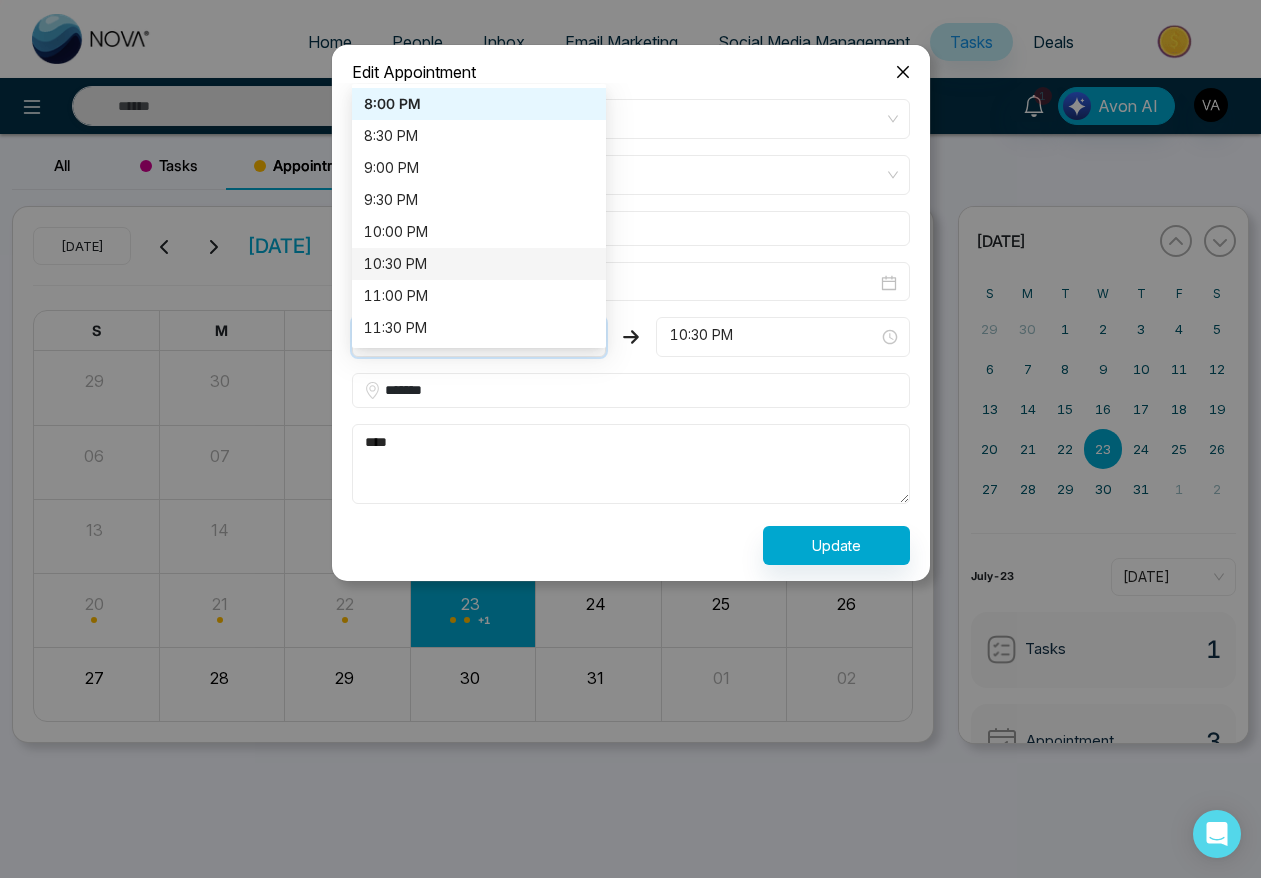 click on "10:30 PM" at bounding box center (479, 264) 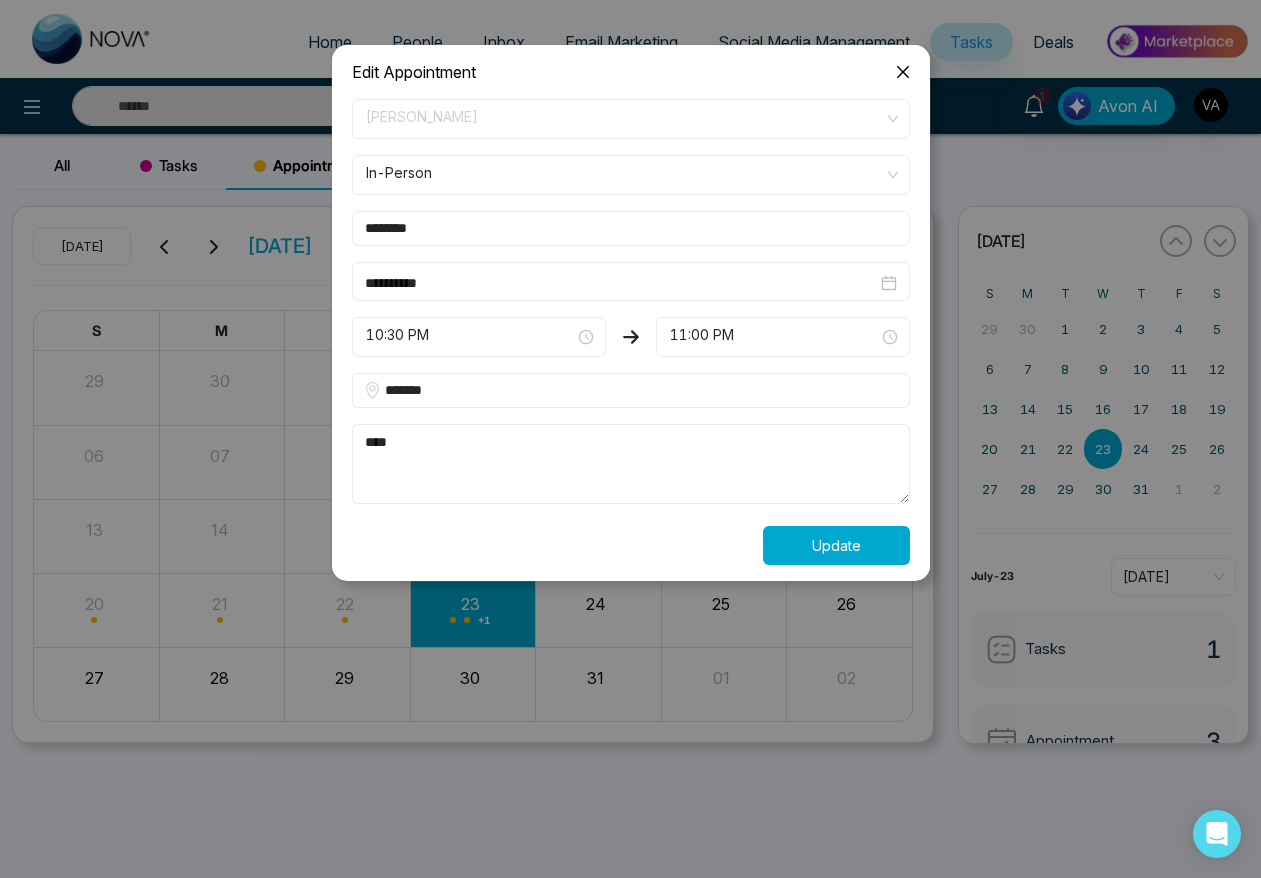 click on "Update" at bounding box center (836, 545) 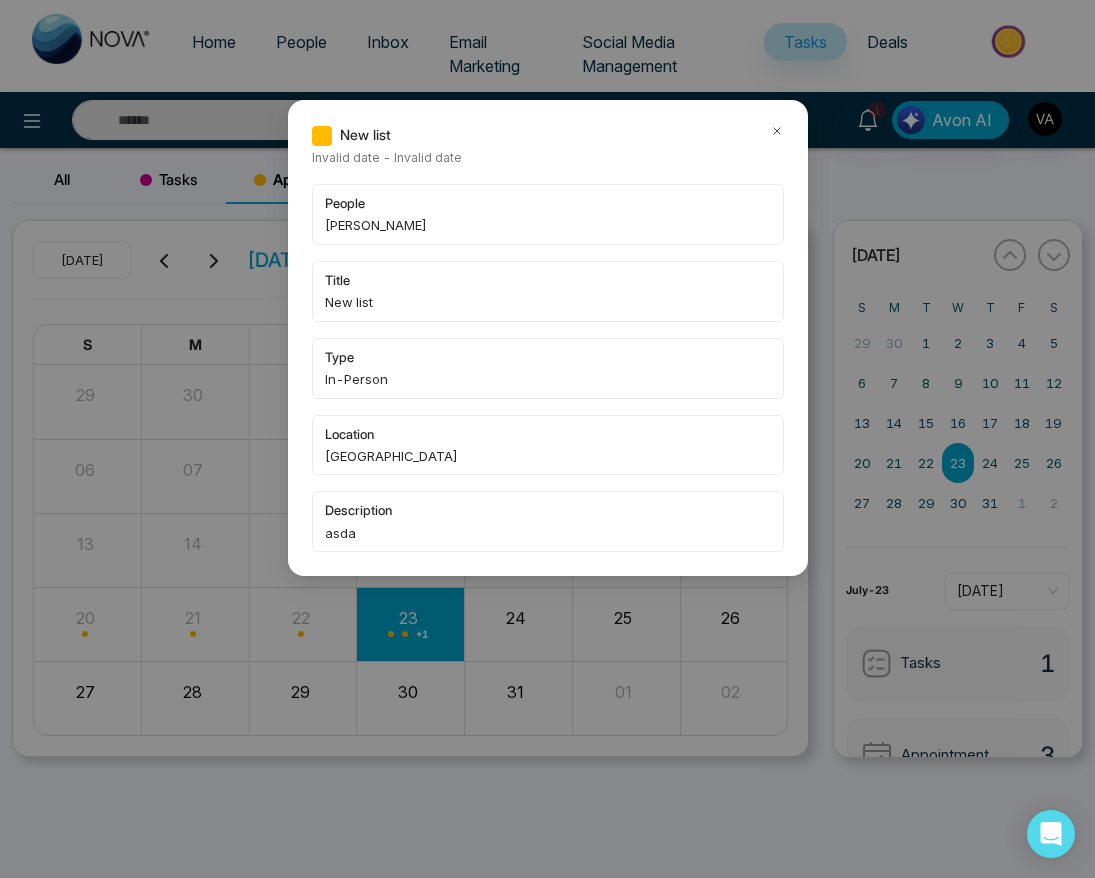 click 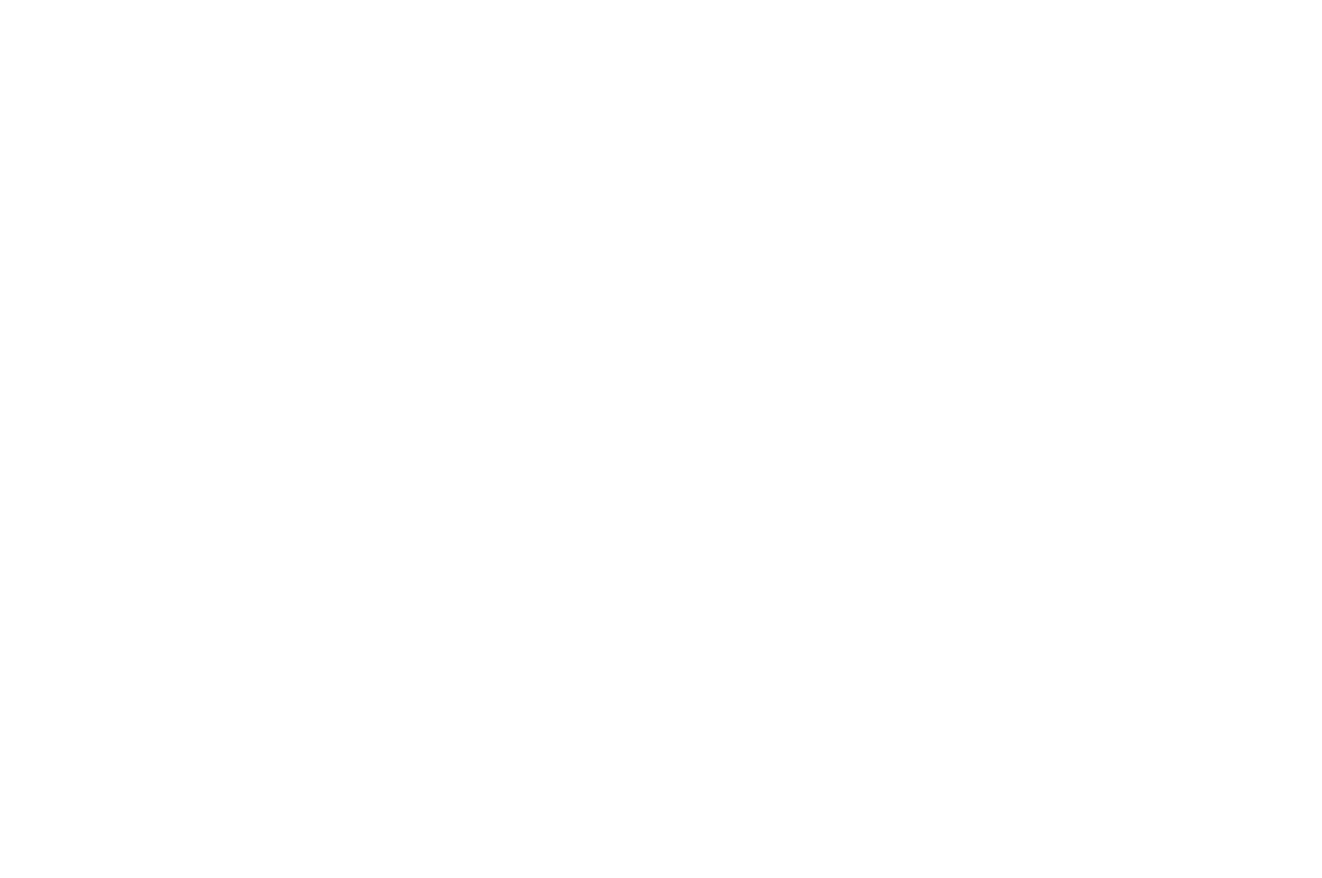 scroll, scrollTop: 0, scrollLeft: 0, axis: both 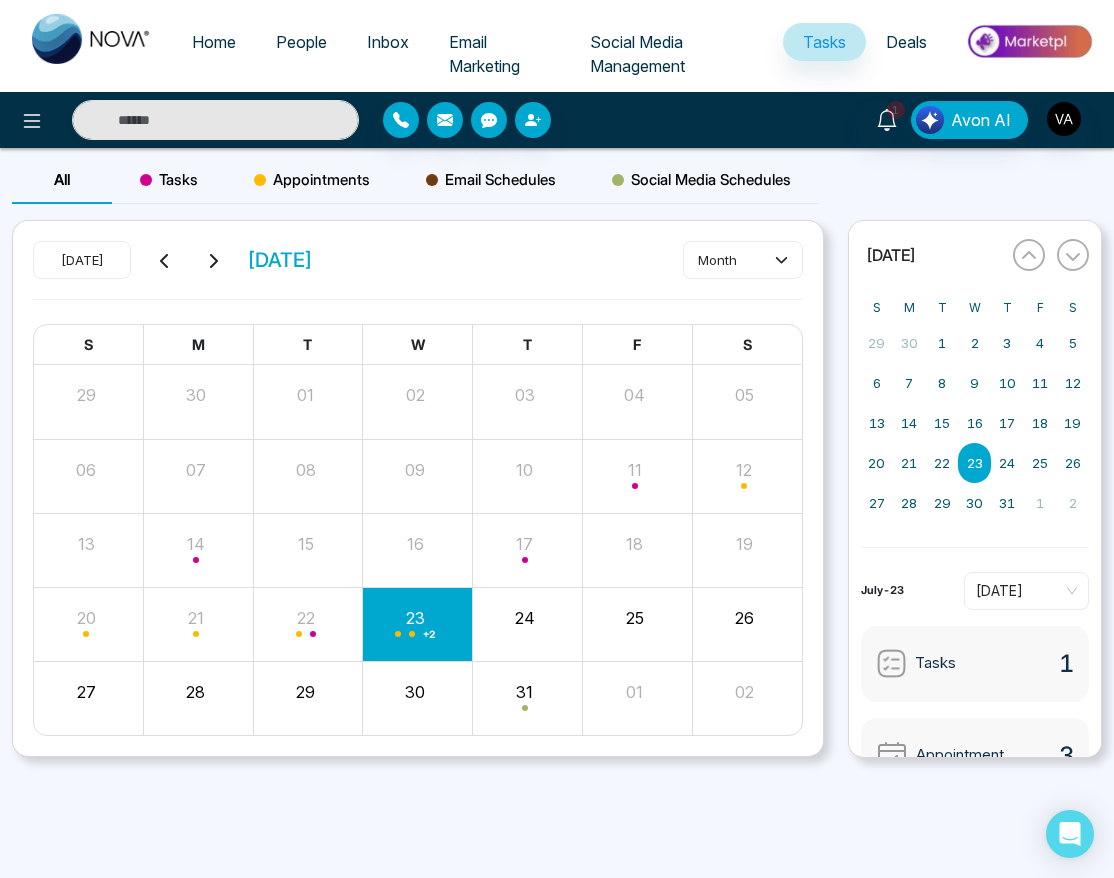 click on "People" at bounding box center [301, 42] 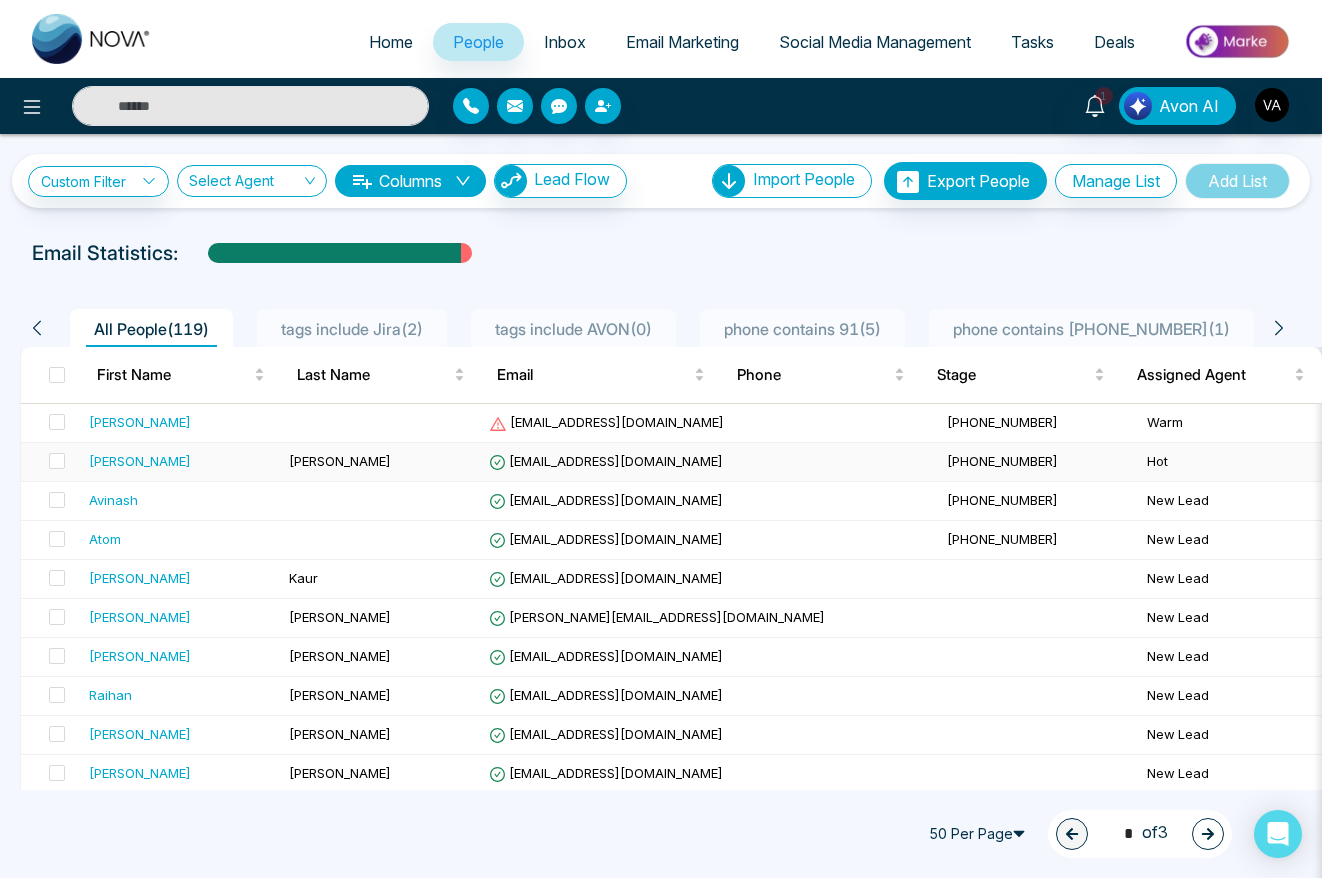 click on "[PERSON_NAME]" at bounding box center (140, 461) 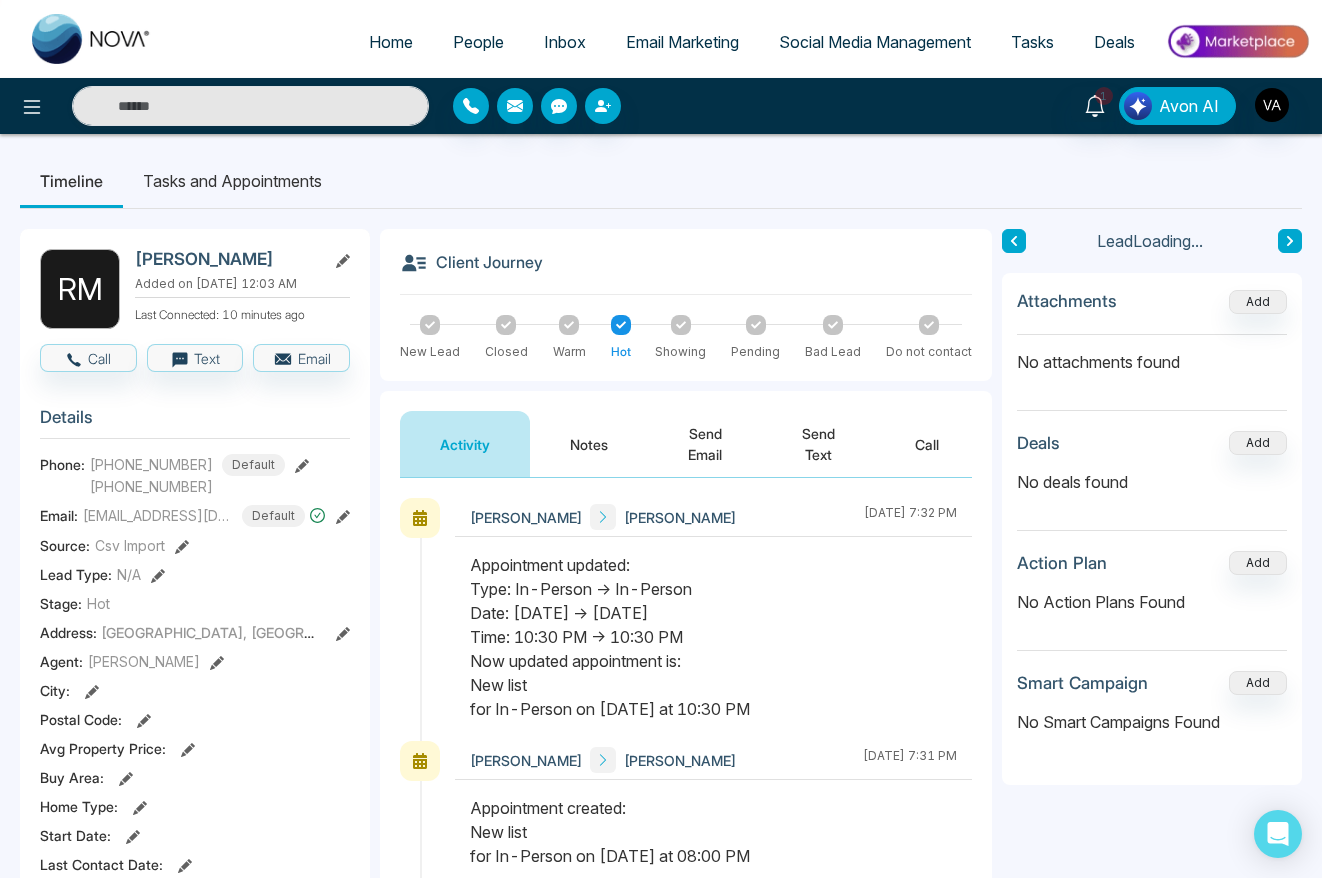 click on "Send Email" at bounding box center [705, 444] 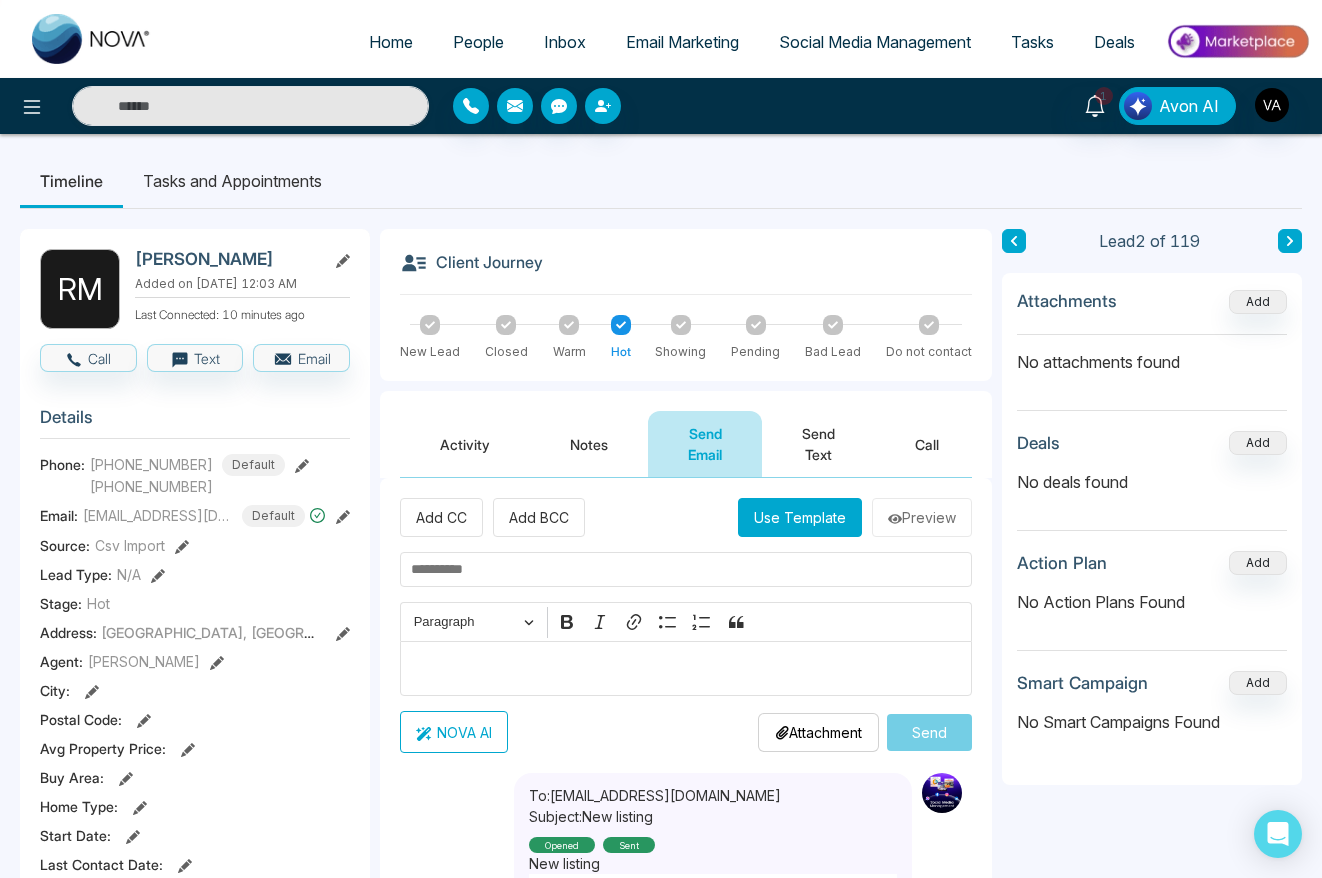 click on "Tasks and Appointments" at bounding box center [232, 181] 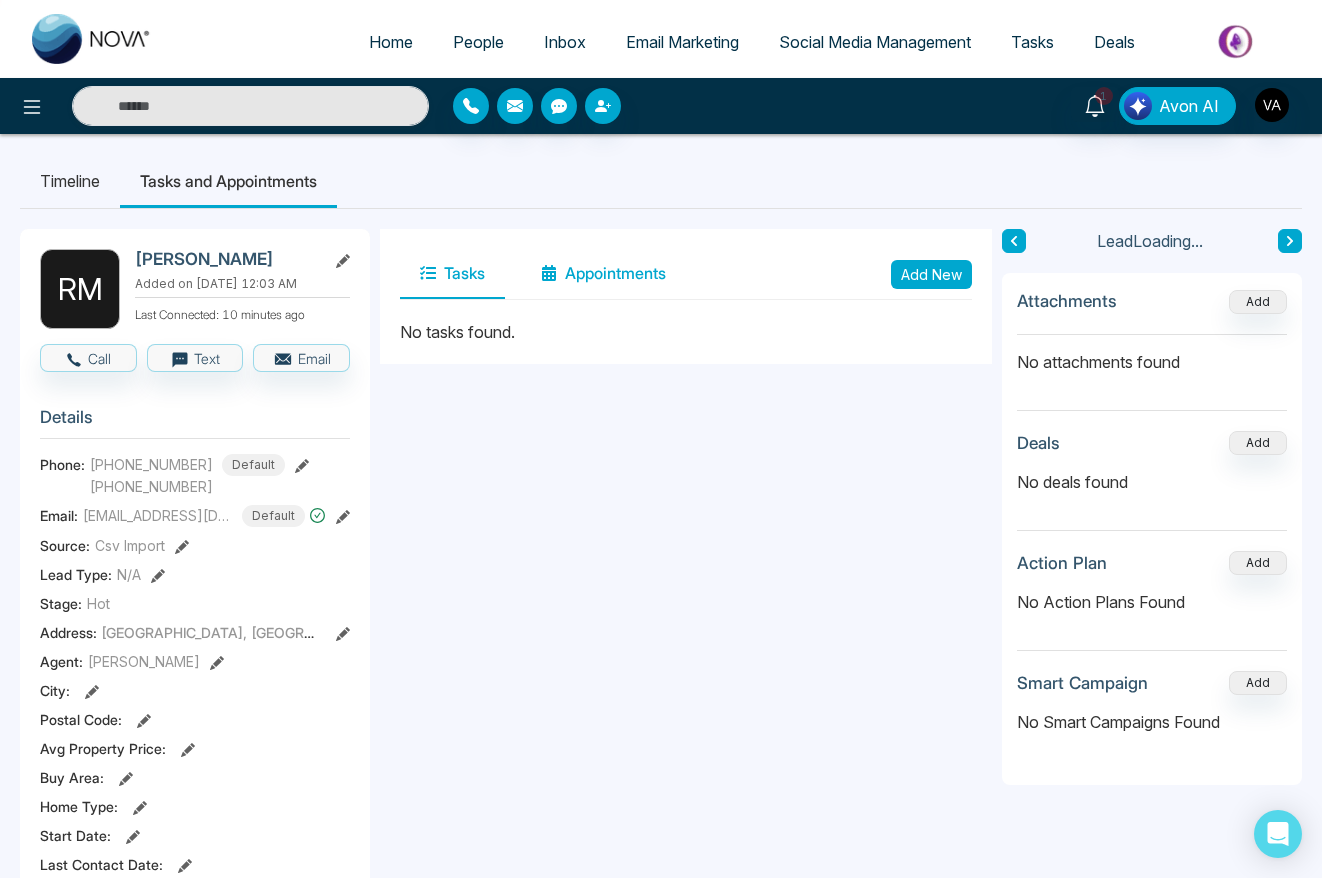 click on "Appointments" at bounding box center (603, 274) 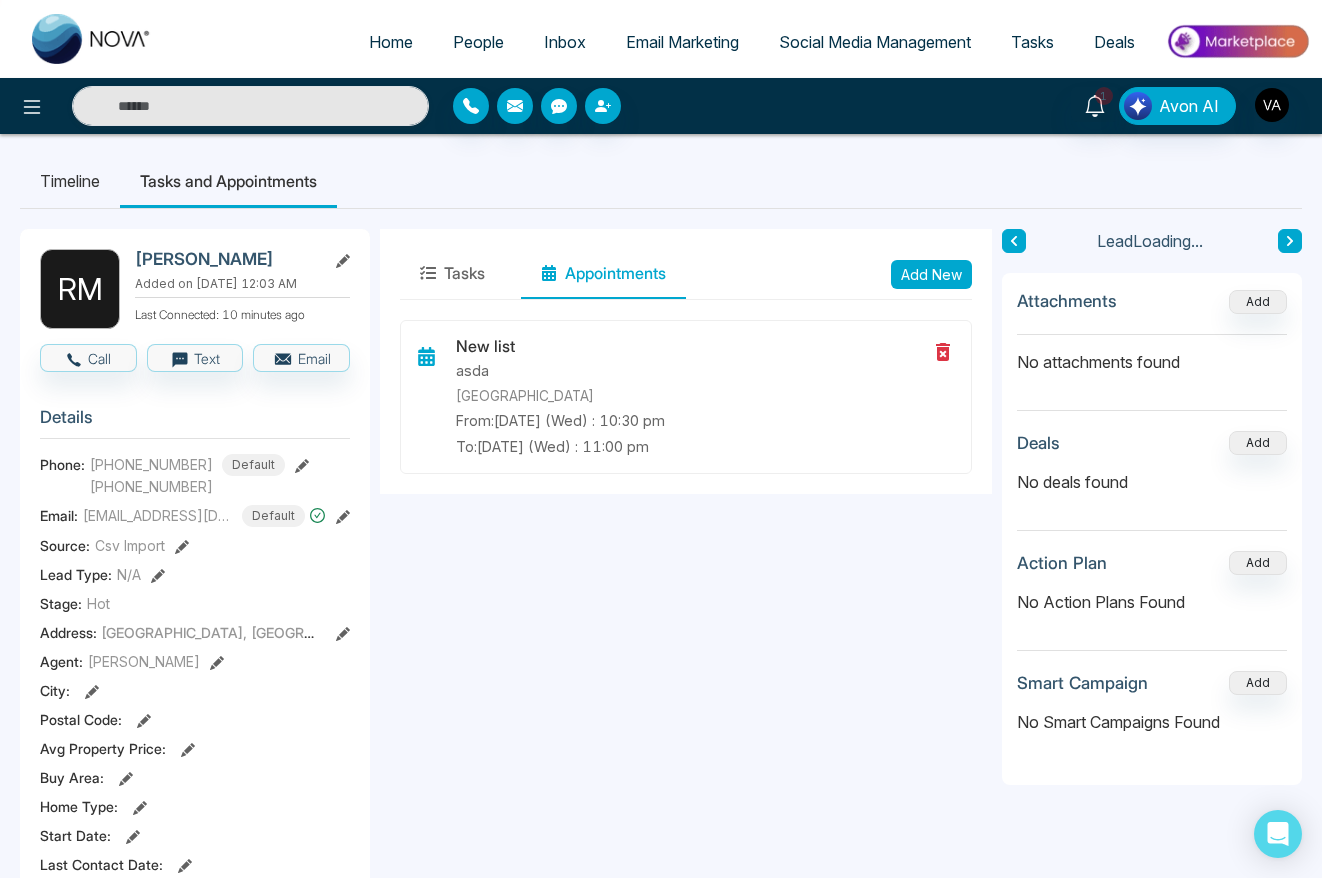 click on "Add New" at bounding box center [931, 274] 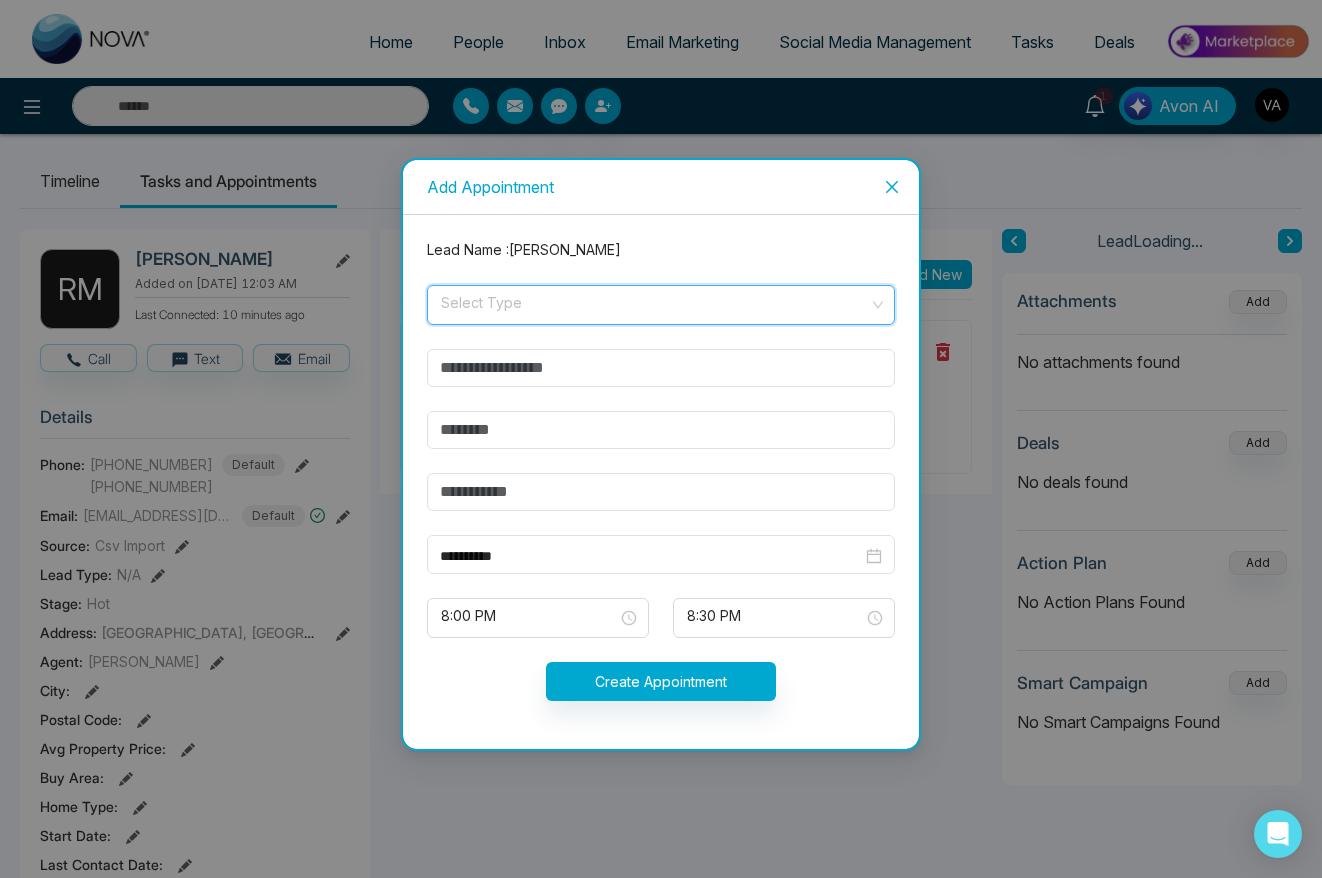 click at bounding box center [654, 301] 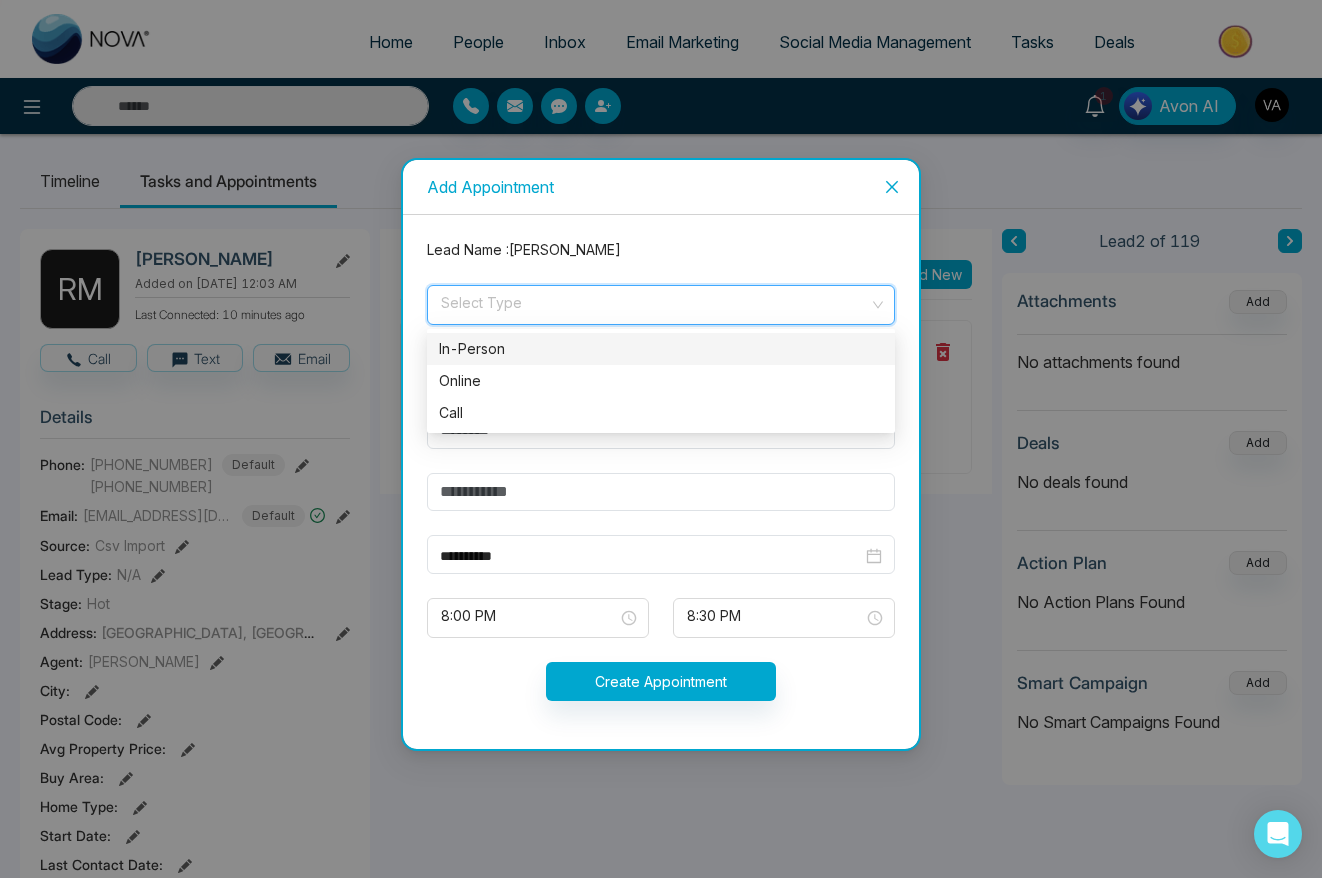 click at bounding box center [892, 187] 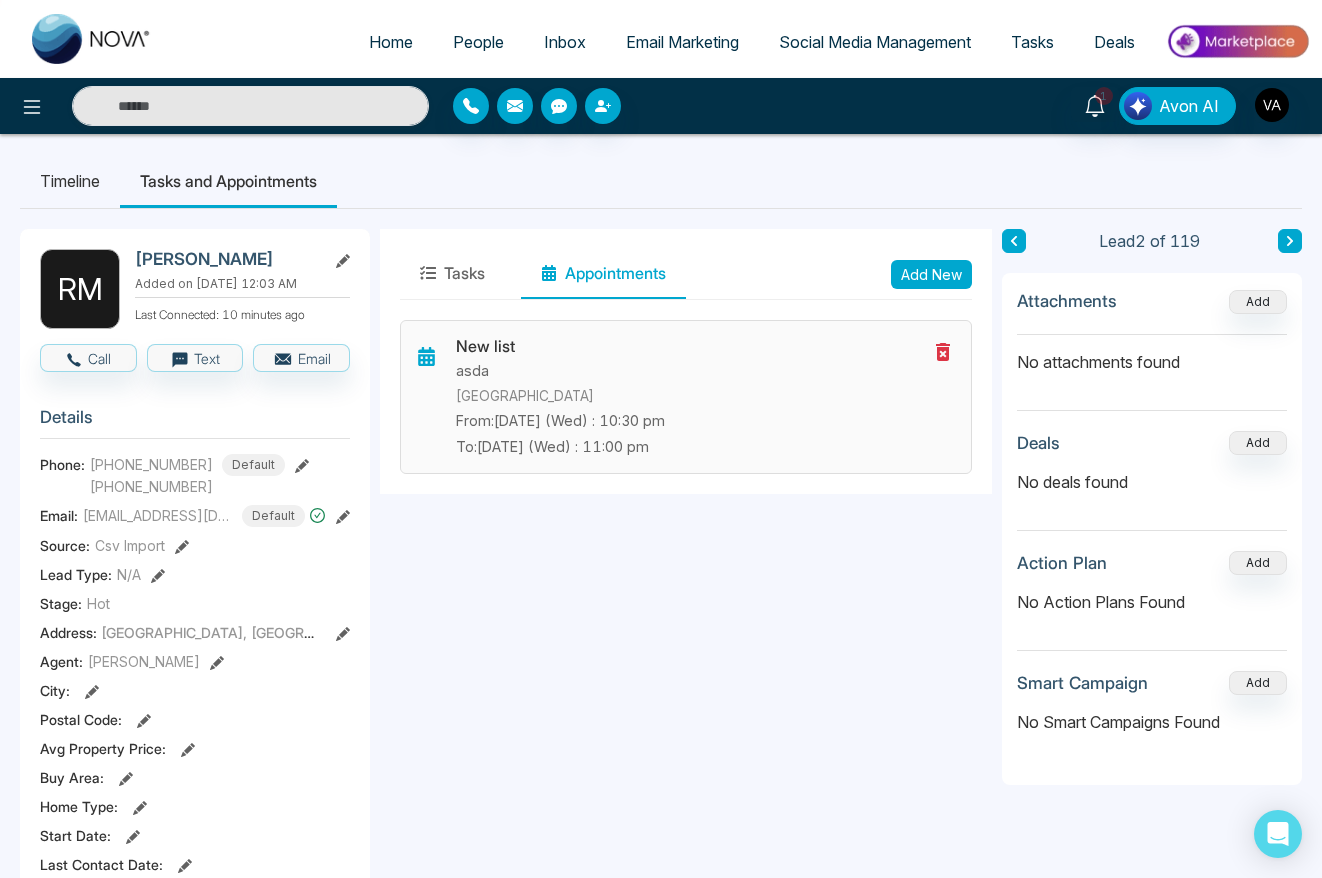 click on "New list" at bounding box center [691, 346] 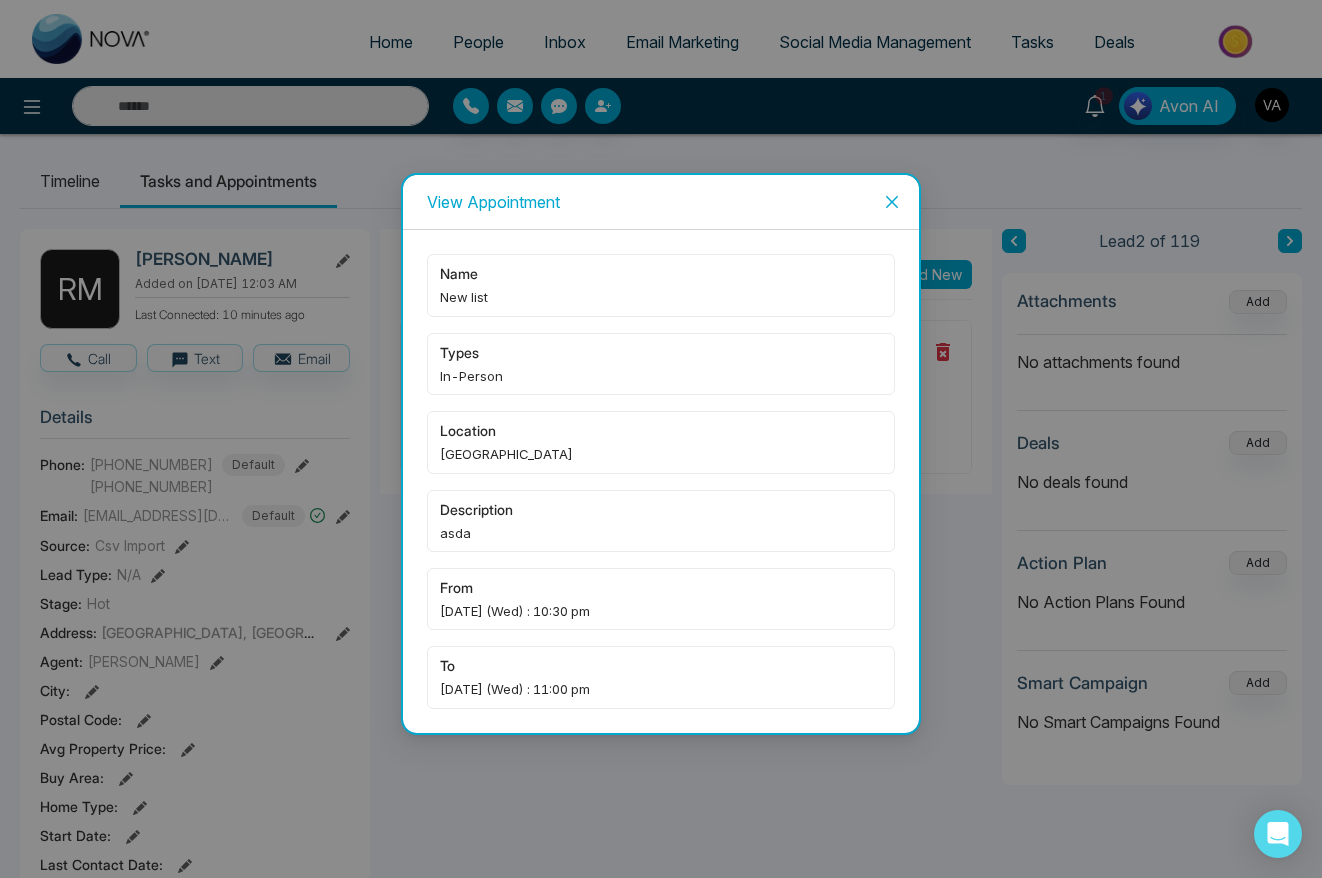 click 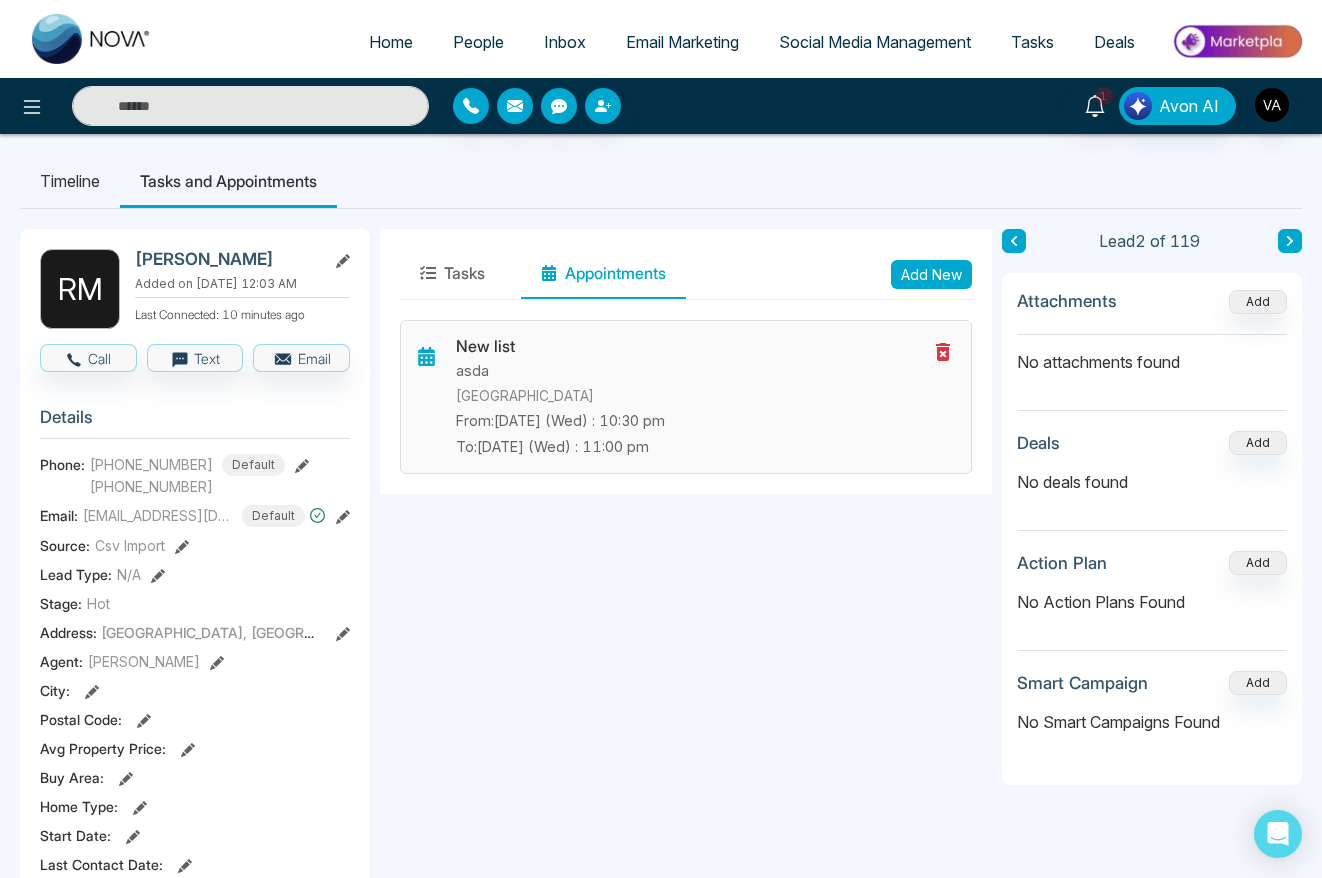 click on "[GEOGRAPHIC_DATA]" at bounding box center [691, 396] 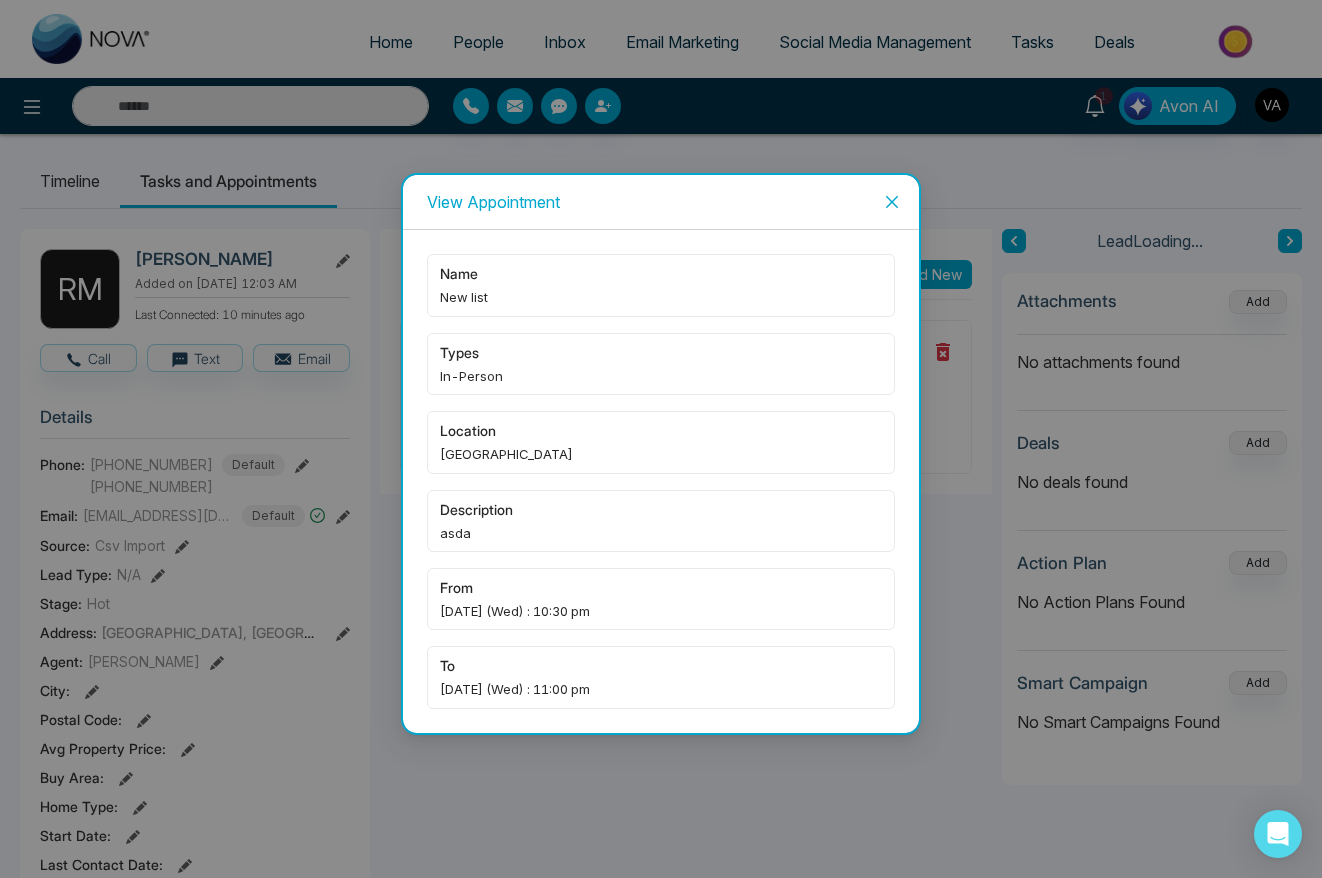 click 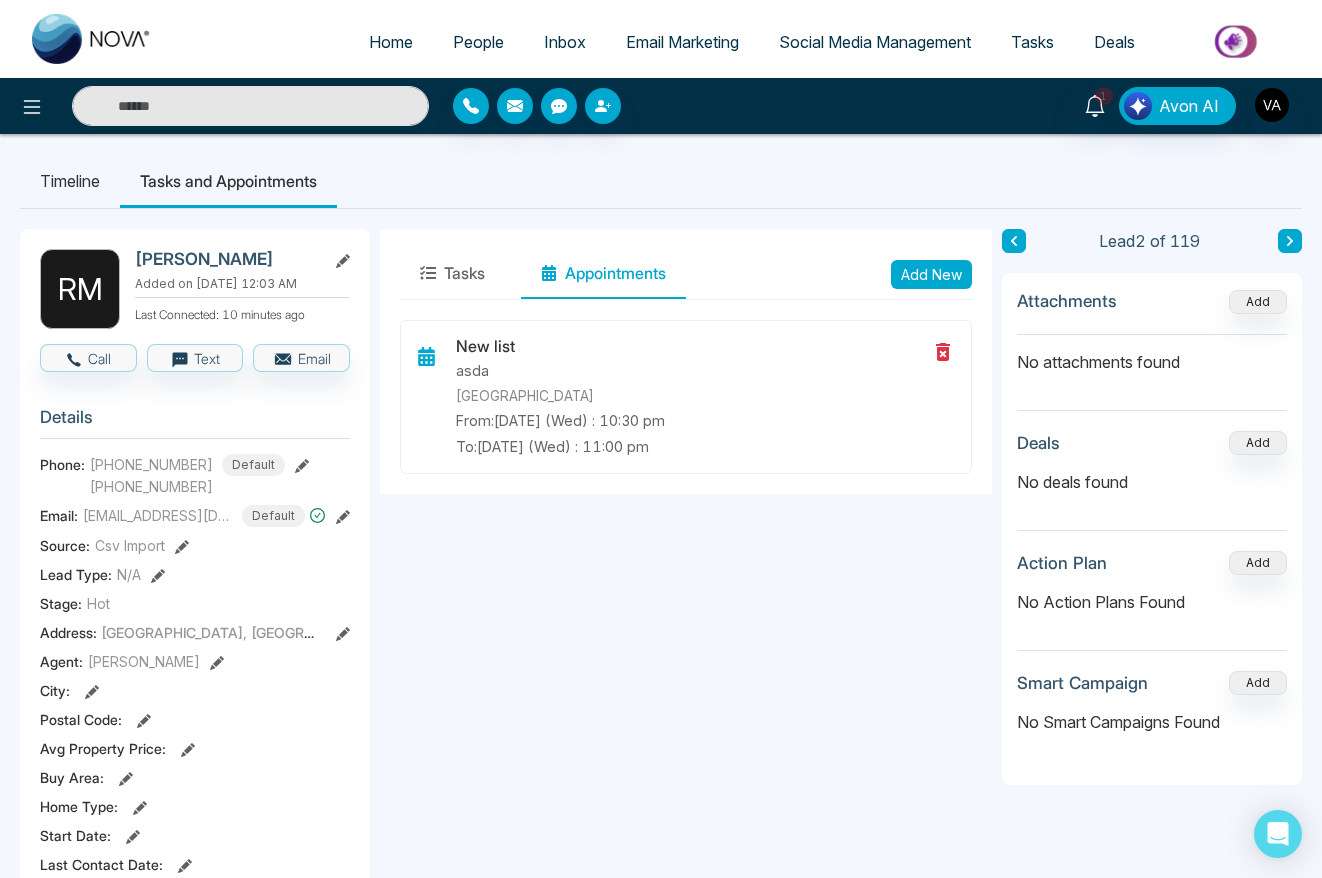click on "Home" at bounding box center (391, 42) 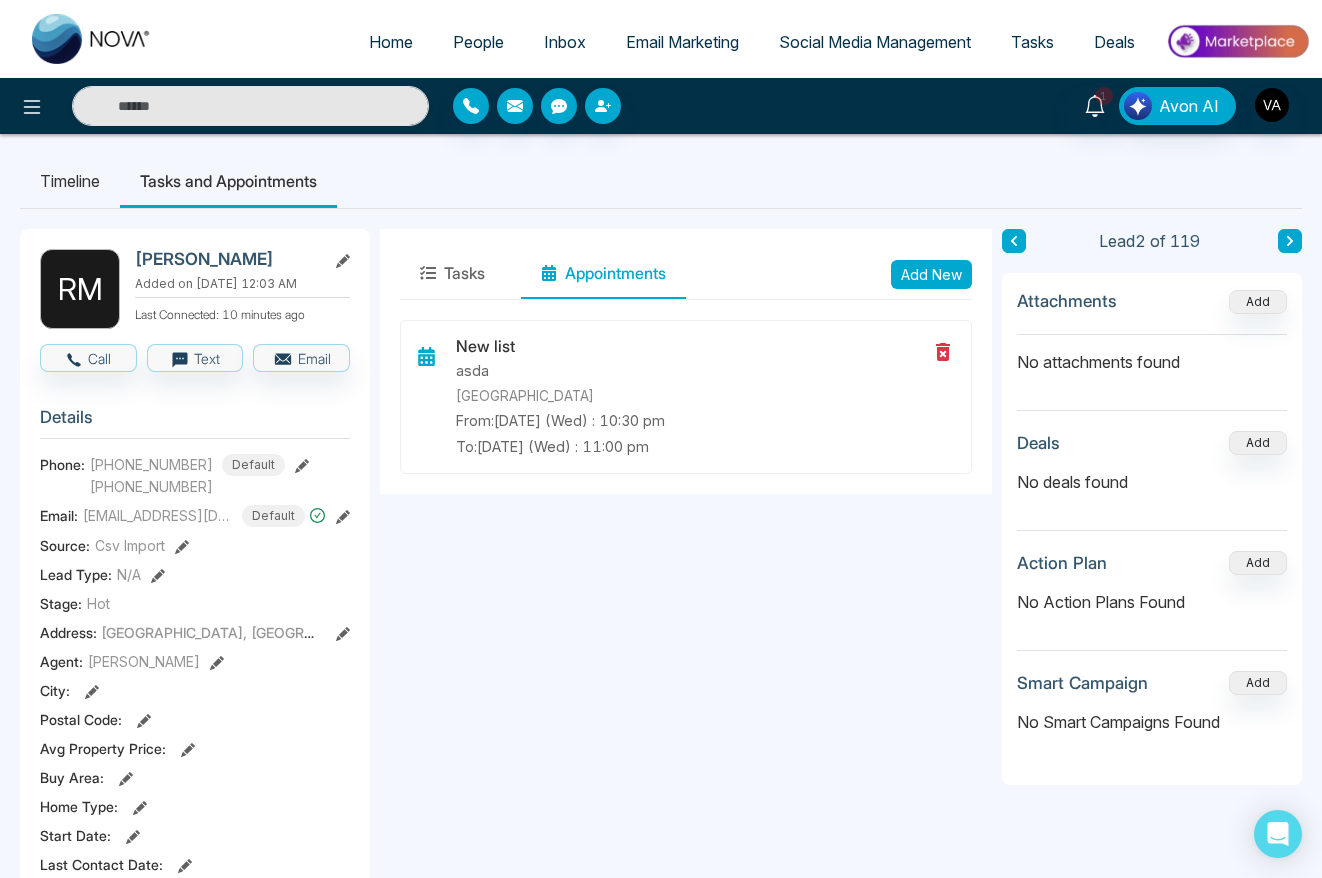 select on "*" 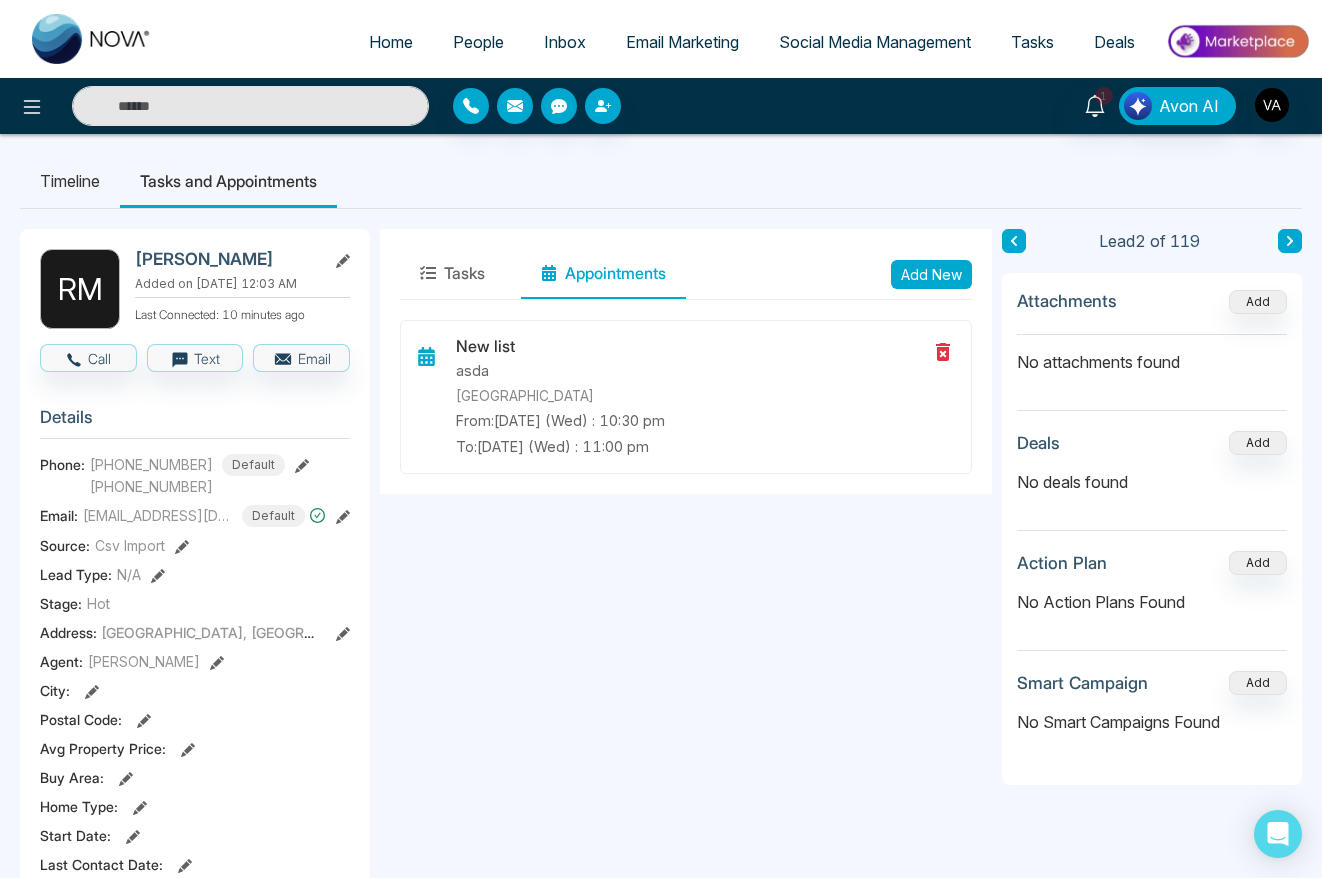 select on "*" 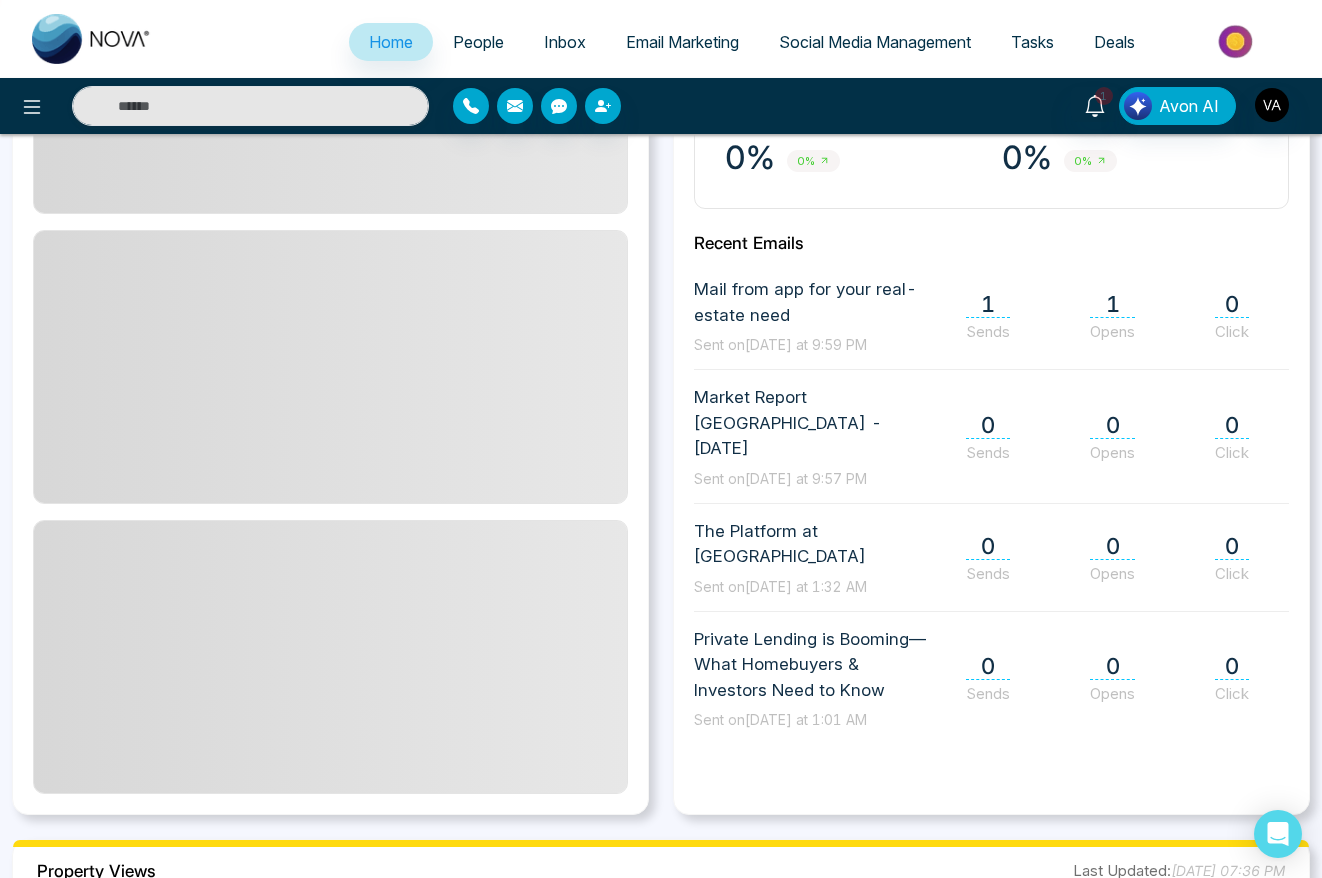 scroll, scrollTop: 819, scrollLeft: 0, axis: vertical 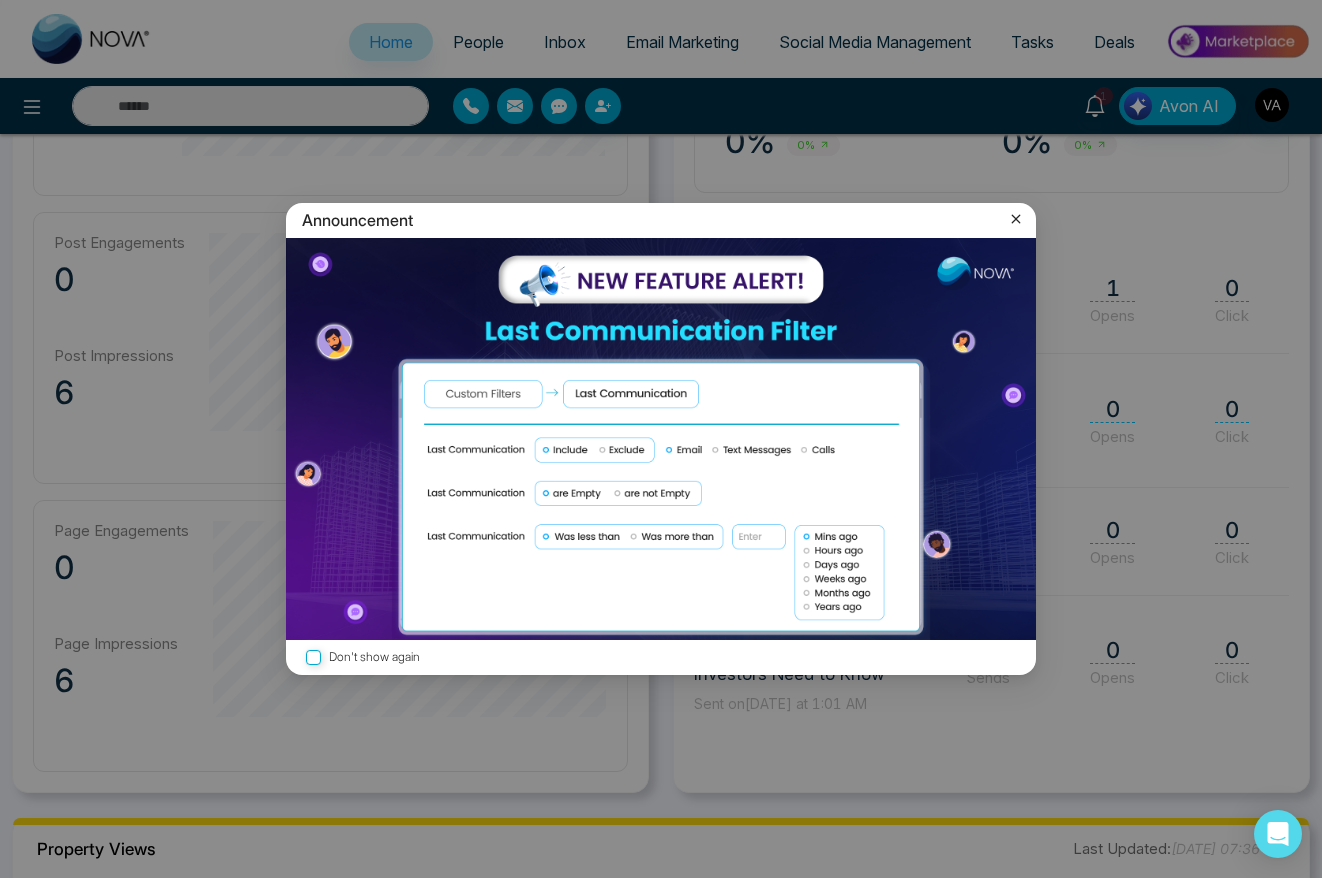 click 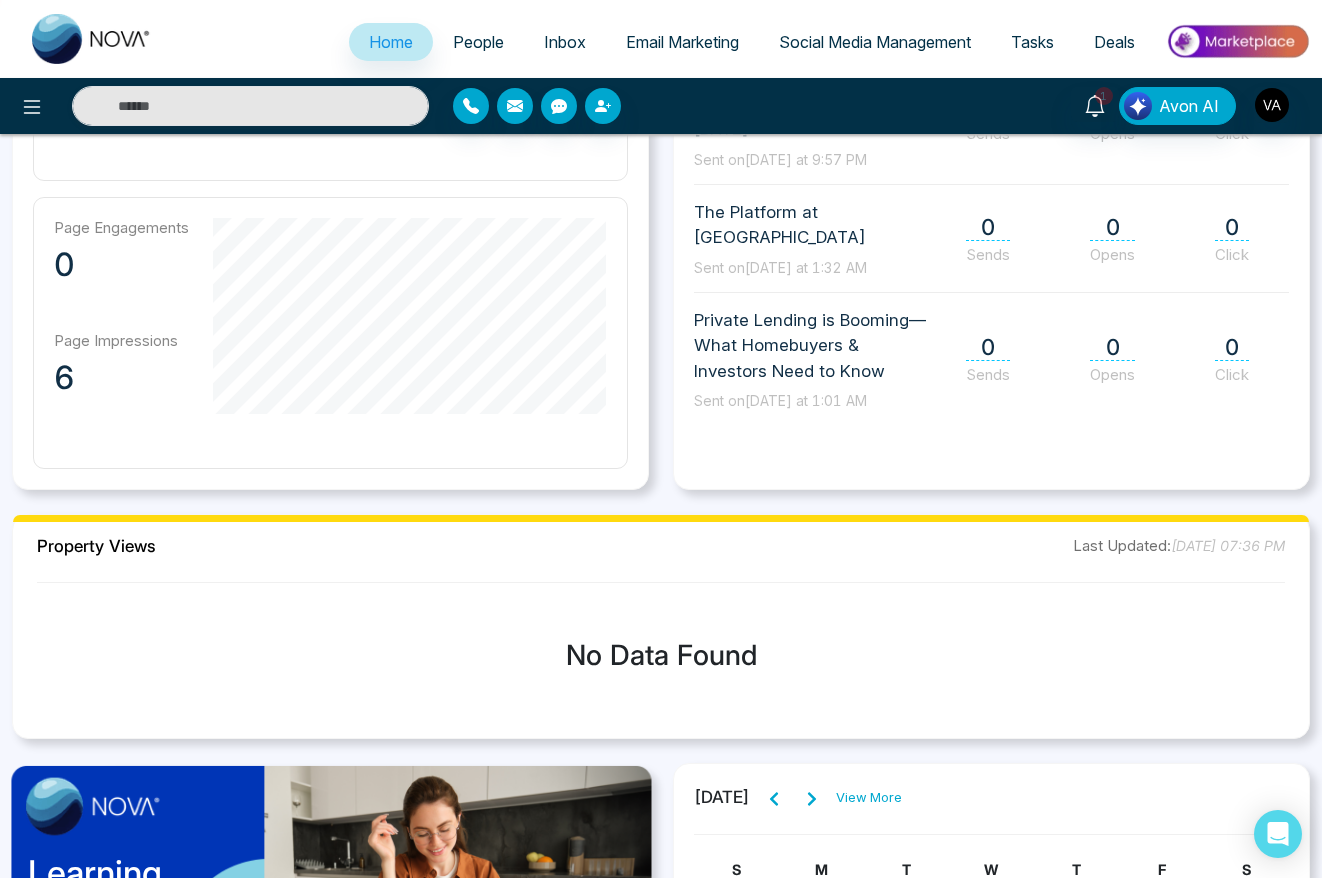 scroll, scrollTop: 1776, scrollLeft: 0, axis: vertical 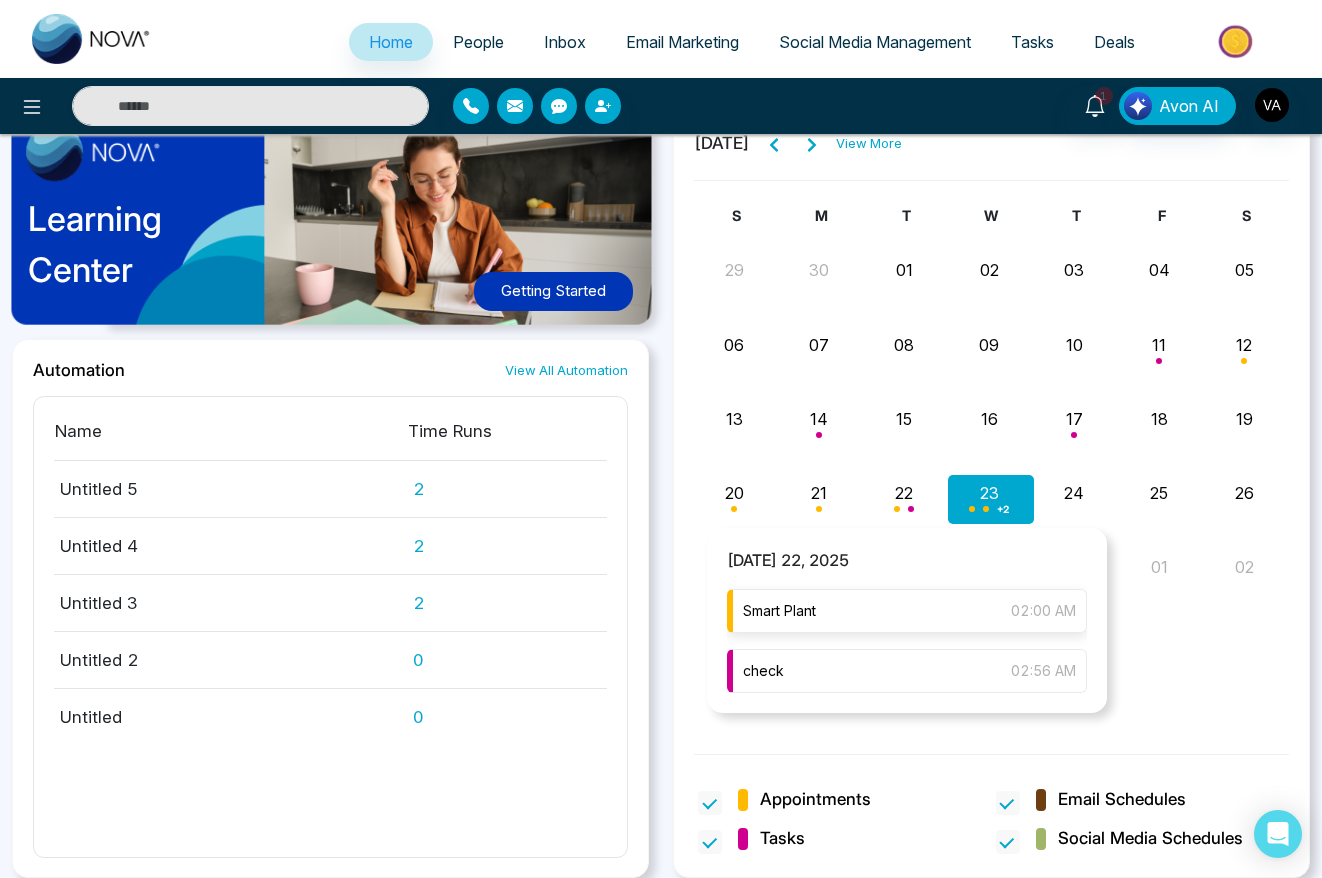 click on "Smart Plant 02:00 AM" at bounding box center [907, 611] 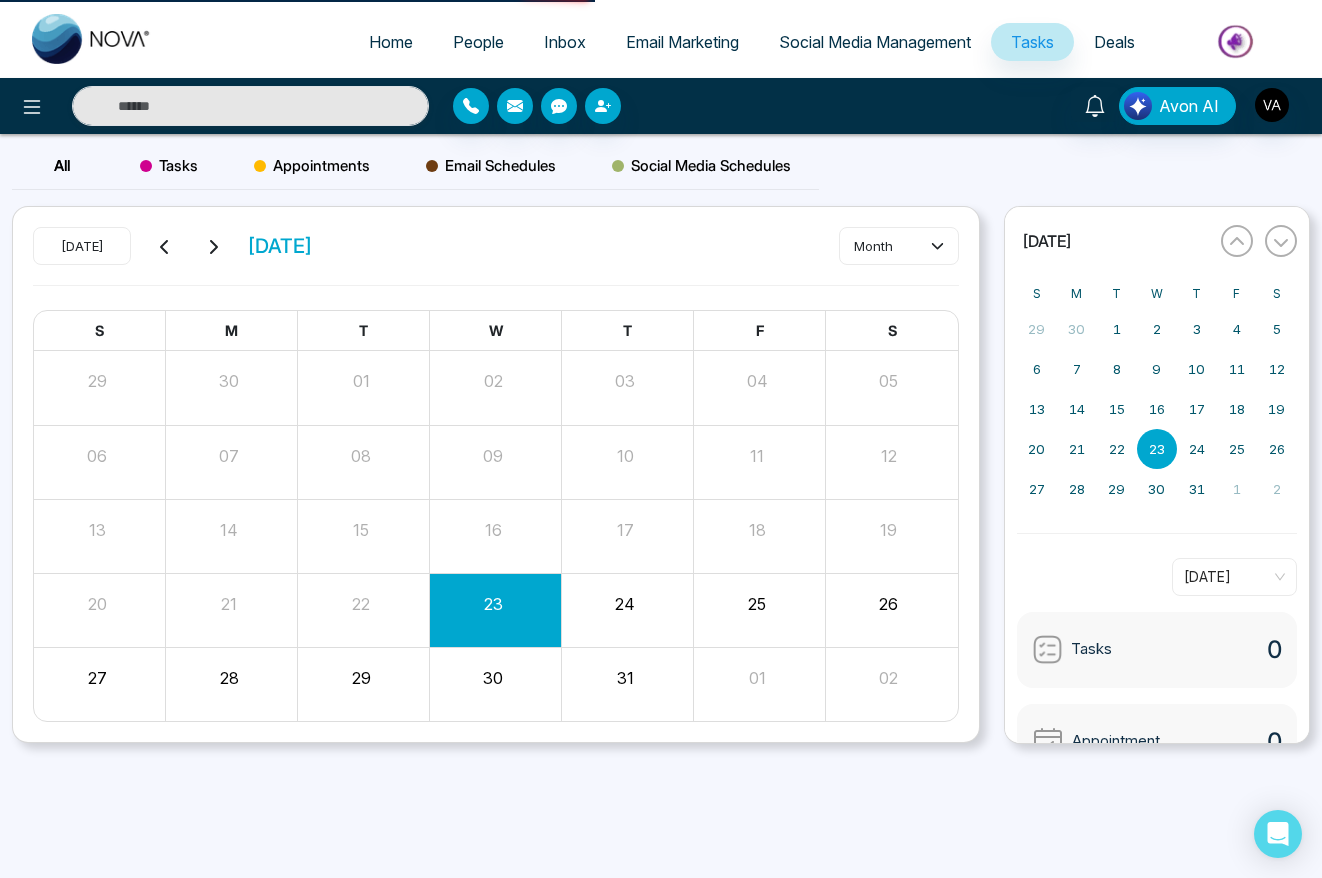 scroll, scrollTop: 0, scrollLeft: 0, axis: both 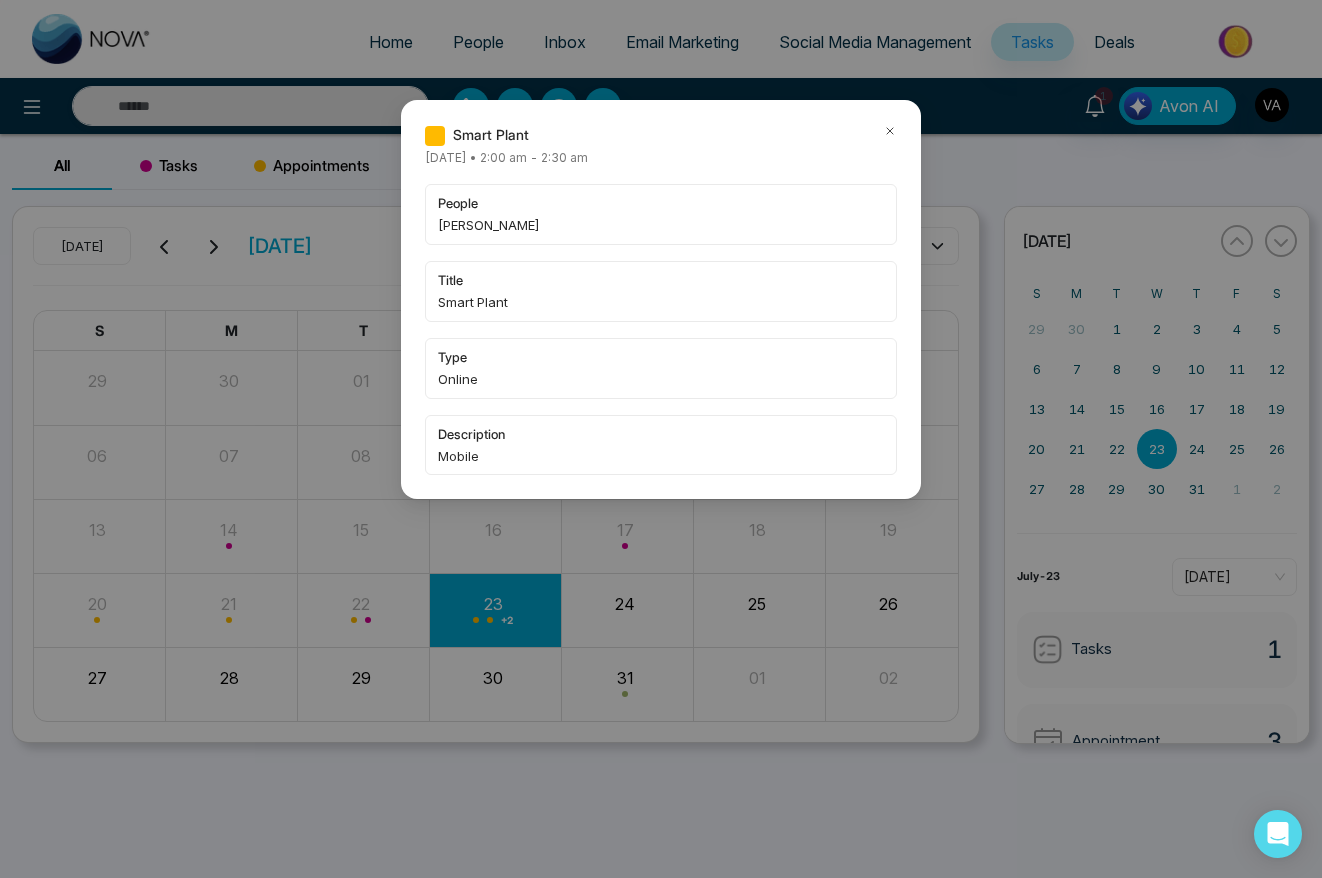 click 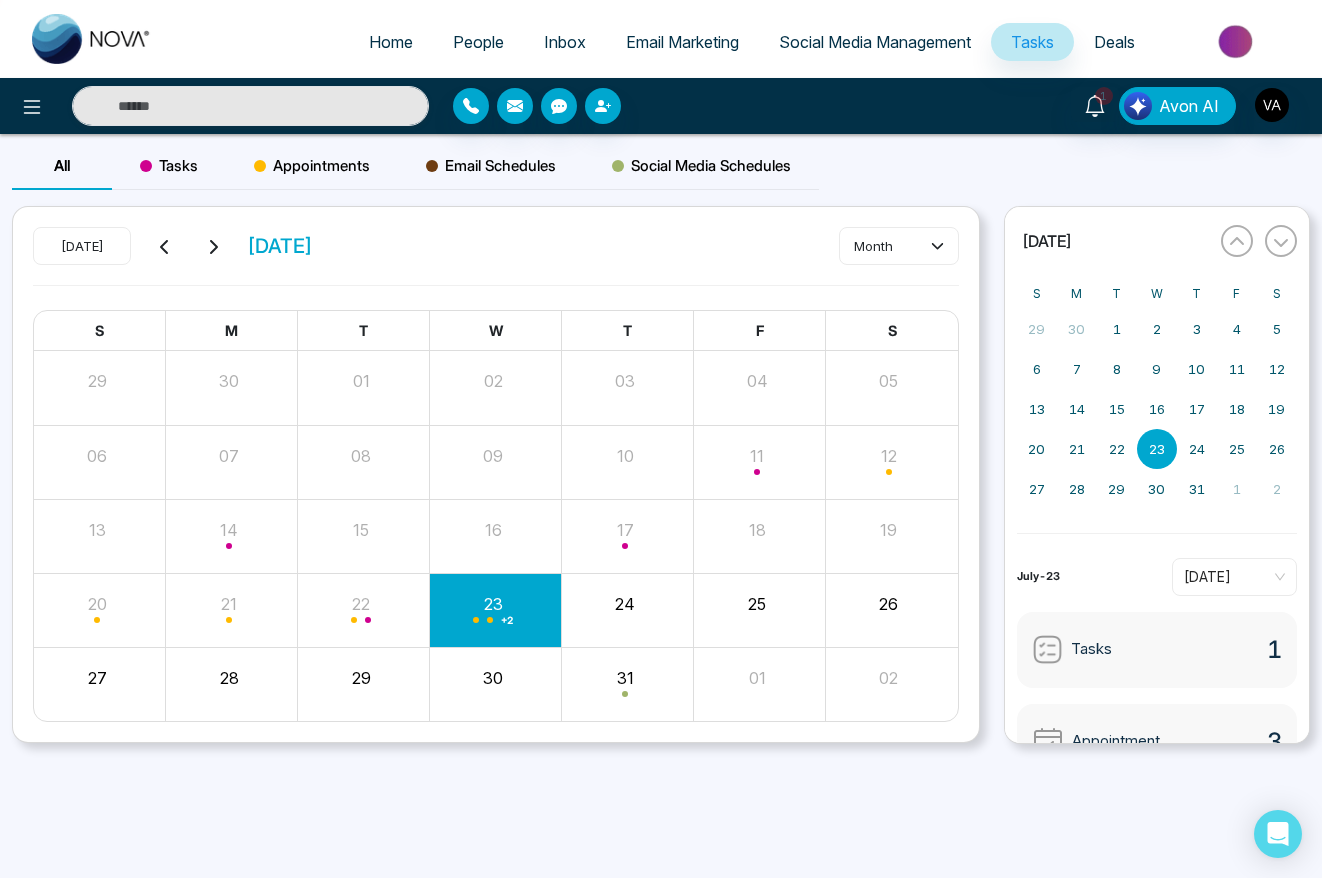 click on "All Tasks Appointments Email Schedules Social Media Schedules Today July 2025 month   S M T W T F S 29 30 01 02 03 04 05 06 07 08 09 10 11 12   13 14 15 16 17 18 19     20 21 22 23 + 2 24 25 26       27 28 29 30 31 01 02   « July 2025 » S M T W T F S 29 30 1 2 3 4 5 6 7 8 9 10 11 12 13 14 15 16 17 18 19 20 21 22 23 24 25 26 27 28 29 30 31 1 2 July-23 Today Tasks 1 Appointment 3 Schedules 0" at bounding box center (661, 475) 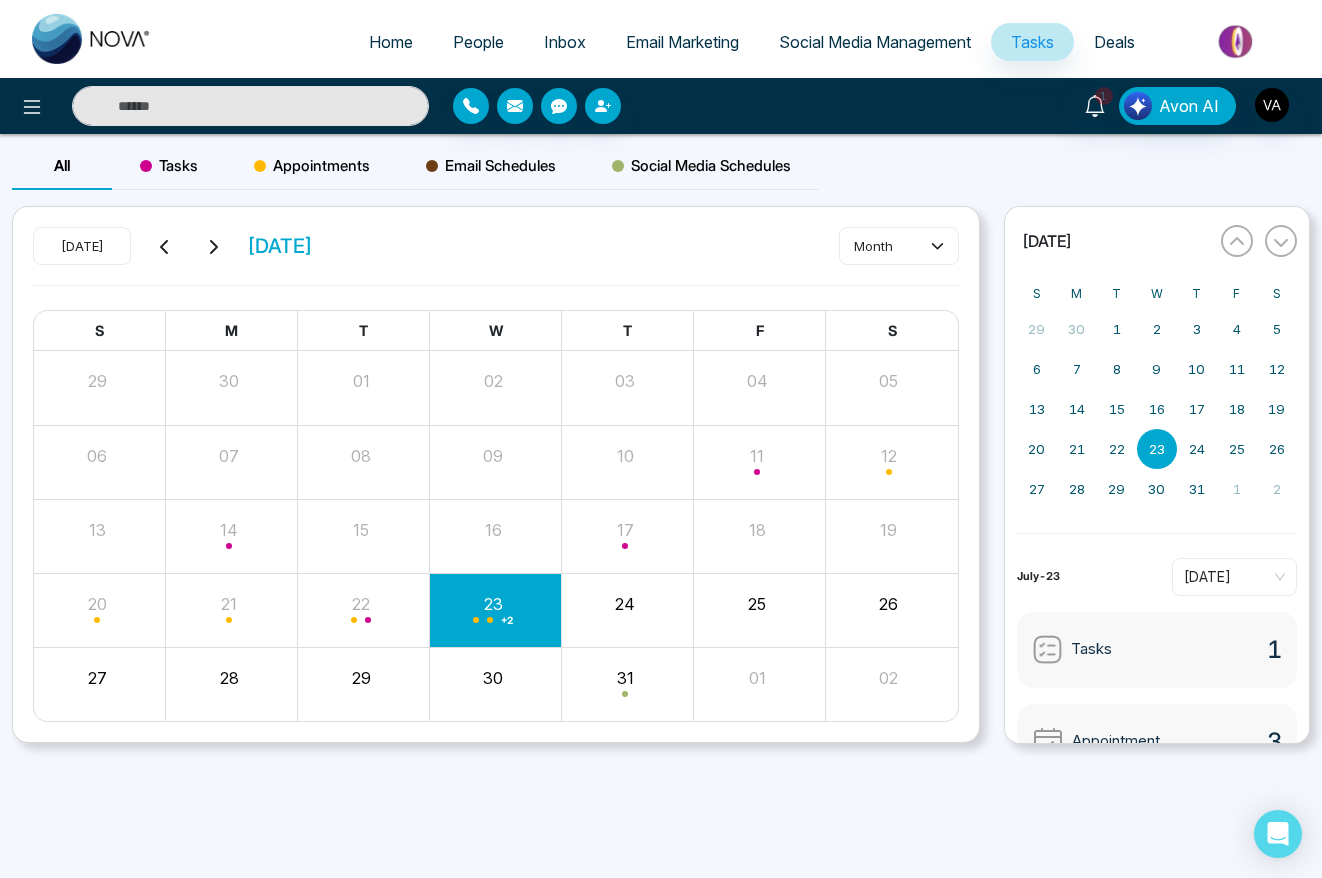 click on "Tasks" at bounding box center (169, 166) 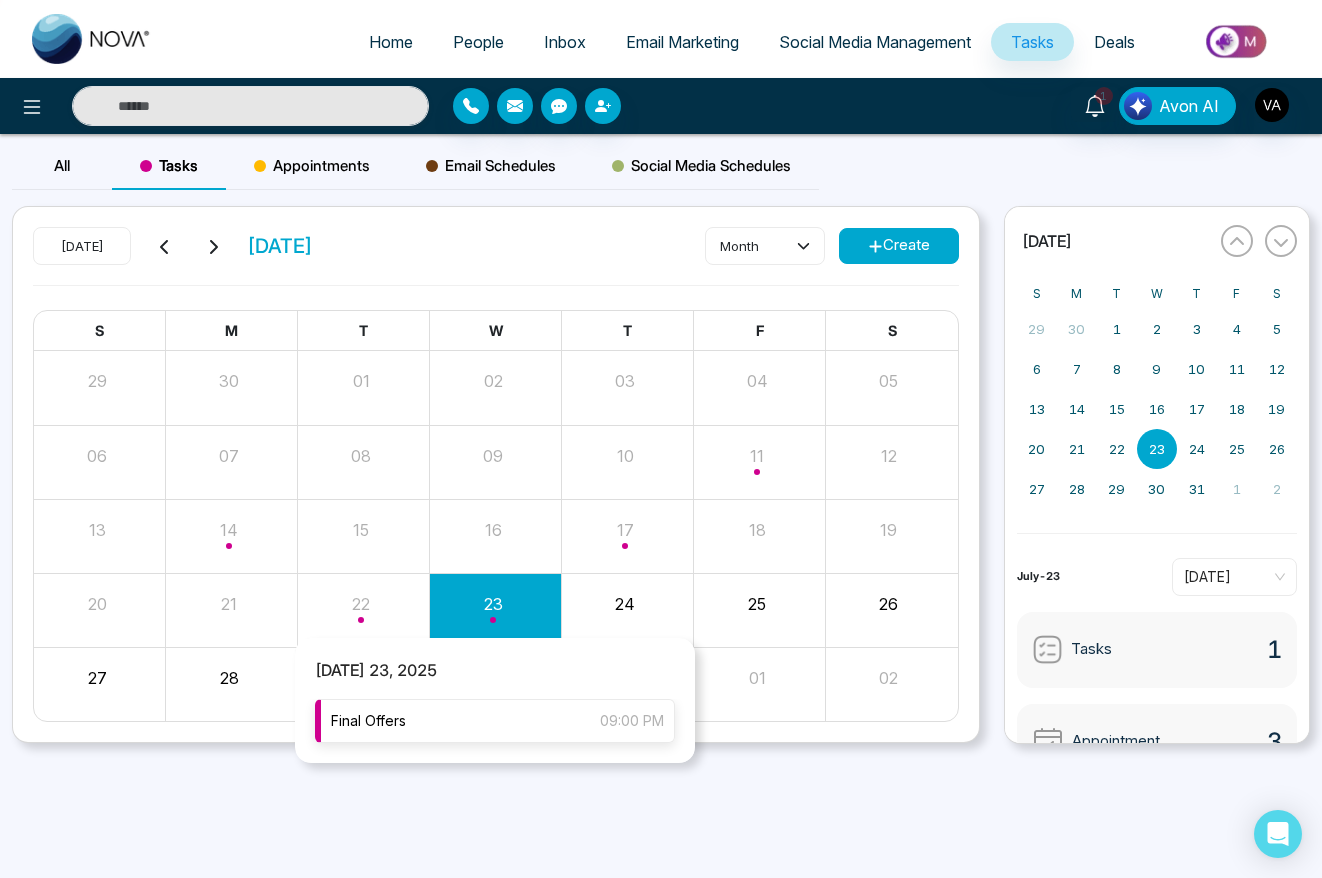 click on "Final Offers 09:00 PM" at bounding box center (495, 721) 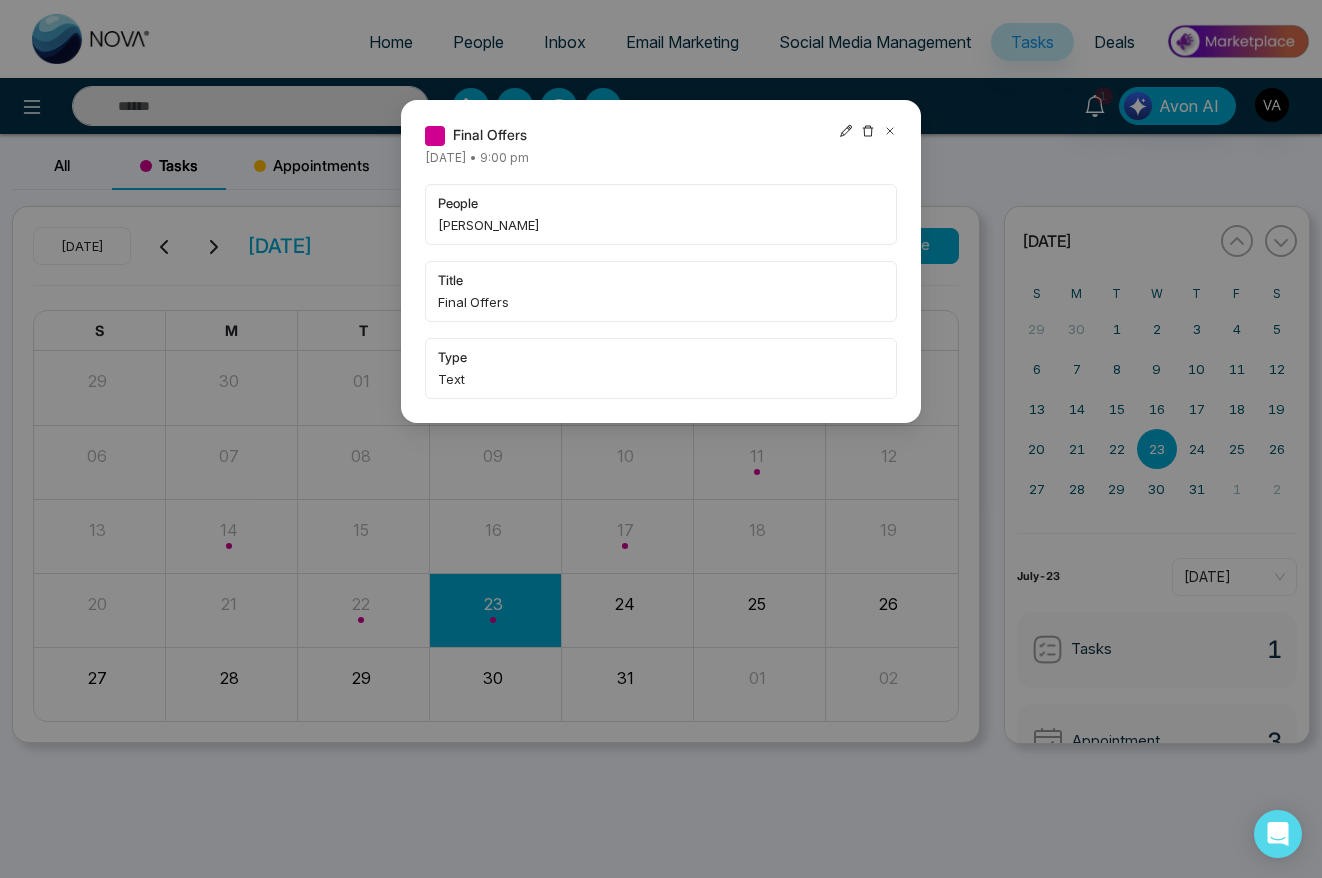 click 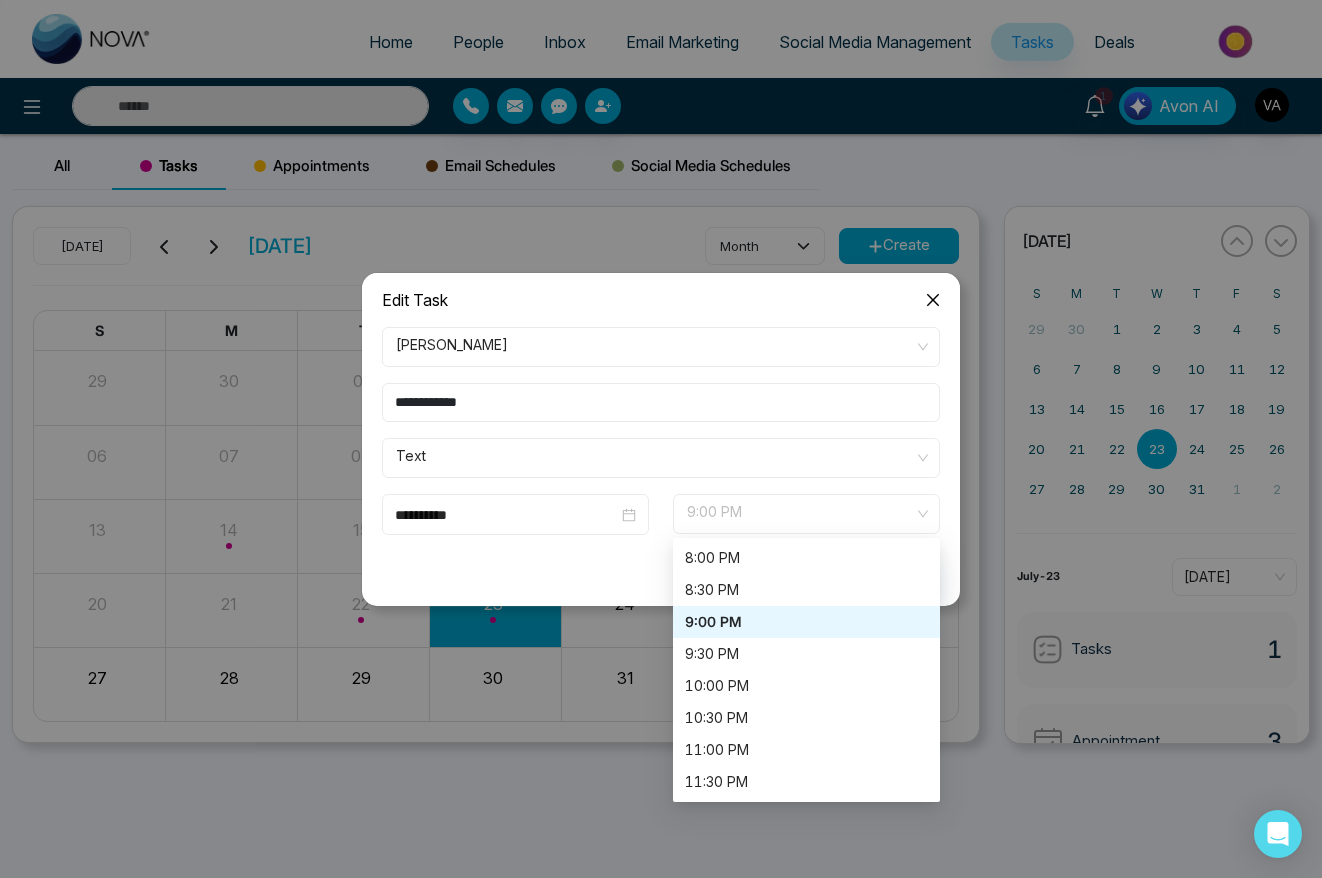 click on "9:00 PM" at bounding box center [806, 514] 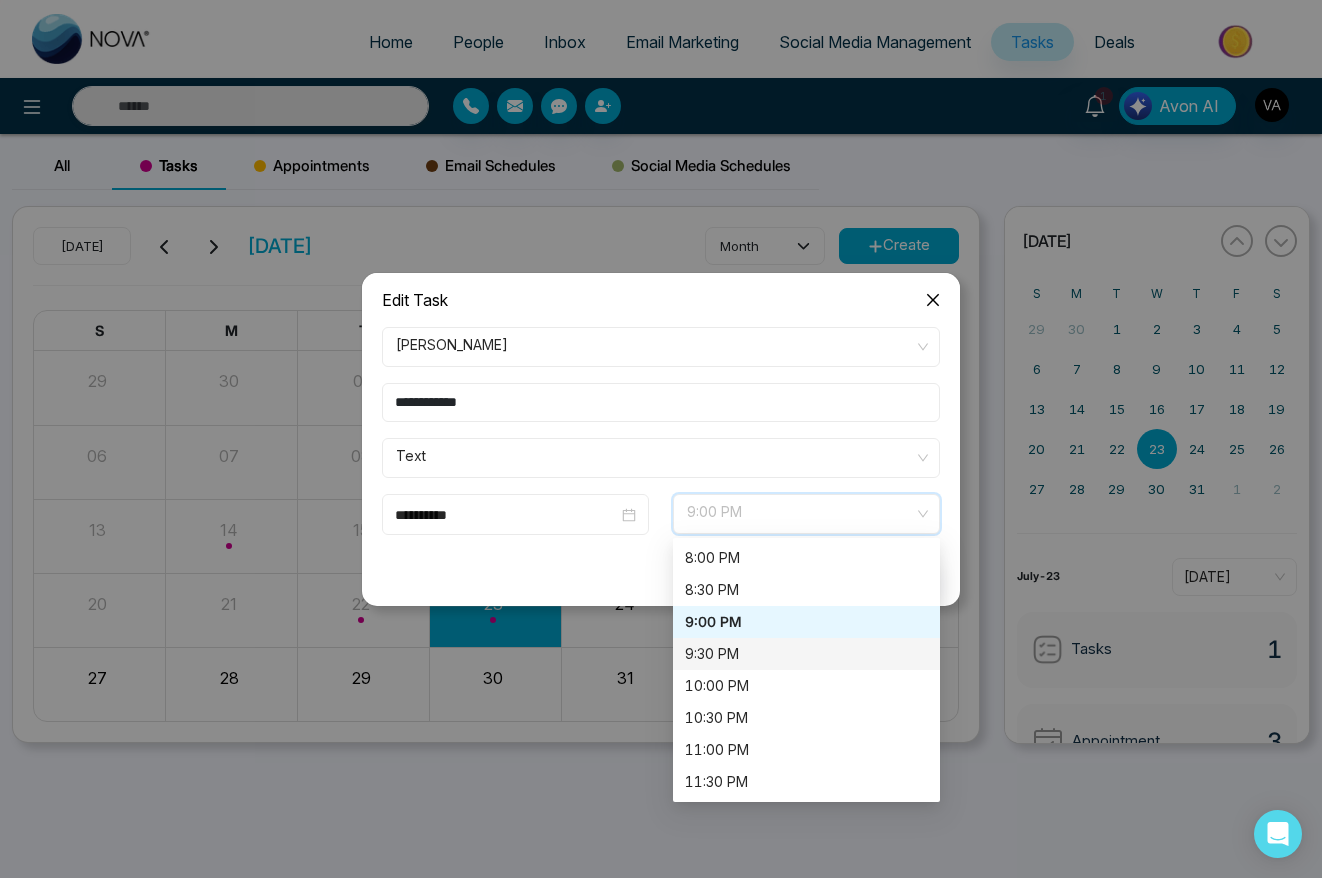 click on "9:30 PM" at bounding box center (806, 654) 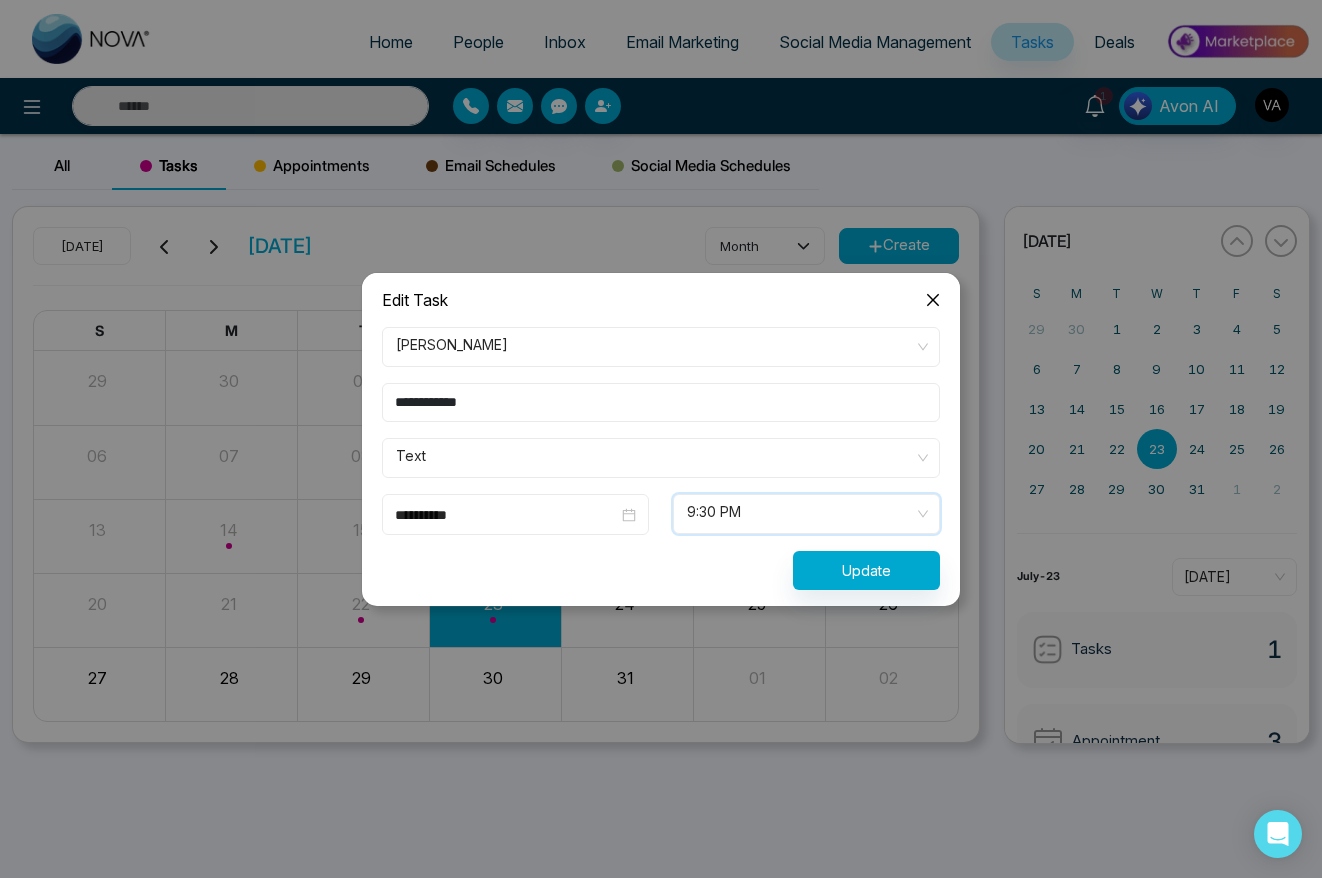 click on "**********" at bounding box center [506, 515] 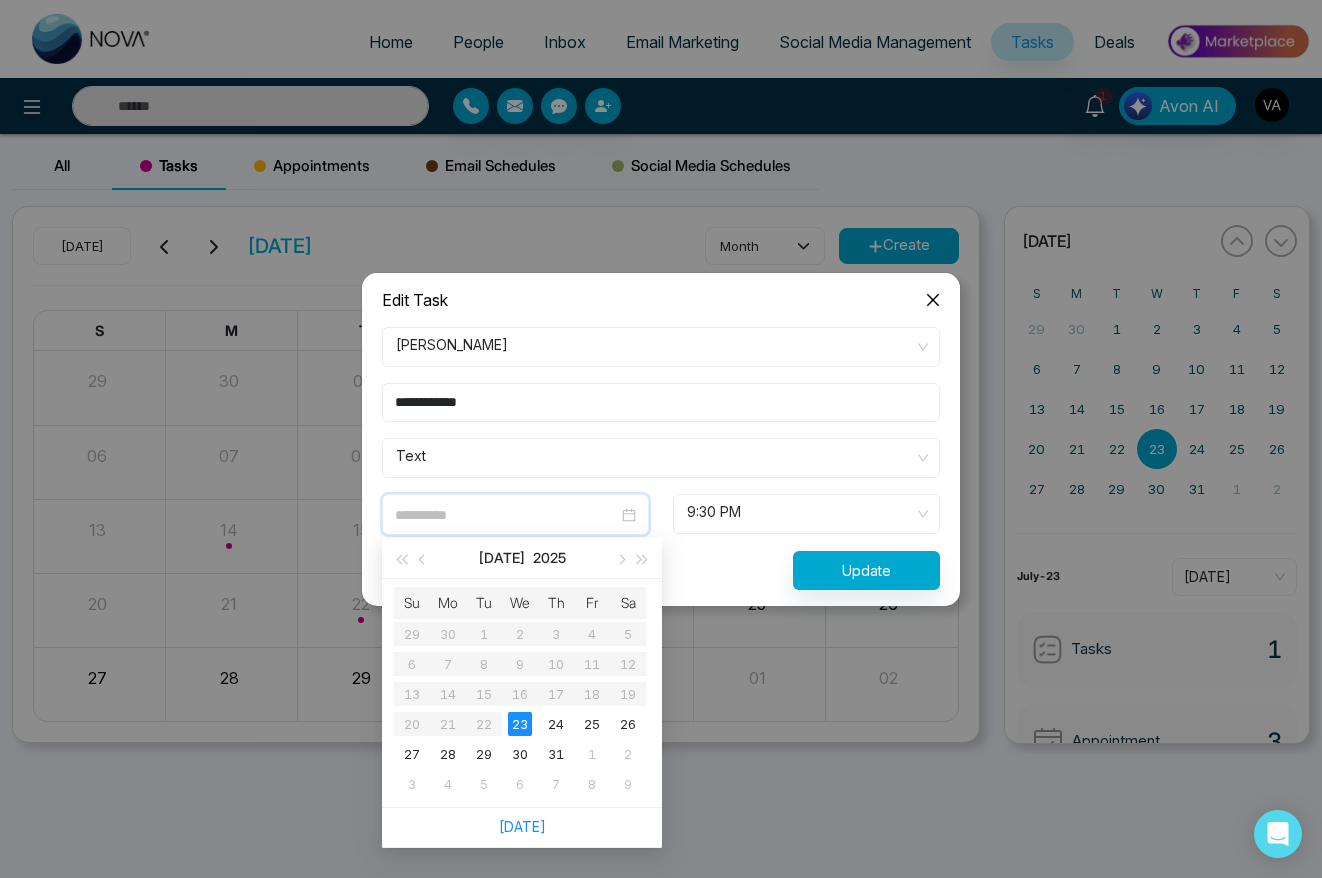 type on "**********" 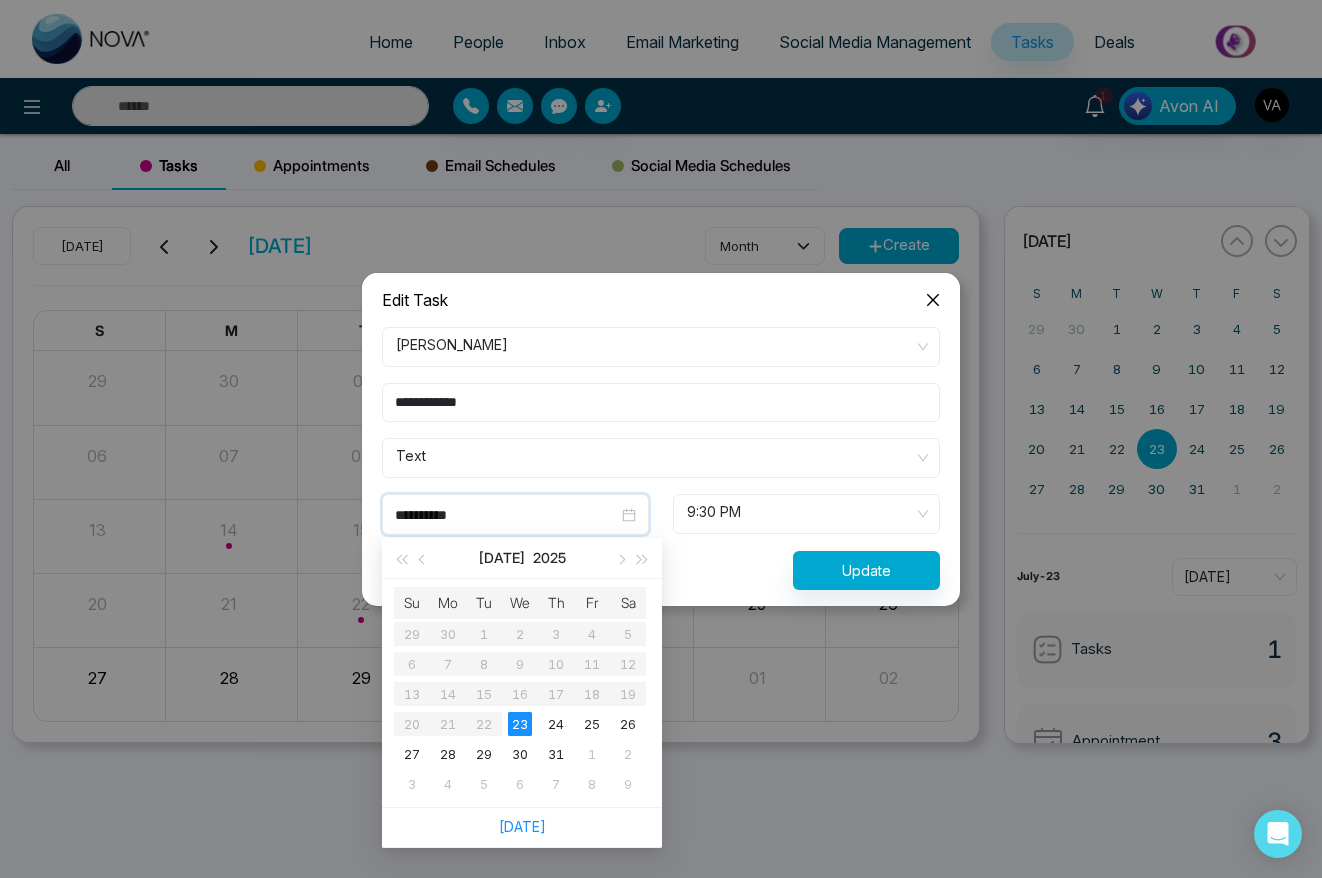 click on "9:30 PM" at bounding box center [806, 514] 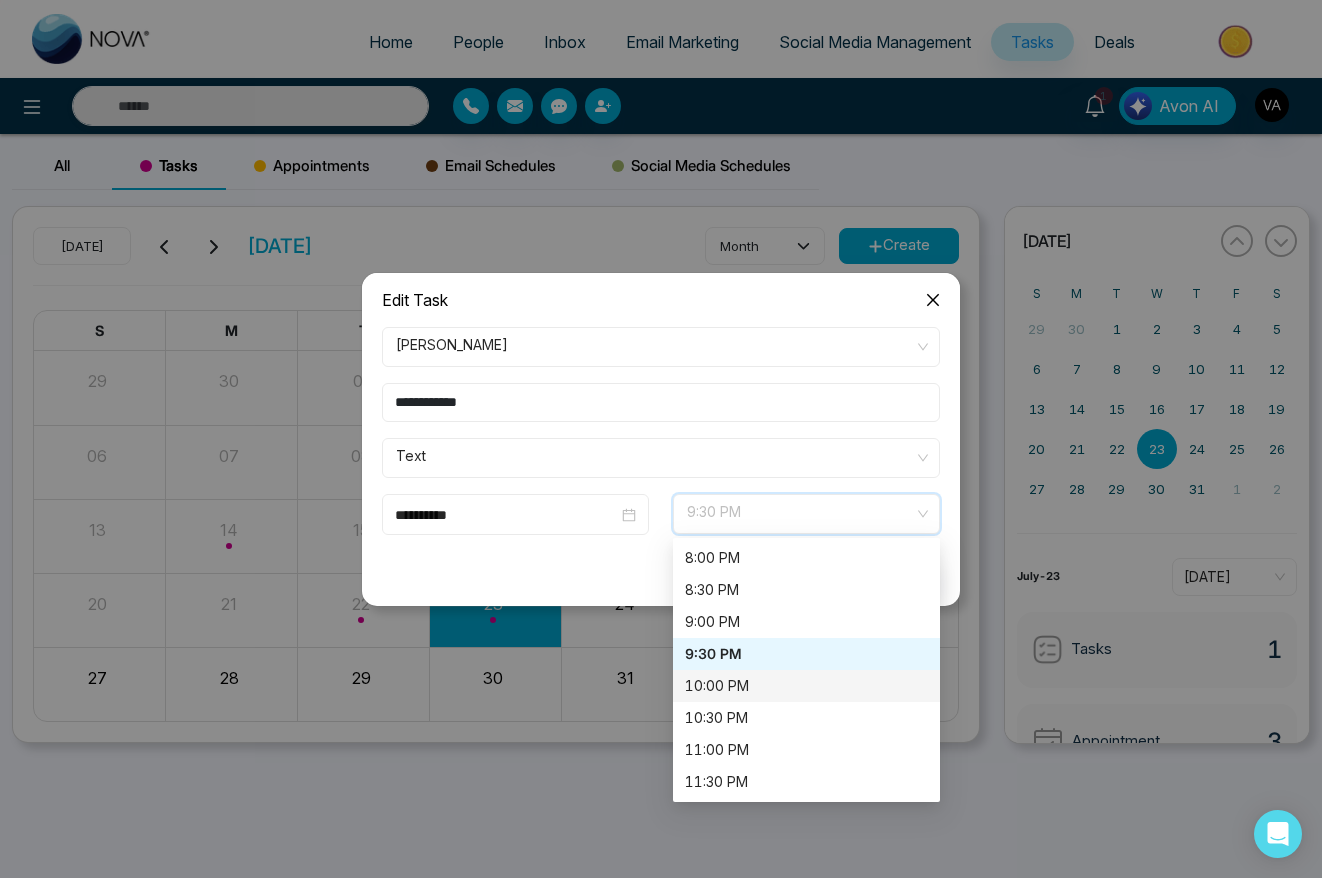click on "10:00 PM" at bounding box center (806, 686) 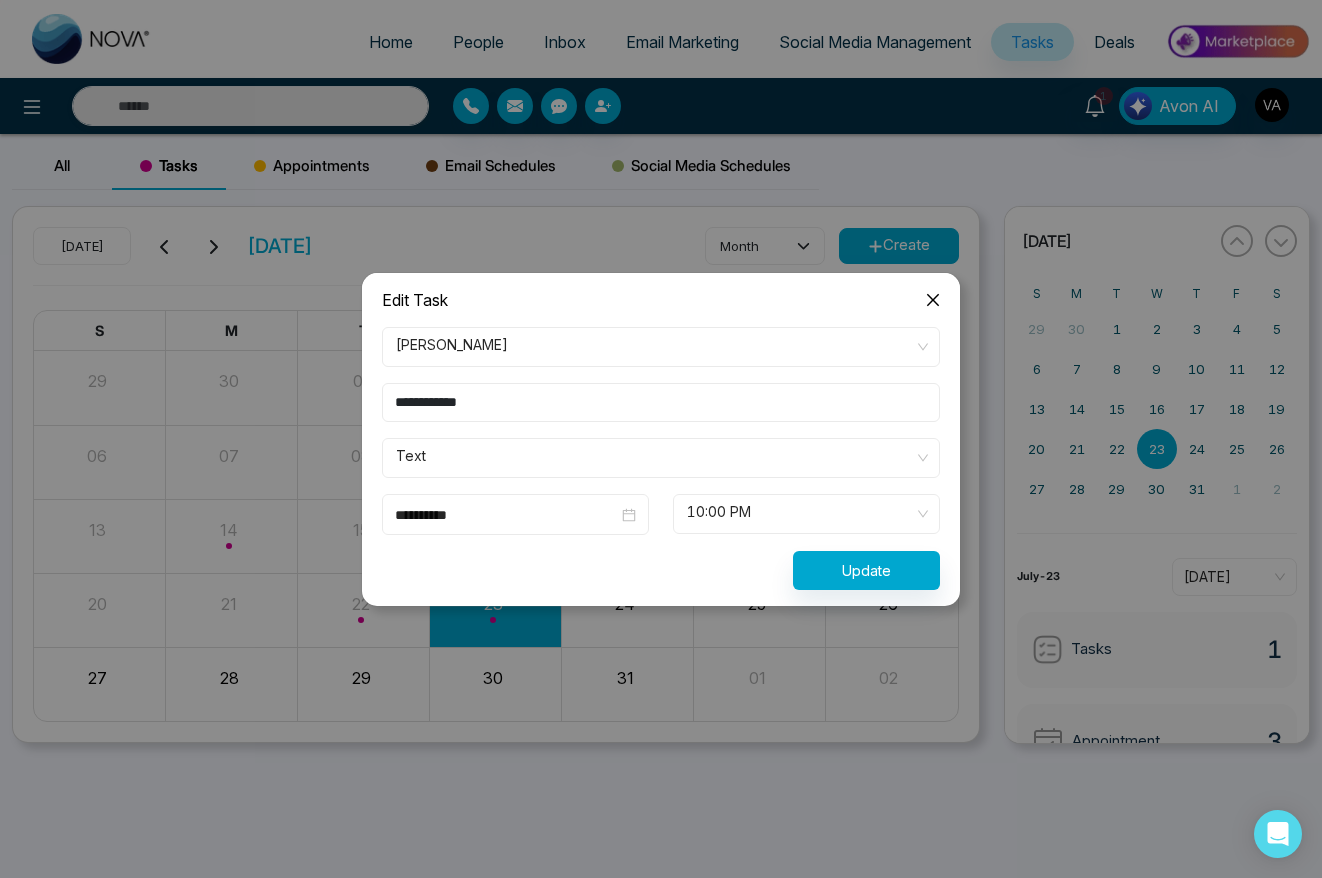 click on "**********" at bounding box center [661, 458] 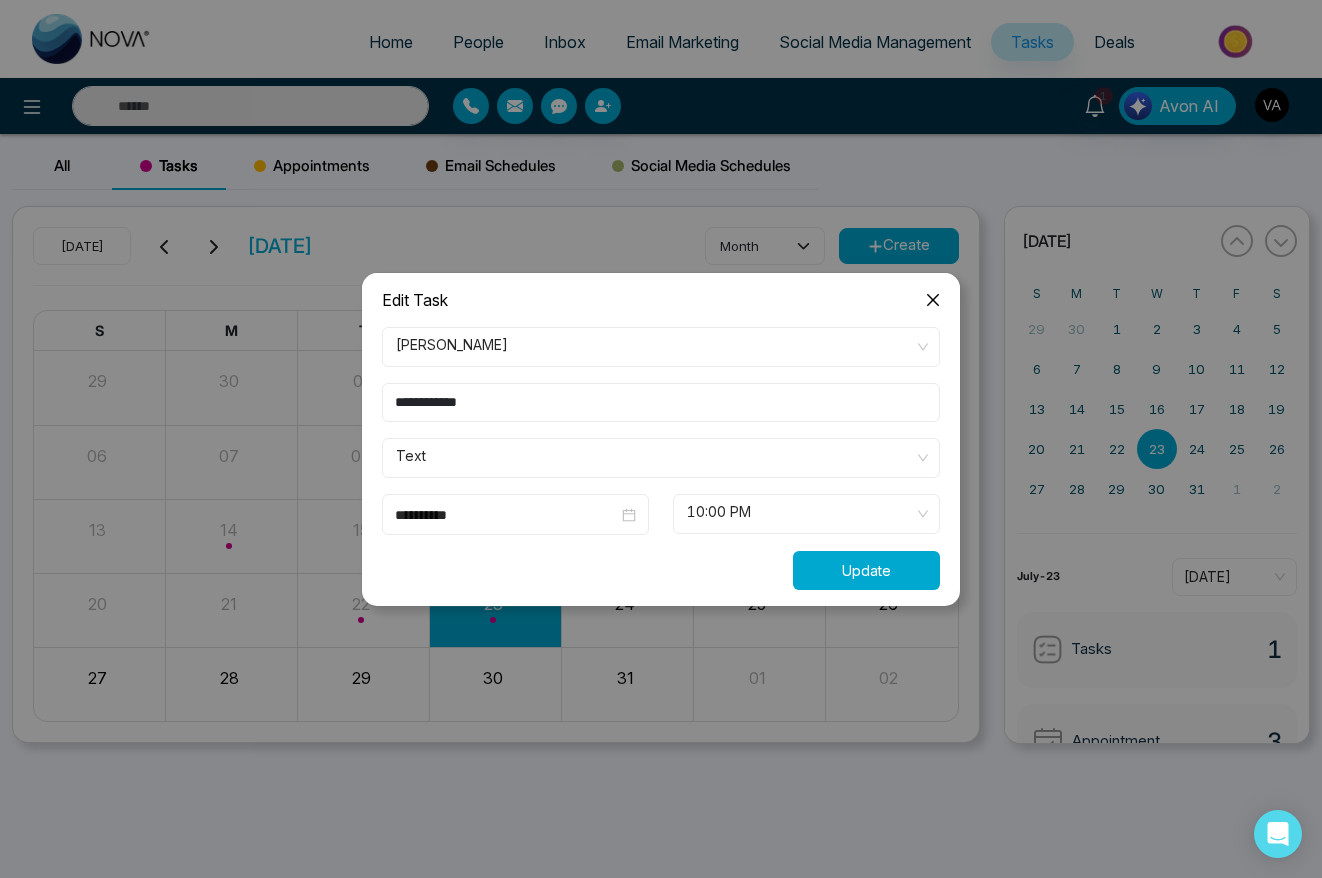 click on "Update" at bounding box center (866, 570) 